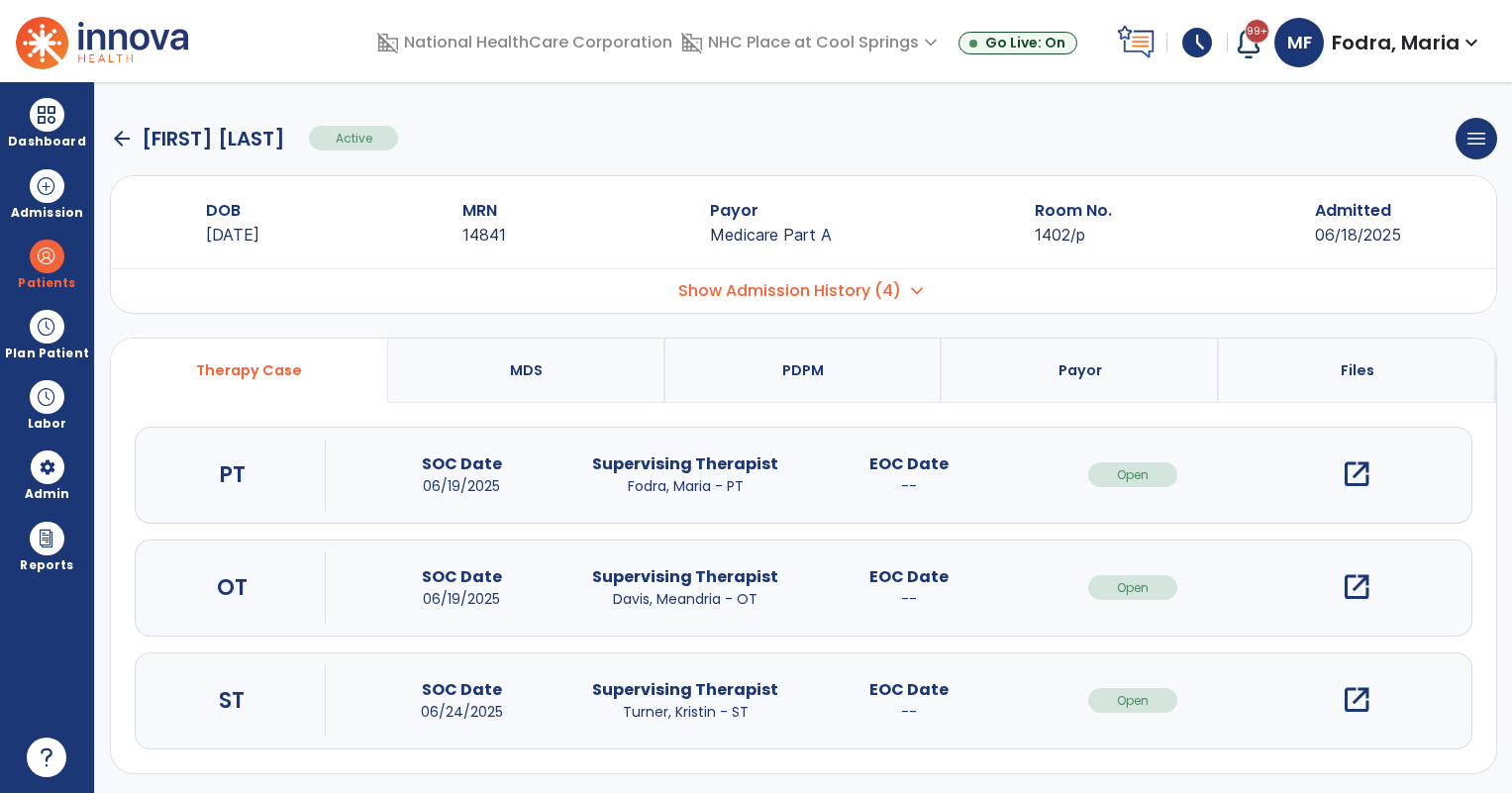 scroll, scrollTop: 0, scrollLeft: 0, axis: both 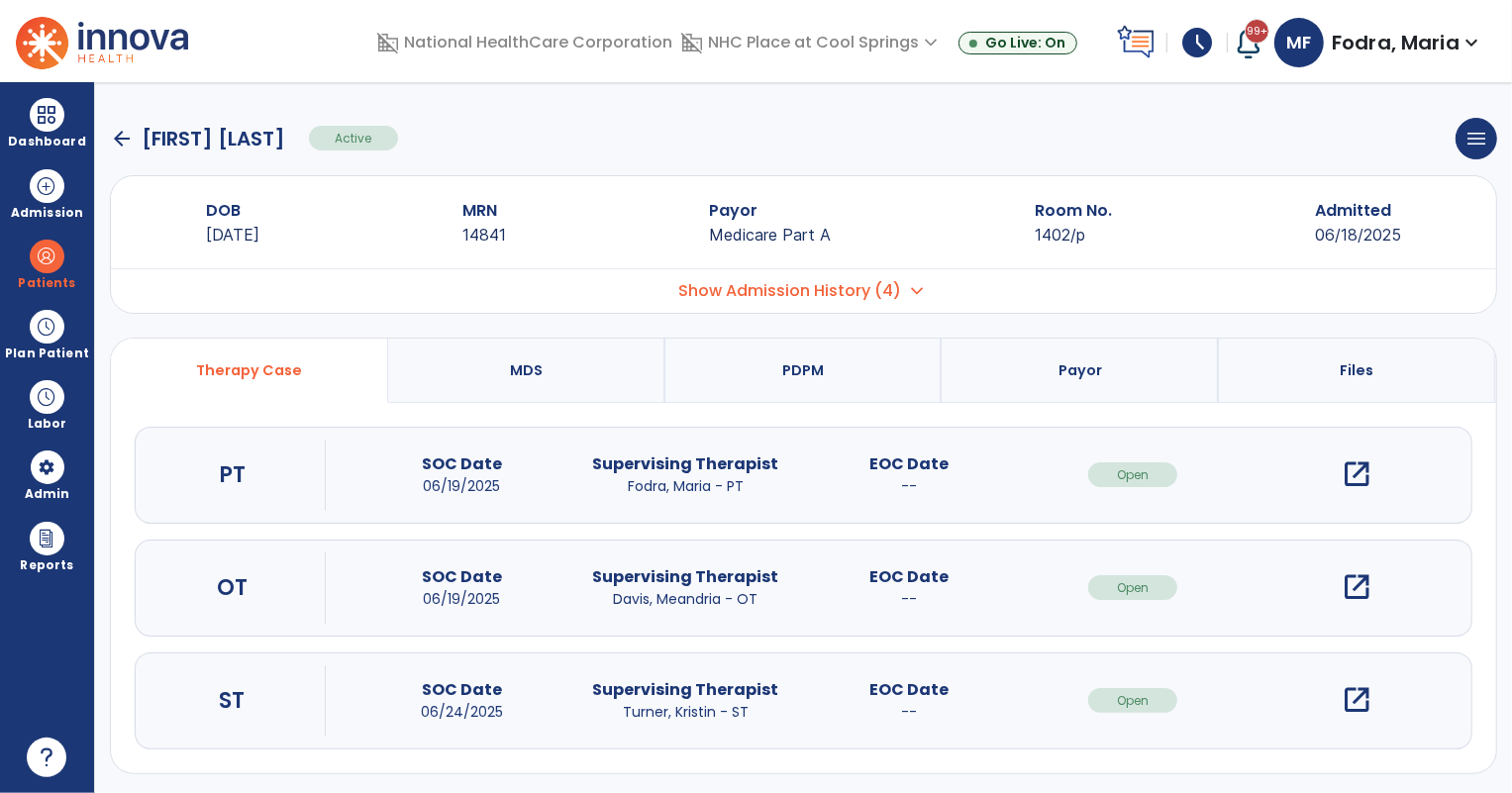 click on "arrow_back" 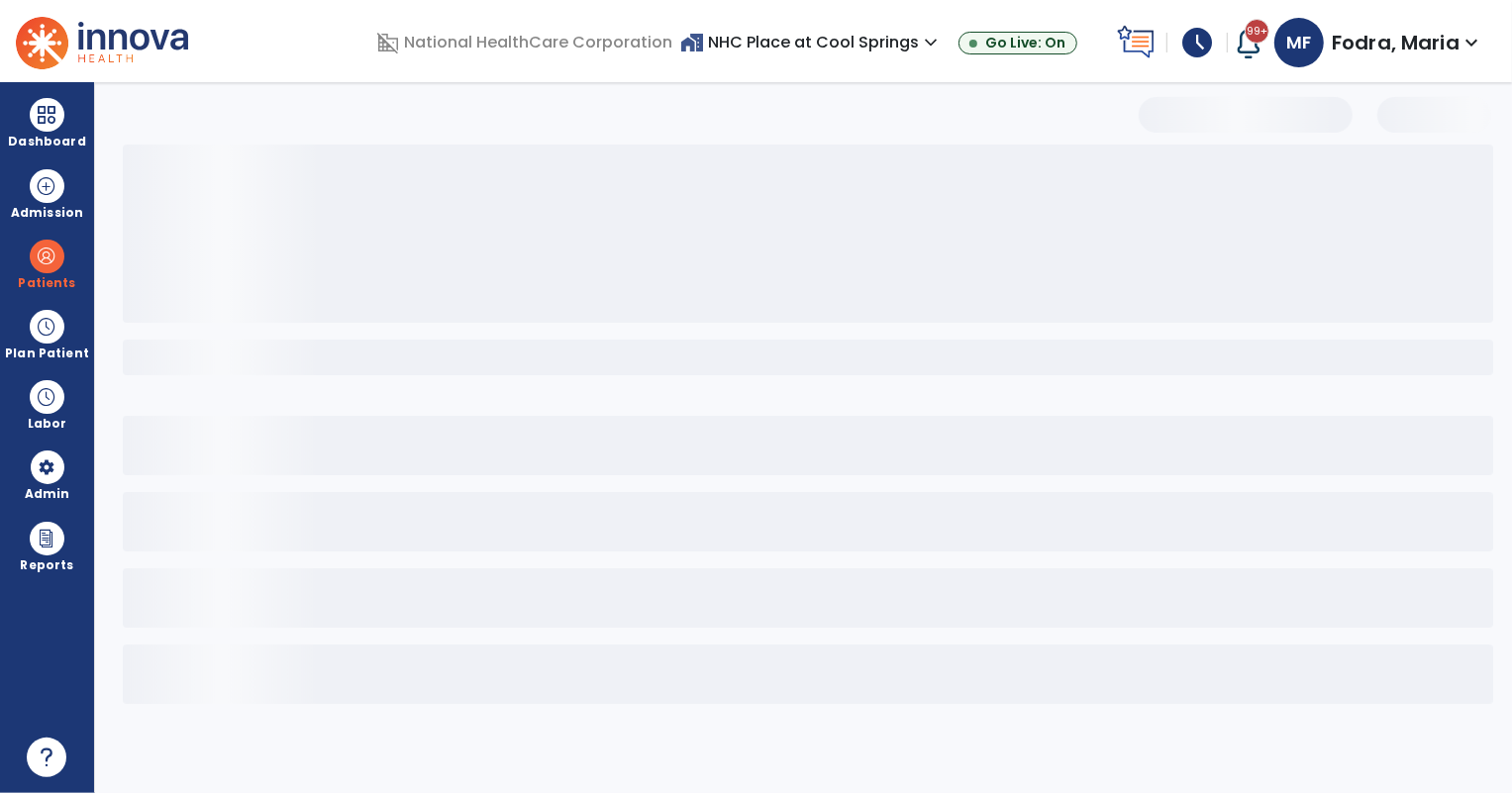 select on "***" 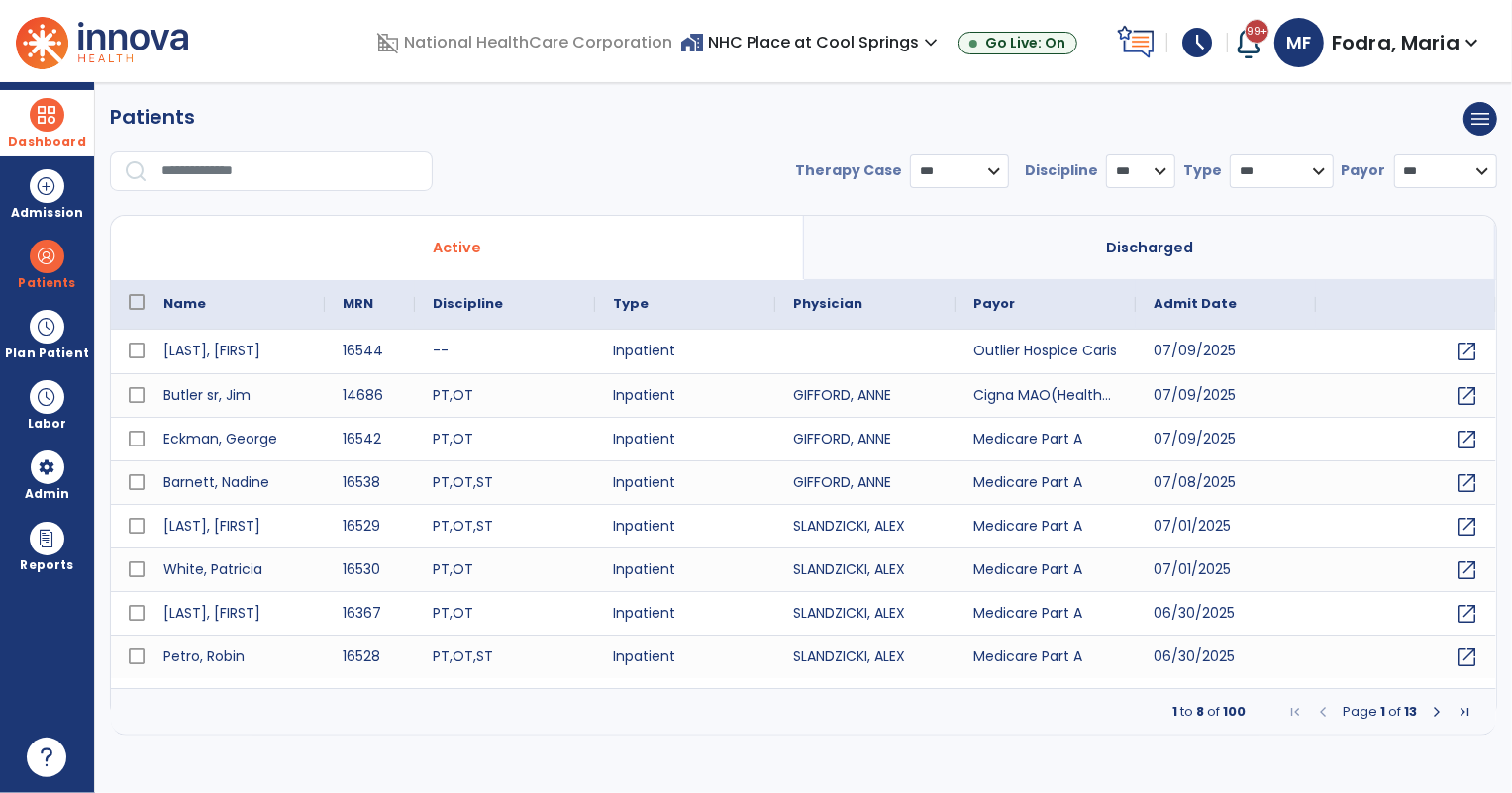 click on "Dashboard" at bounding box center [47, 123] 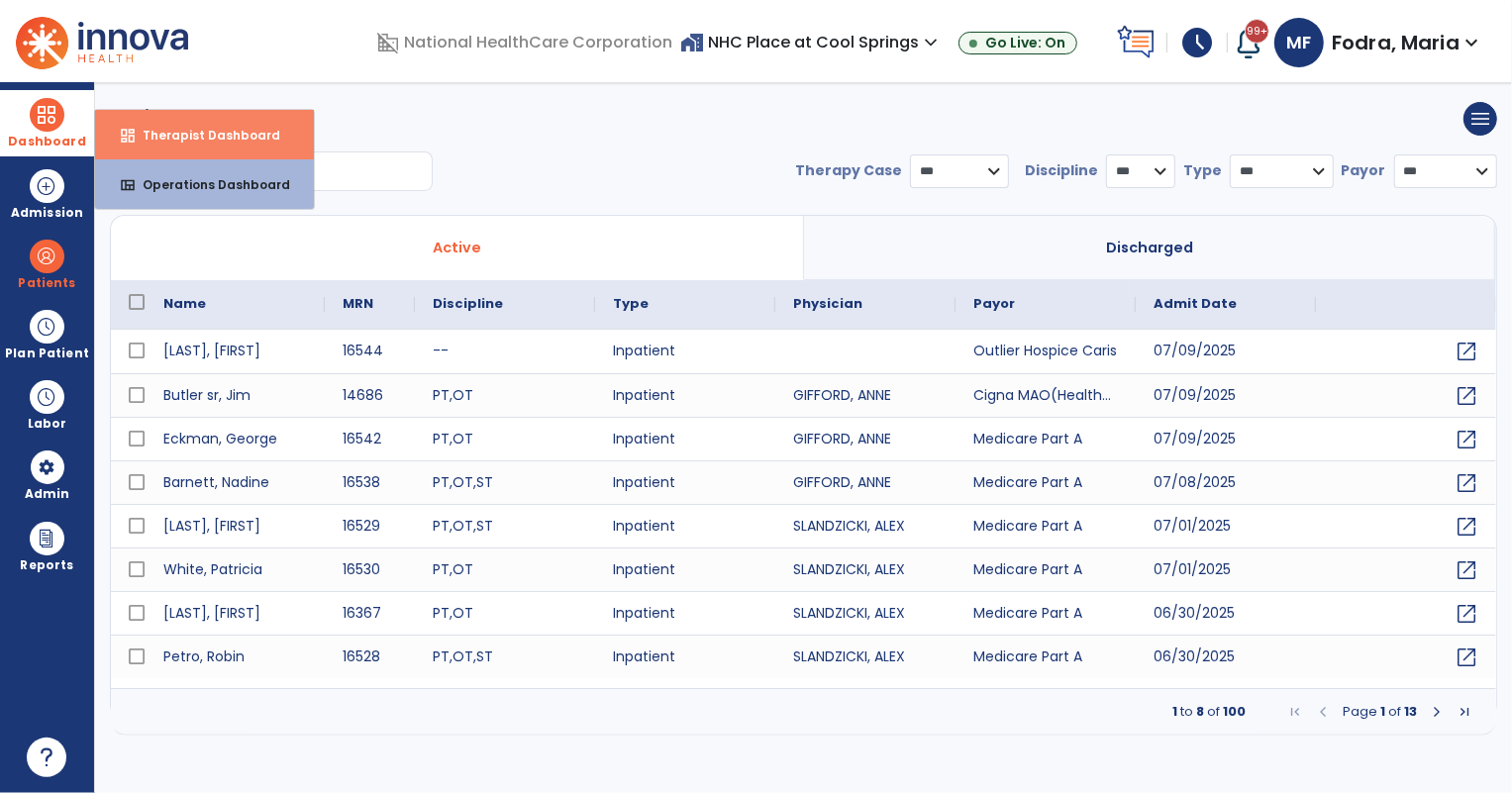 click on "Therapist Dashboard" at bounding box center [203, 135] 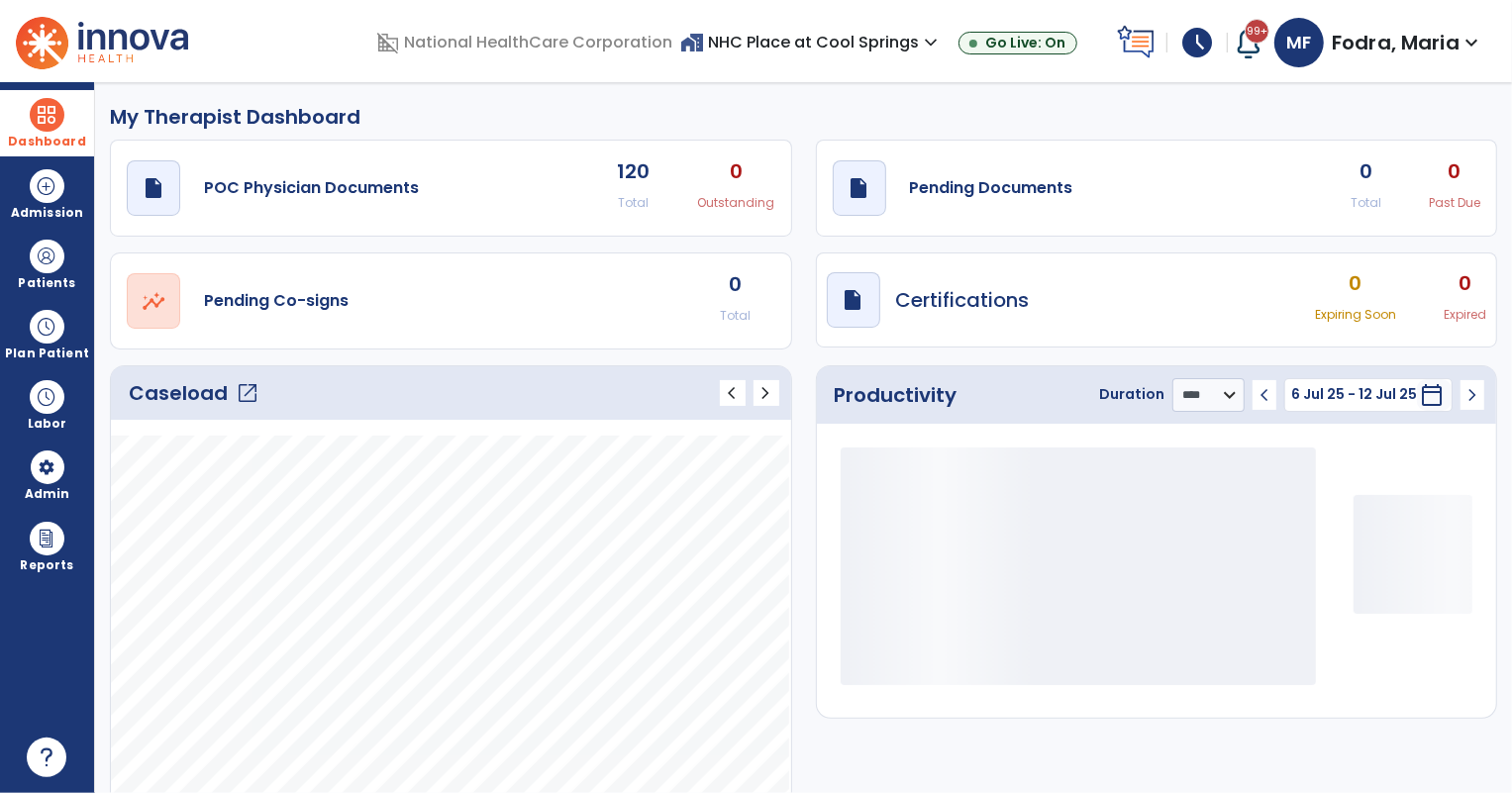 click on "open_in_new" 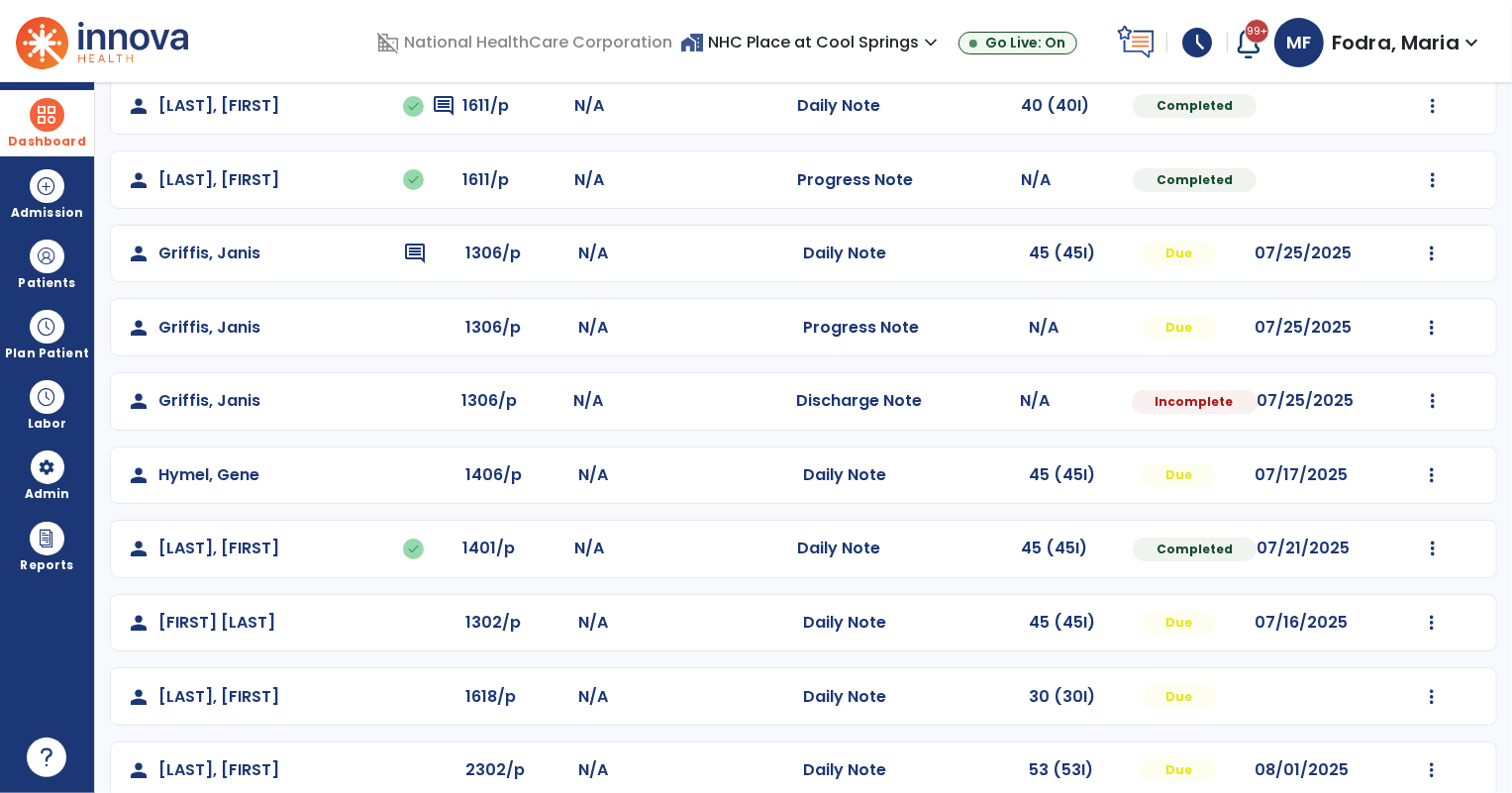 scroll, scrollTop: 209, scrollLeft: 0, axis: vertical 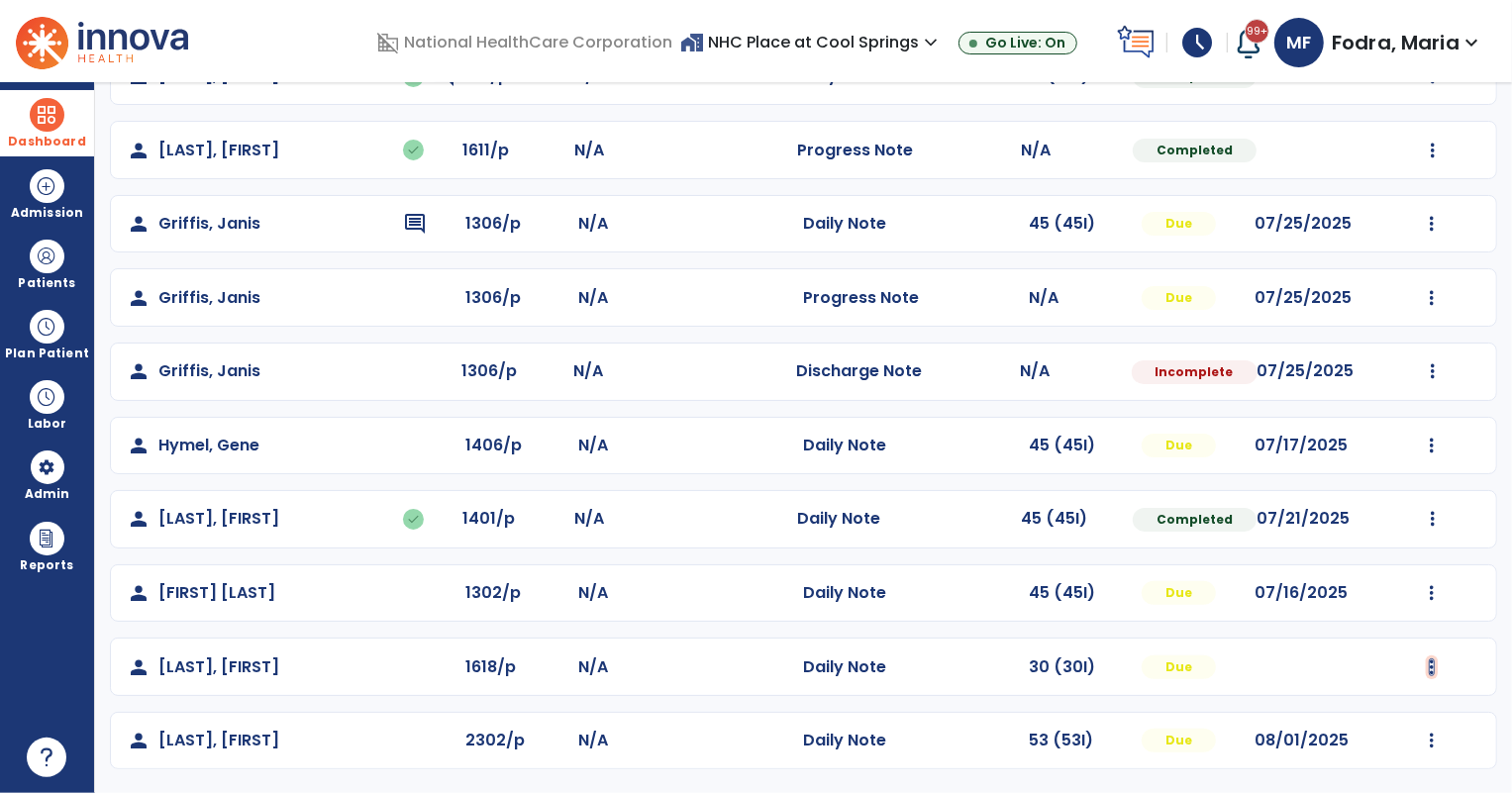 click at bounding box center (1433, 76) 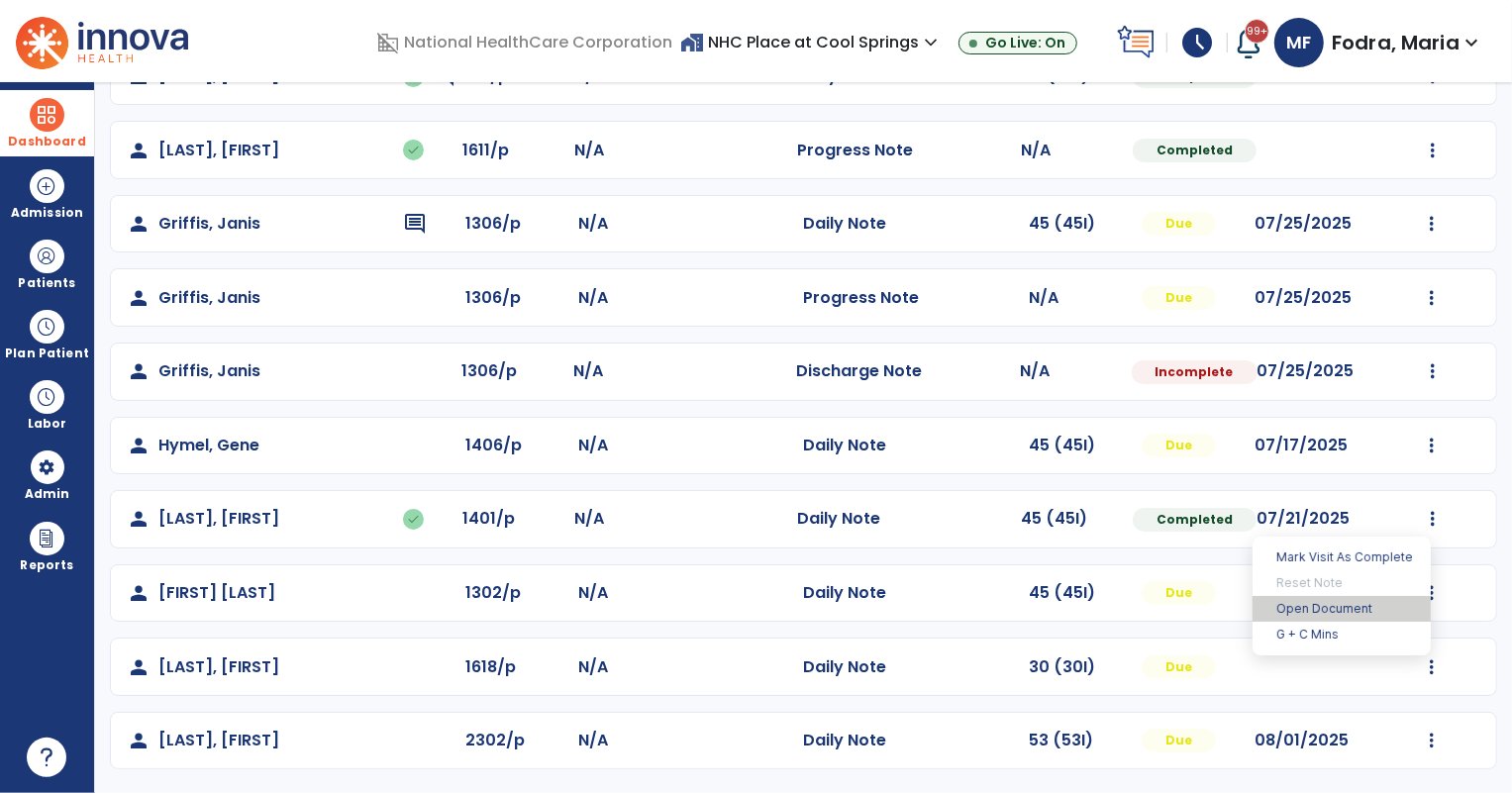 click on "Open Document" at bounding box center (1342, 609) 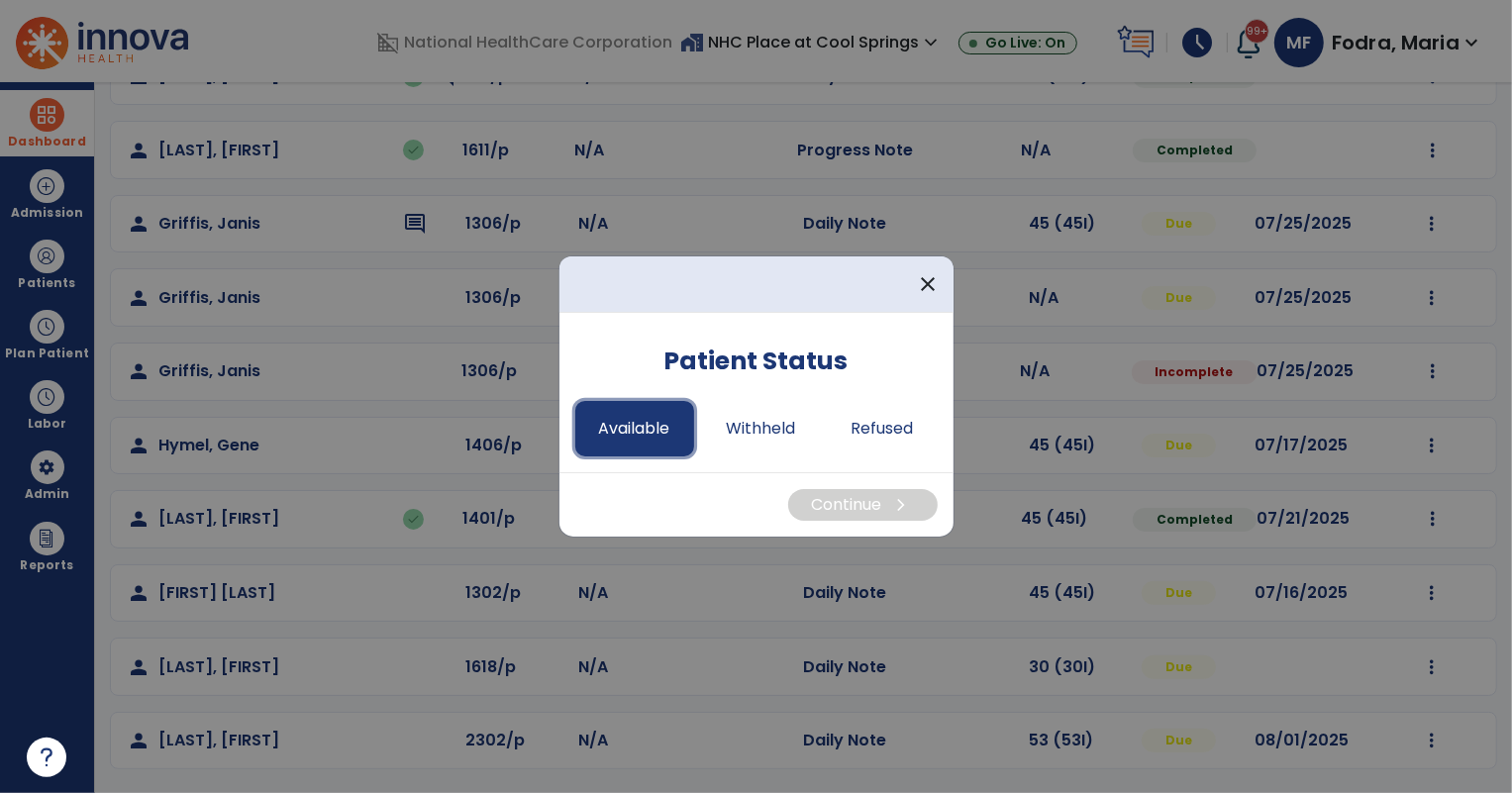 click on "Available" at bounding box center (635, 429) 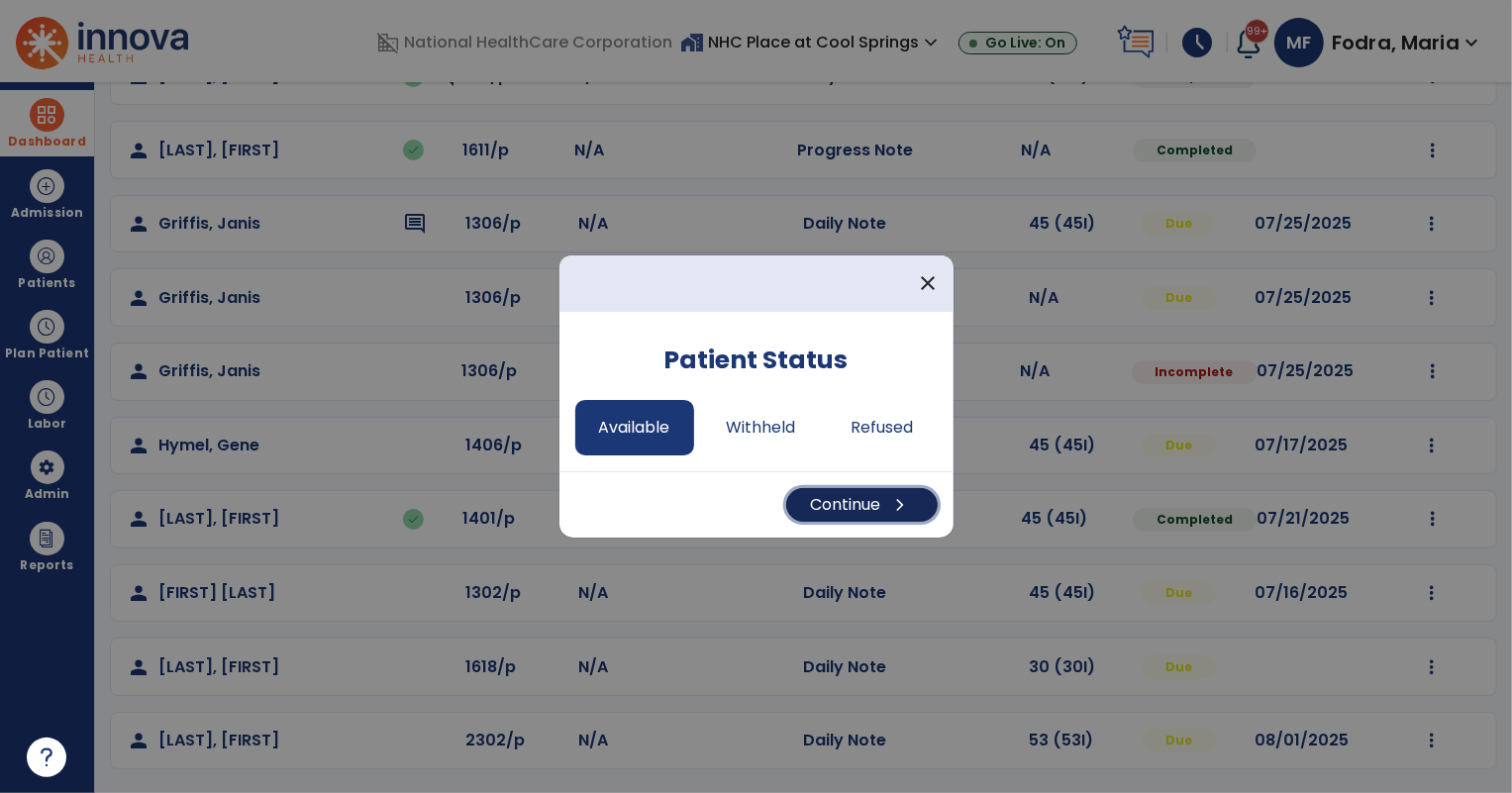 click on "Continue   chevron_right" at bounding box center (861, 505) 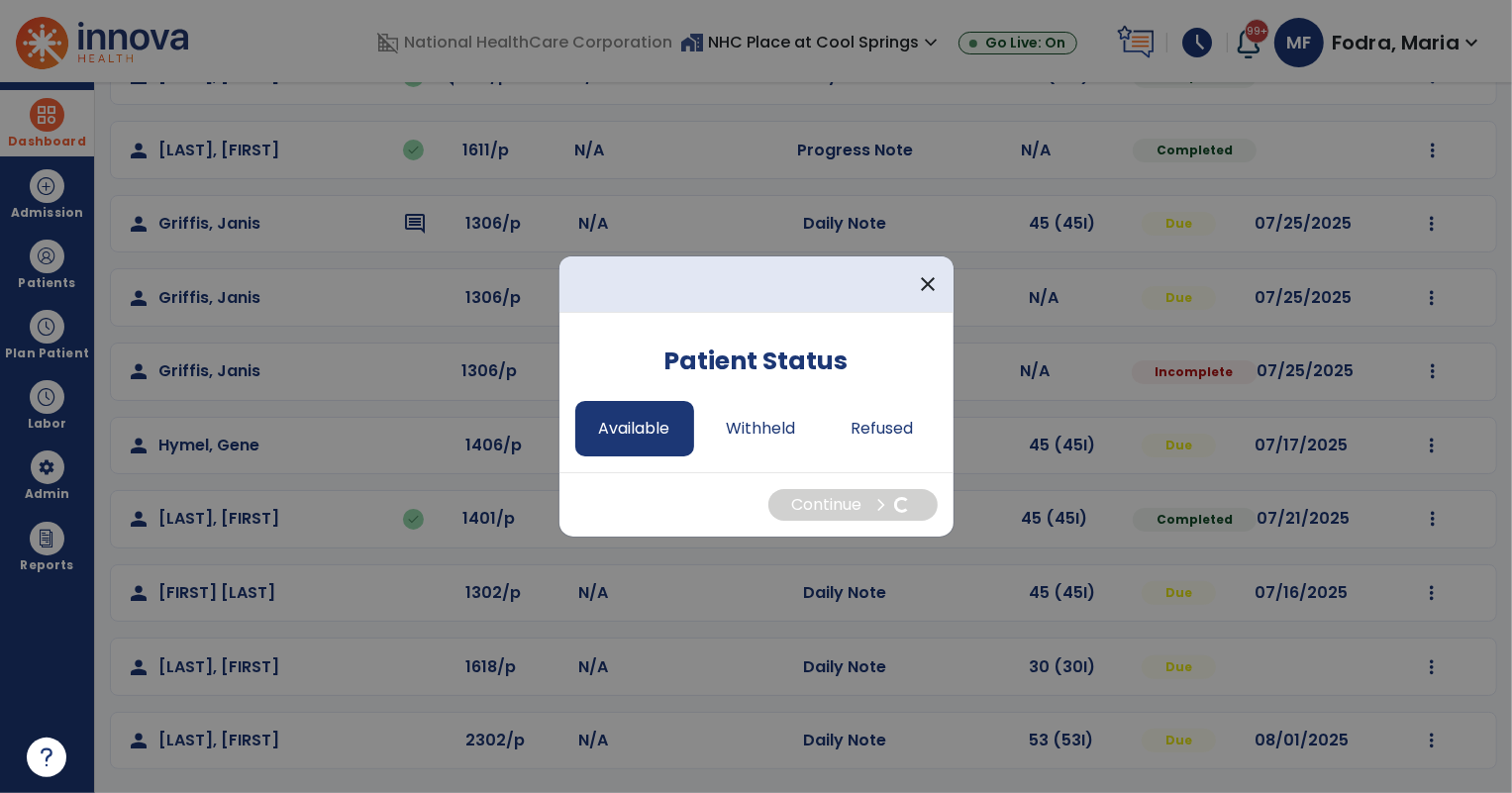 select on "*" 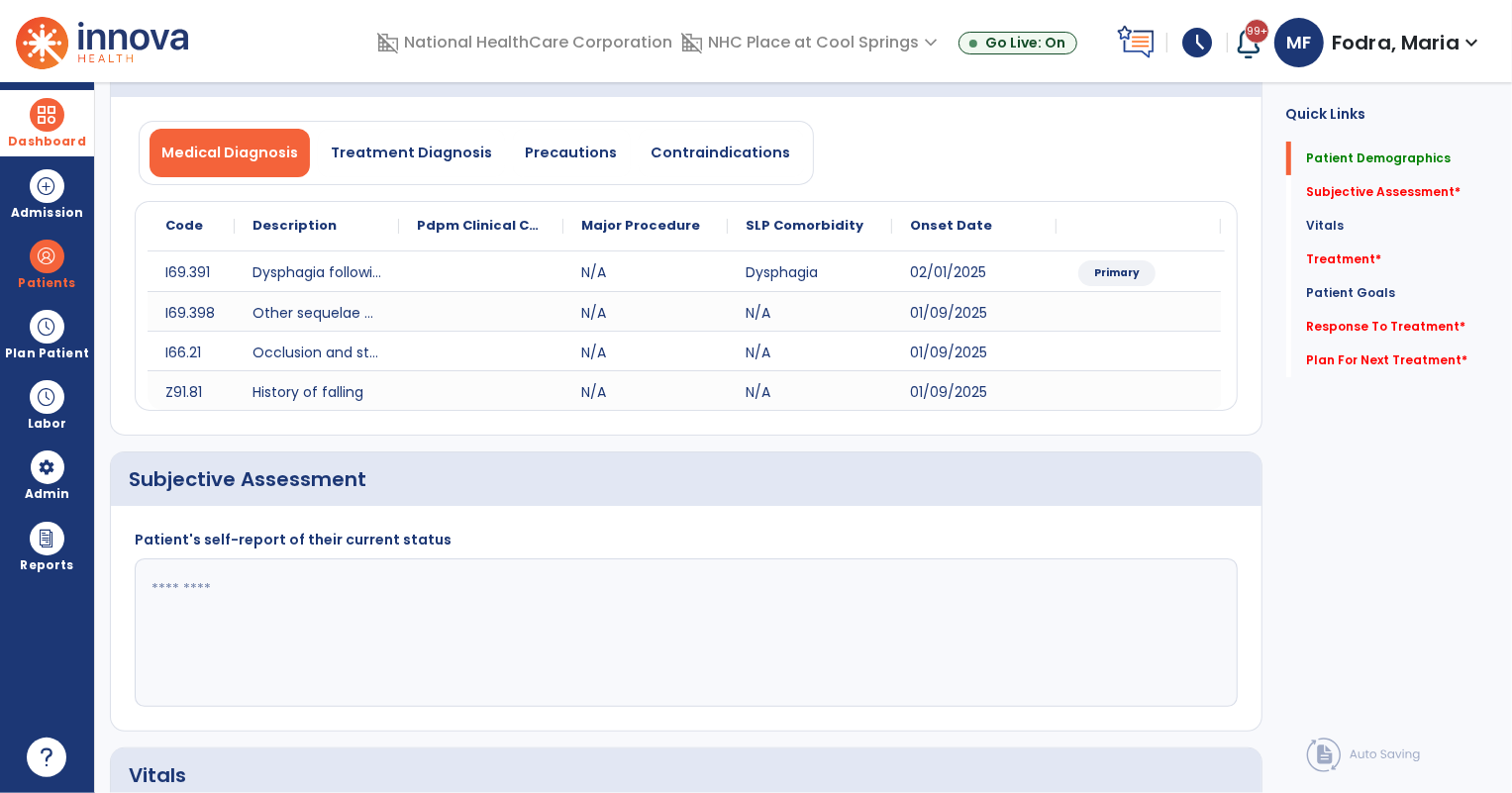 click 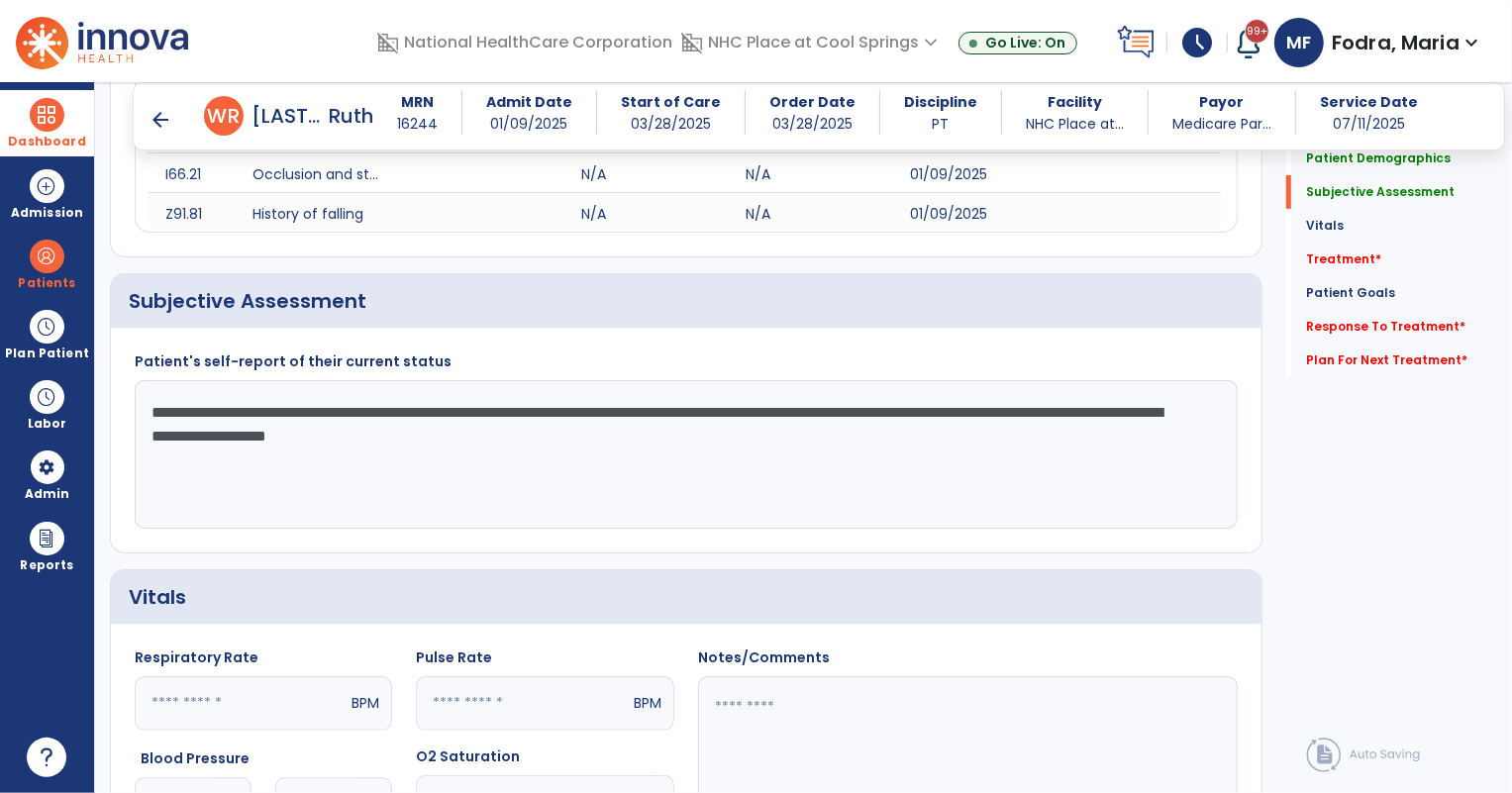 scroll, scrollTop: 389, scrollLeft: 0, axis: vertical 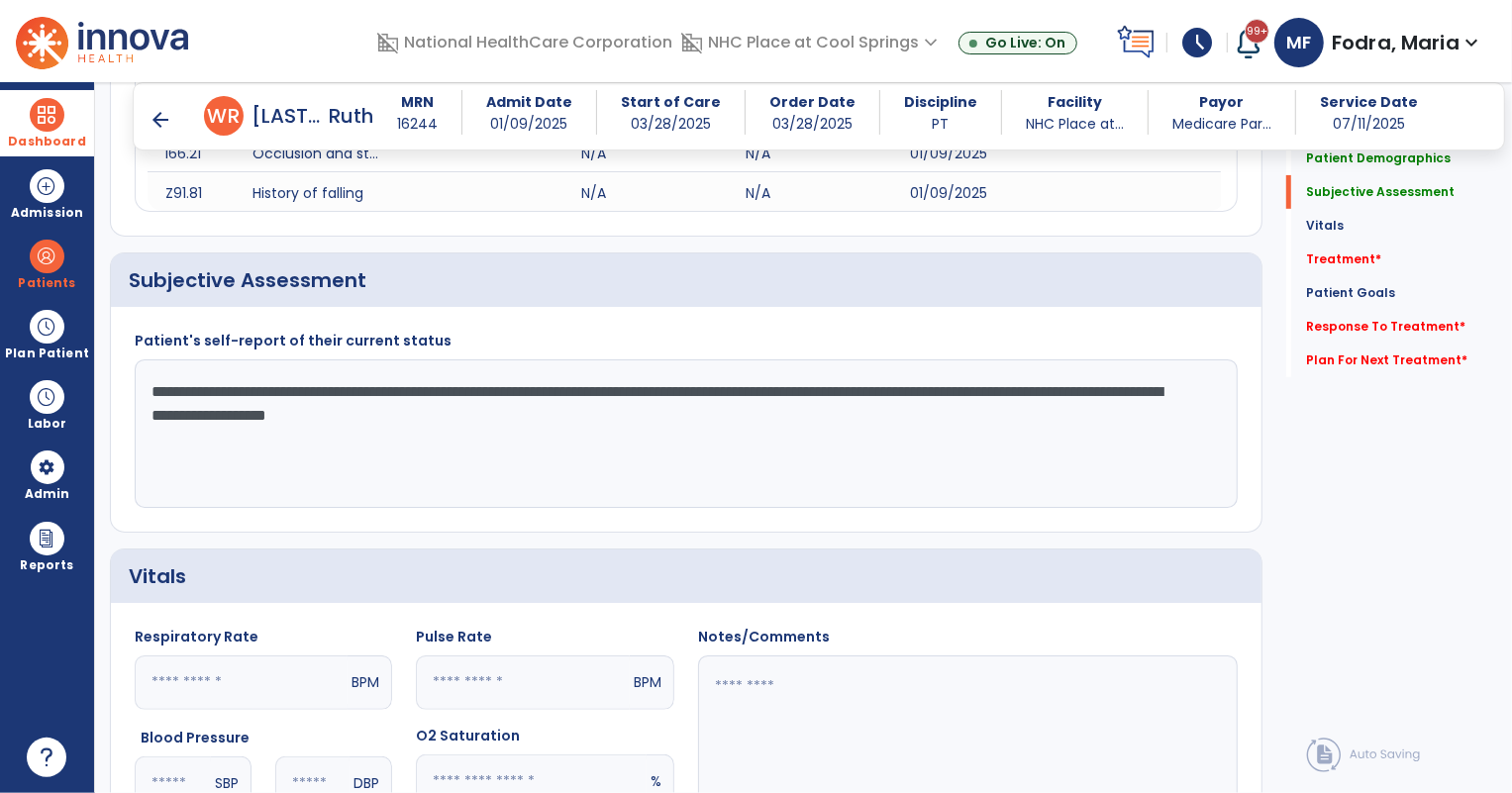 click on "**********" 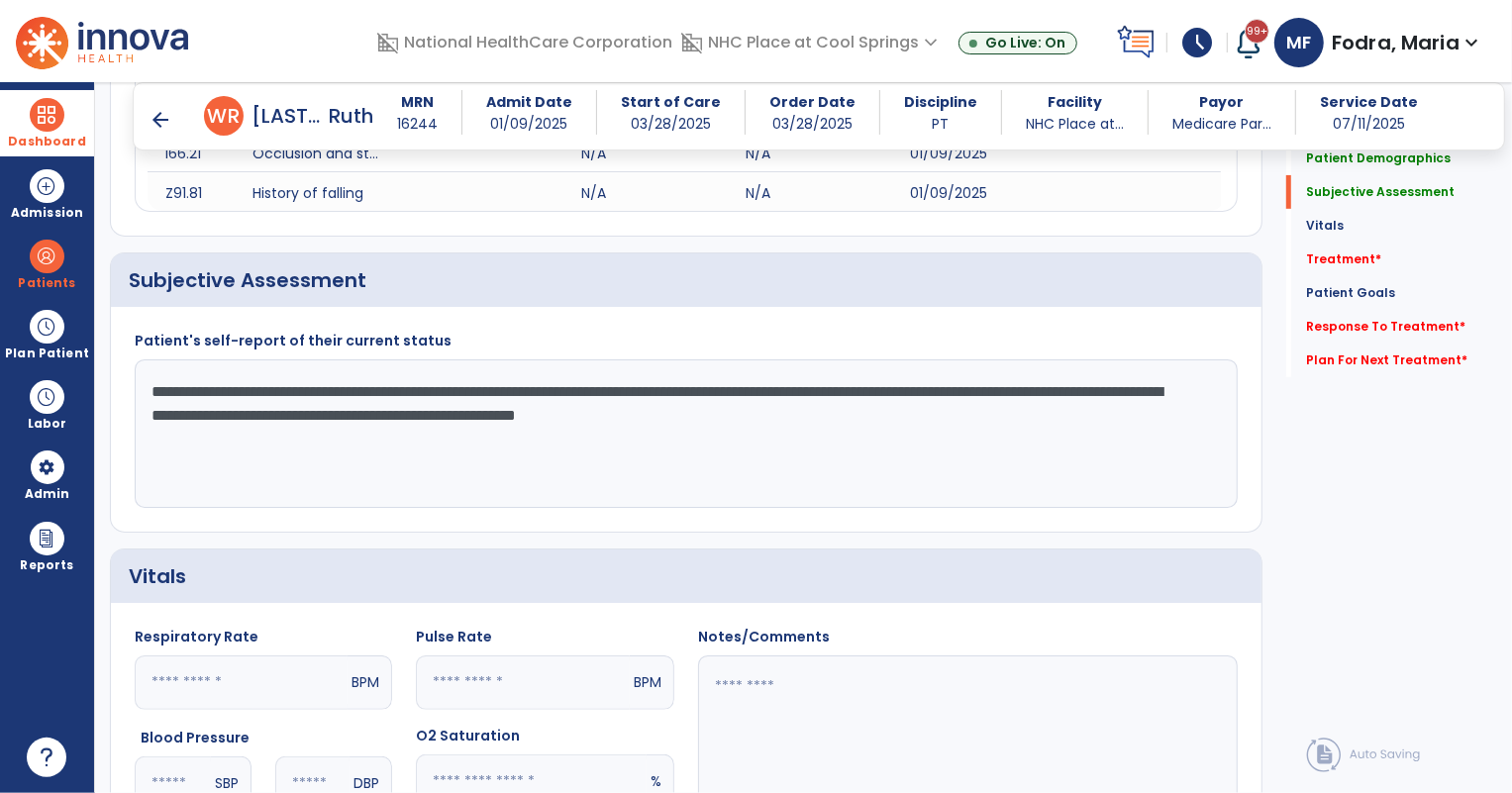 drag, startPoint x: 812, startPoint y: 412, endPoint x: 781, endPoint y: 421, distance: 32.280025 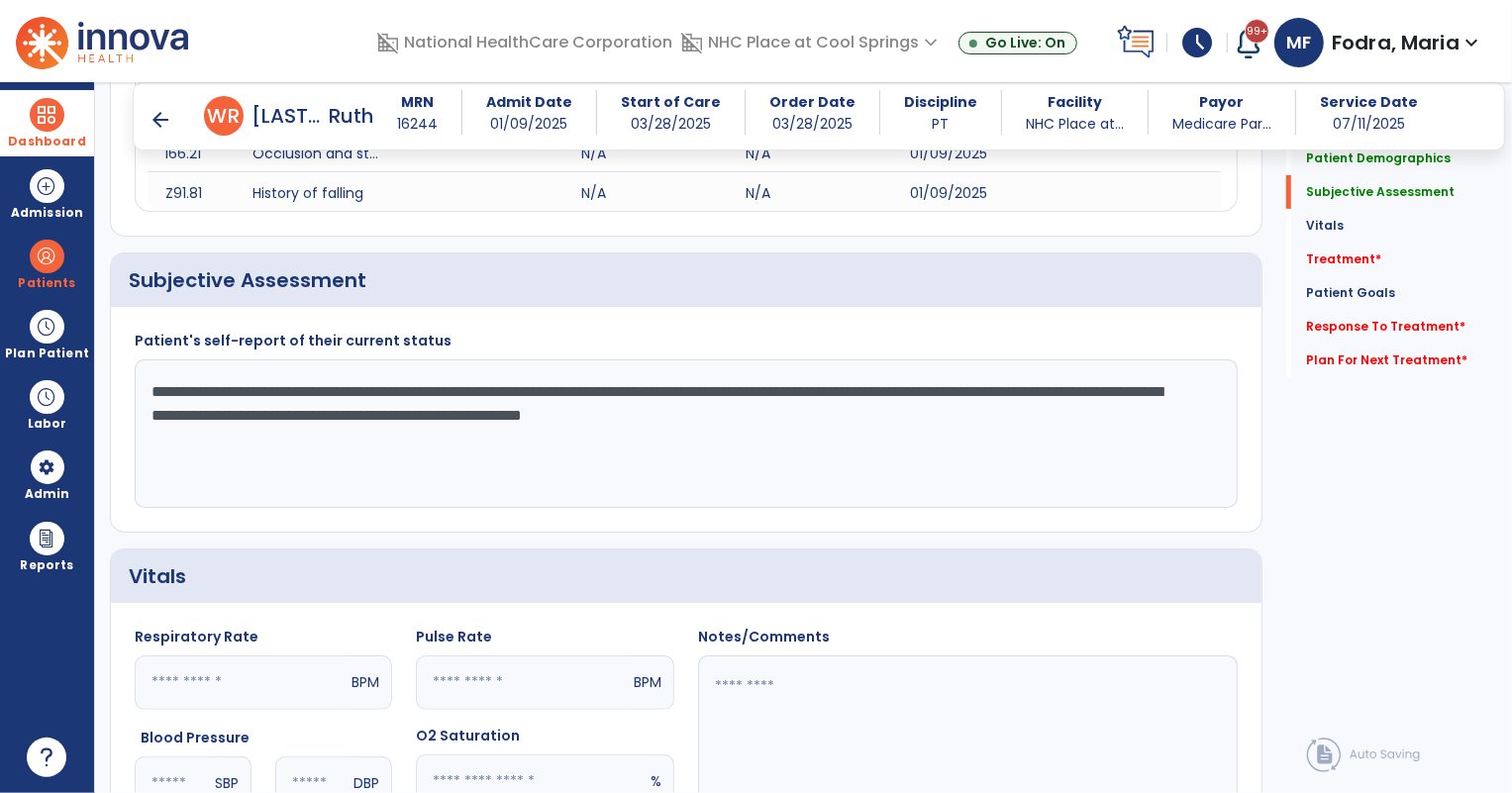 click on "**********" 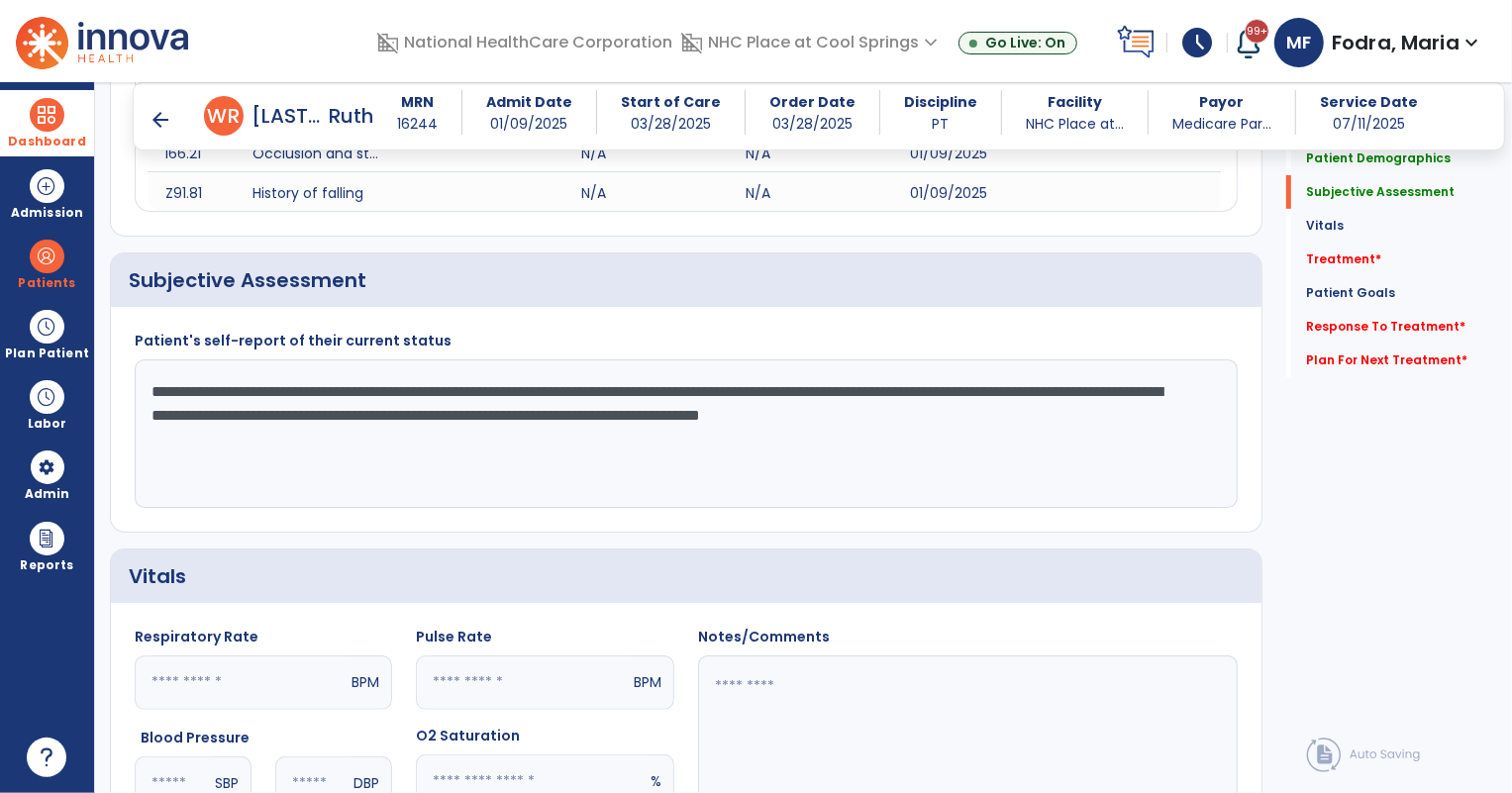 drag, startPoint x: 145, startPoint y: 449, endPoint x: 118, endPoint y: 448, distance: 27.018512 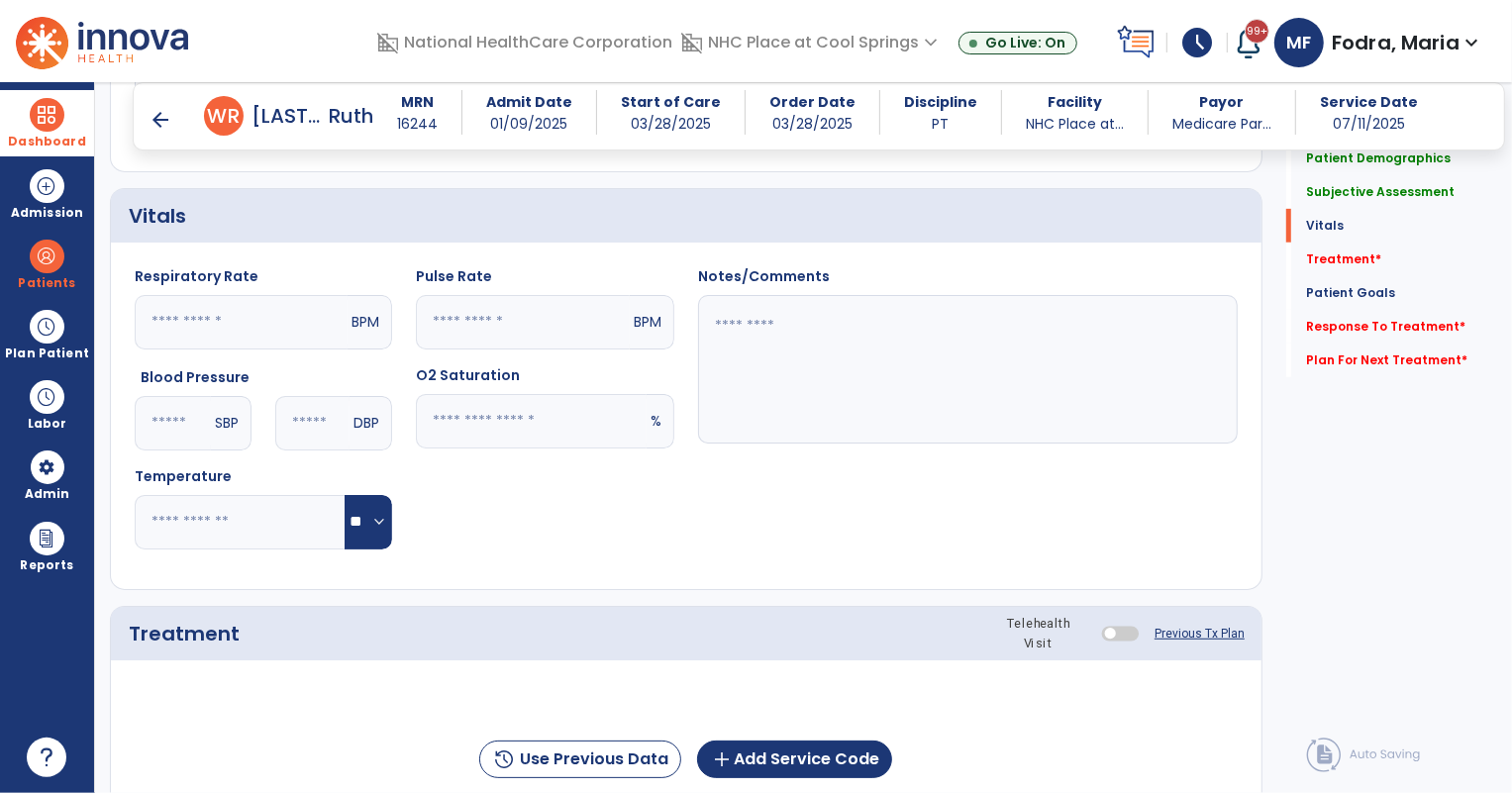 scroll, scrollTop: 1020, scrollLeft: 0, axis: vertical 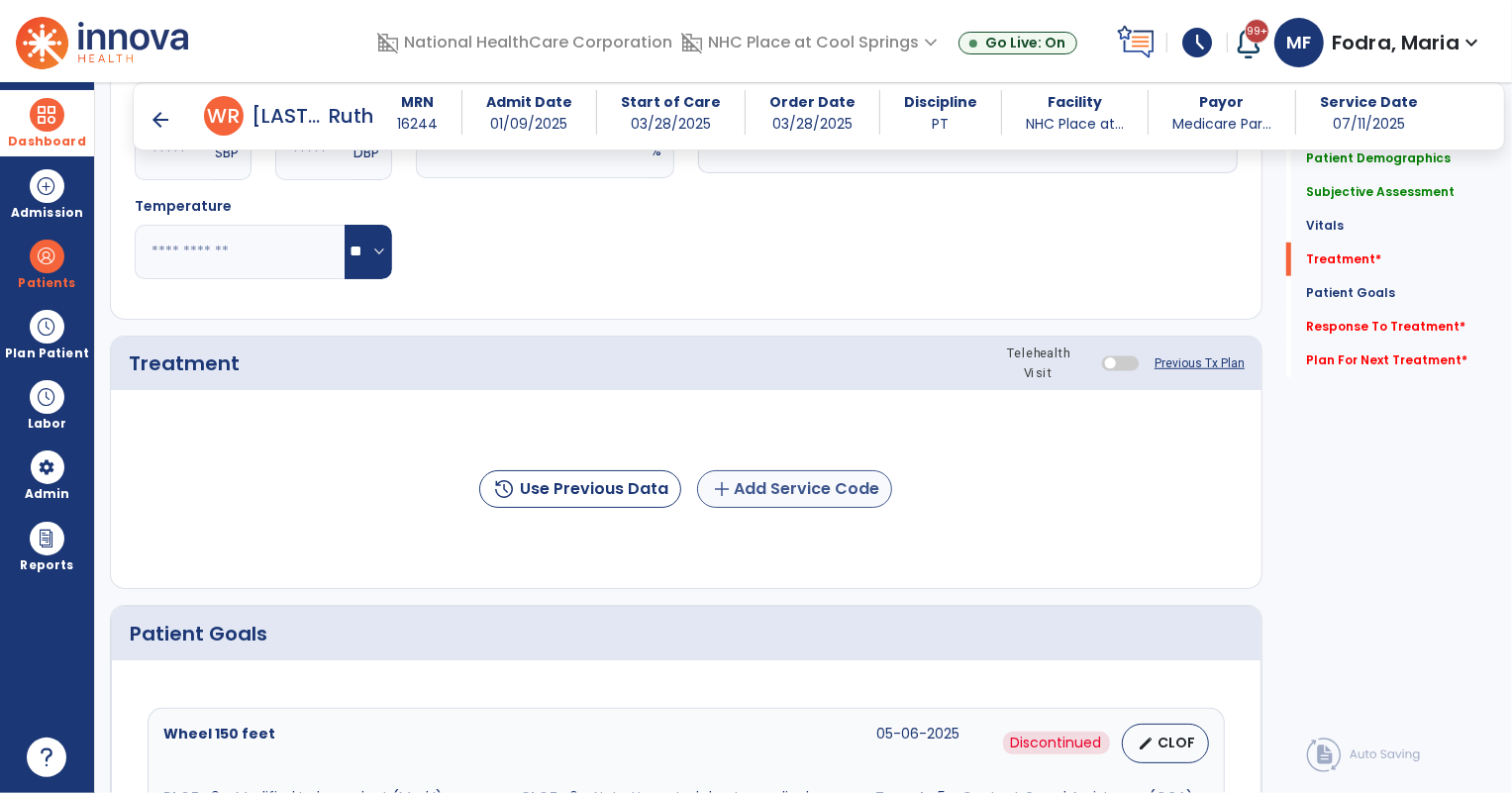 type on "**********" 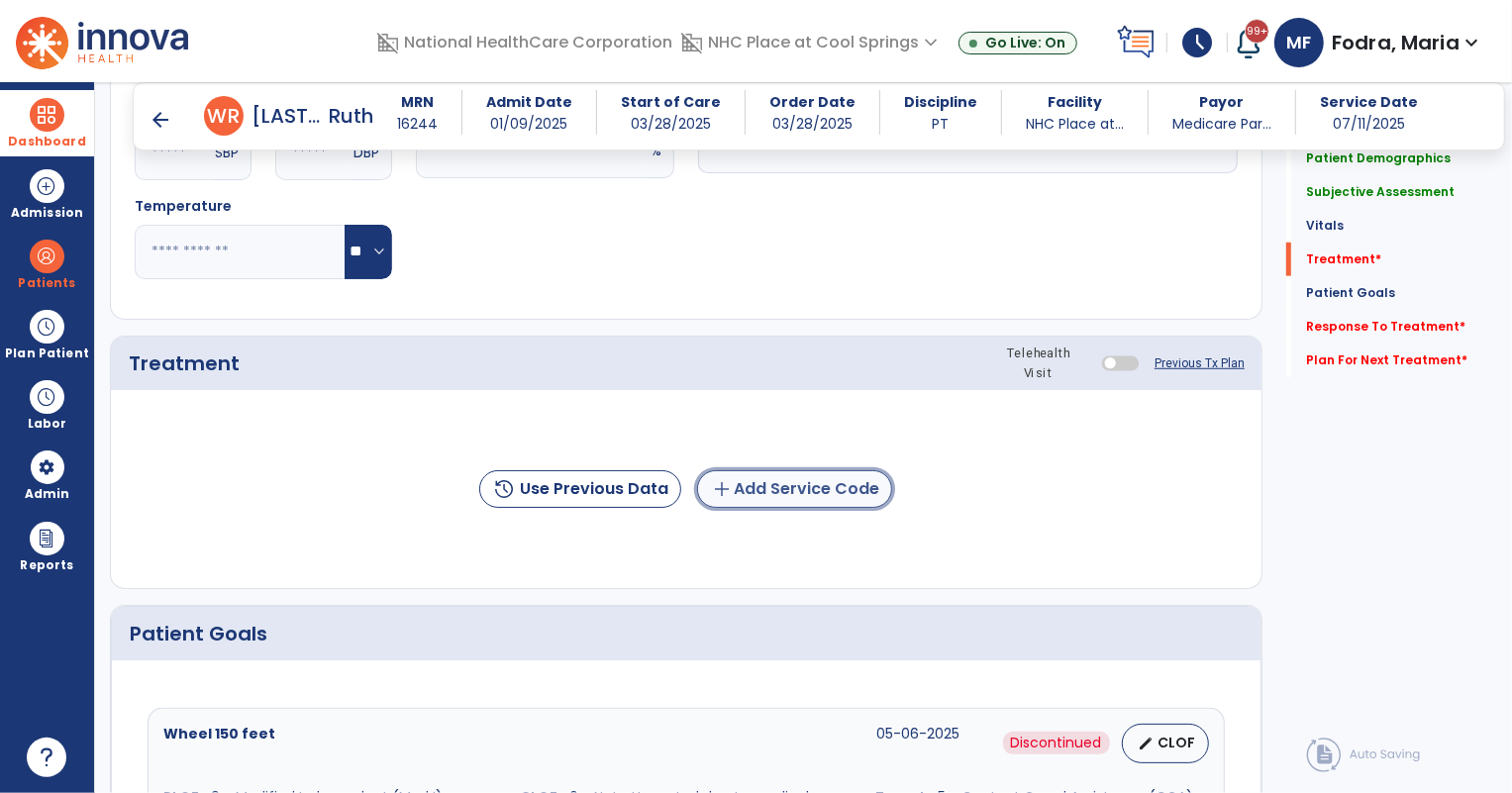click on "add  Add Service Code" 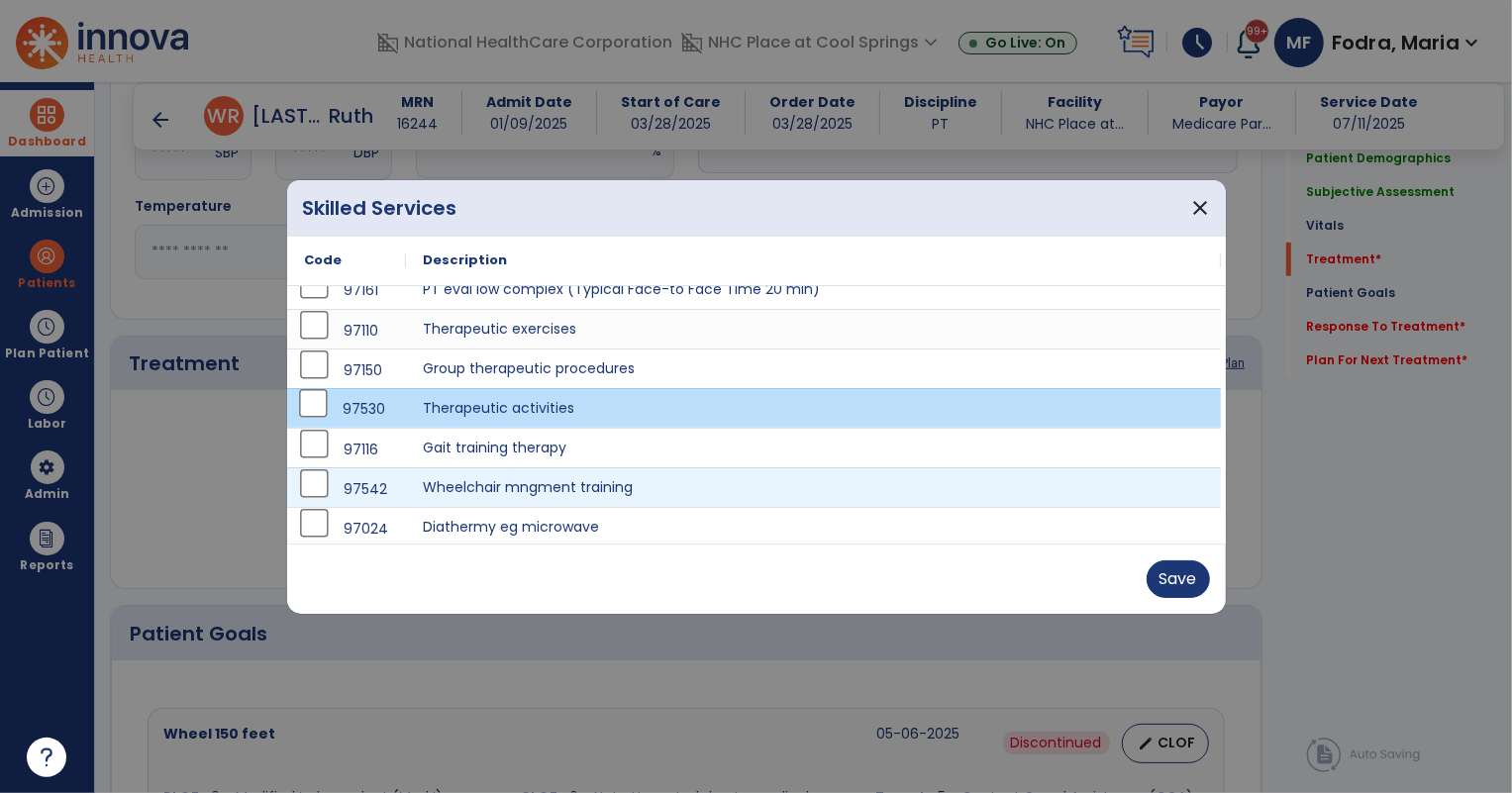 scroll, scrollTop: 20, scrollLeft: 0, axis: vertical 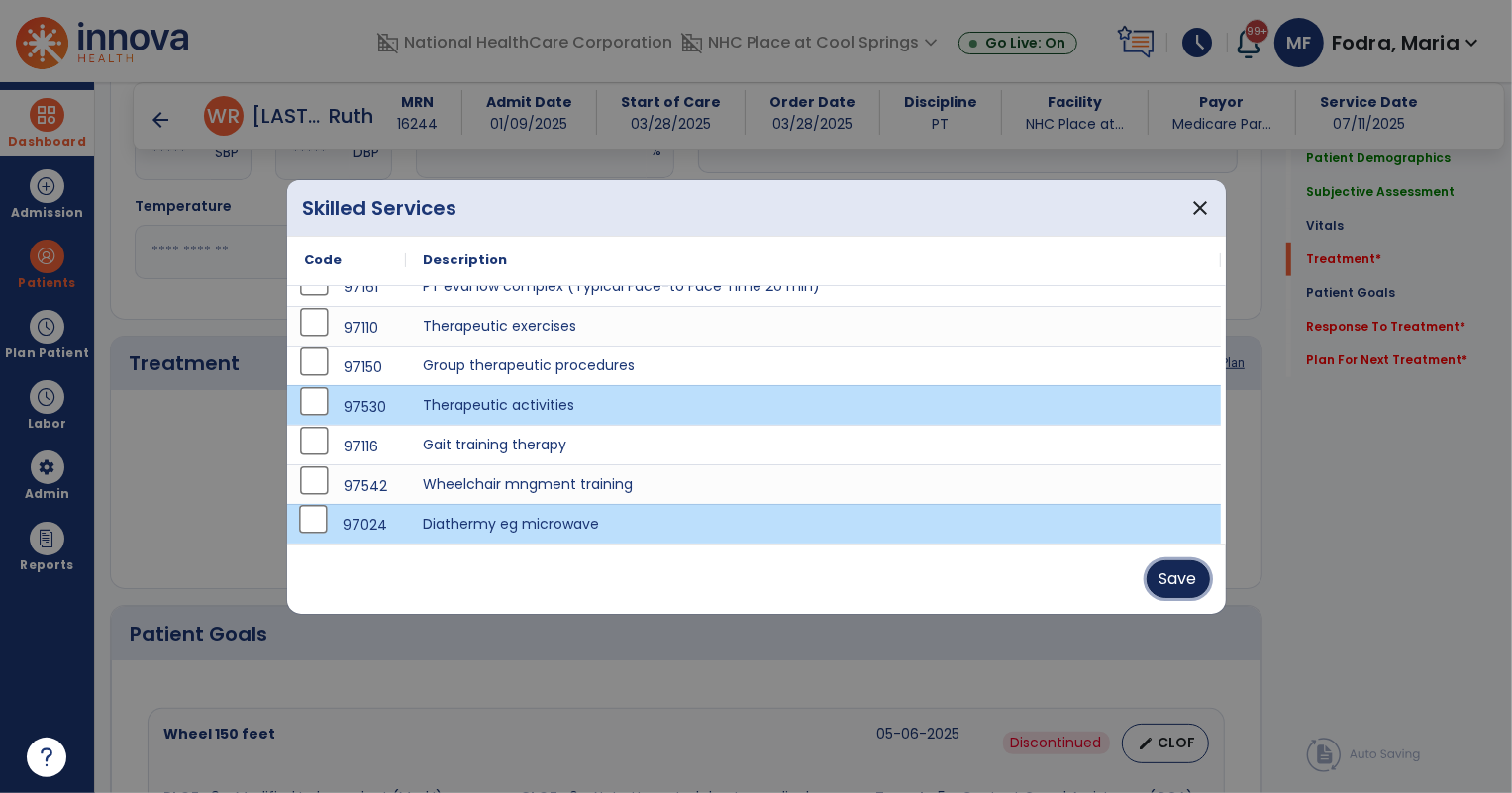 click on "Save" at bounding box center (1178, 579) 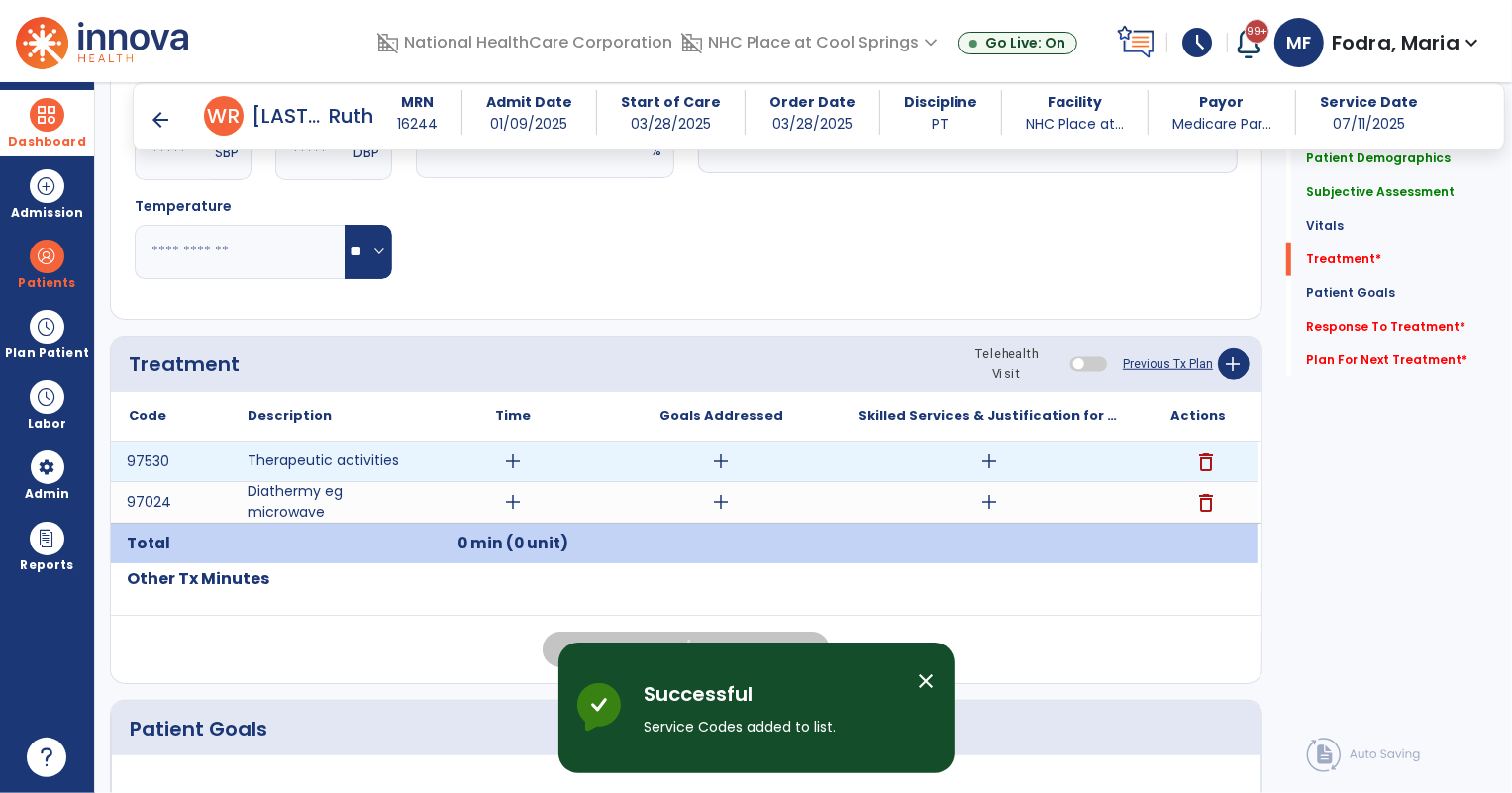 click on "add" at bounding box center (513, 461) 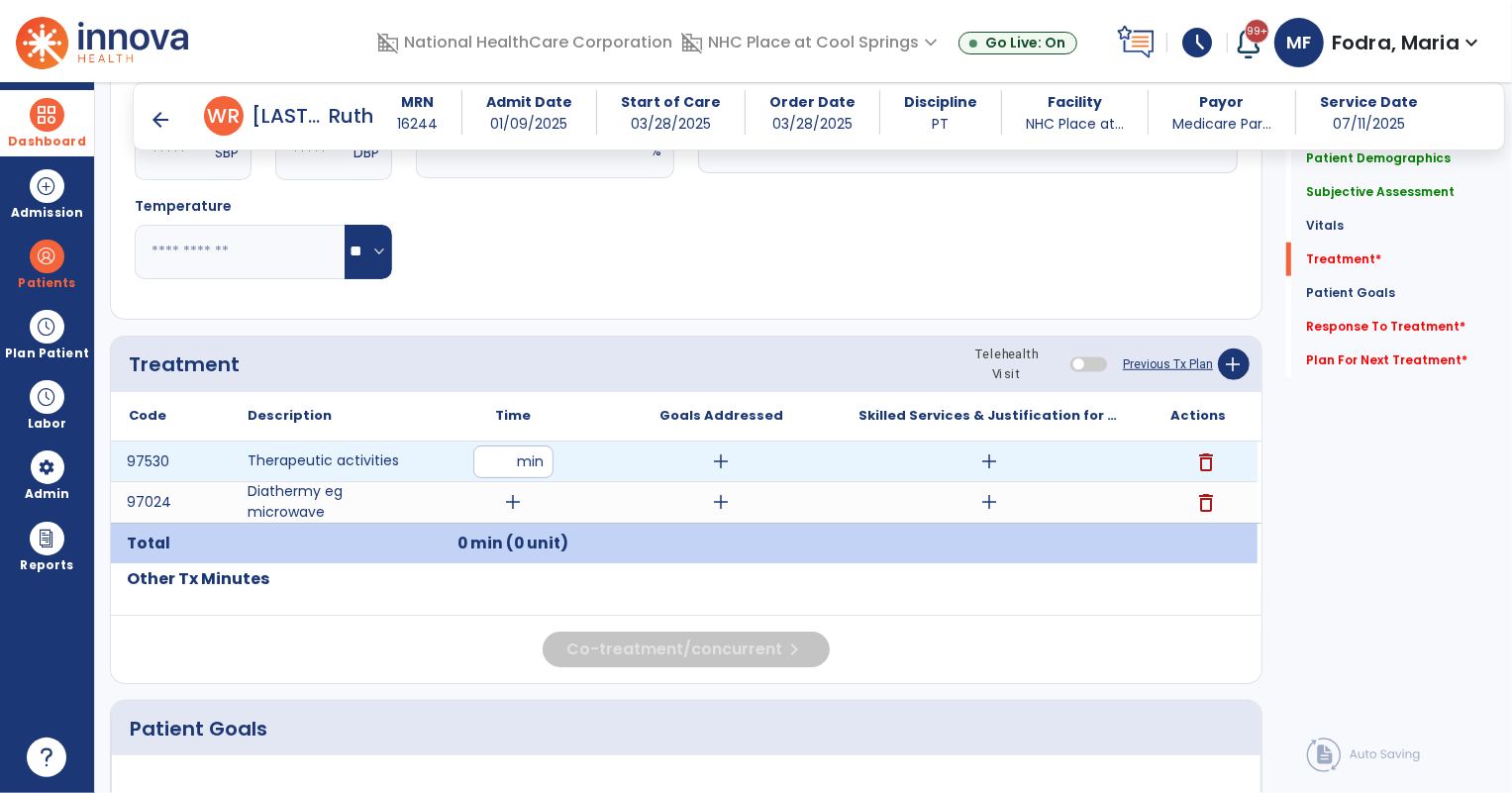 type on "**" 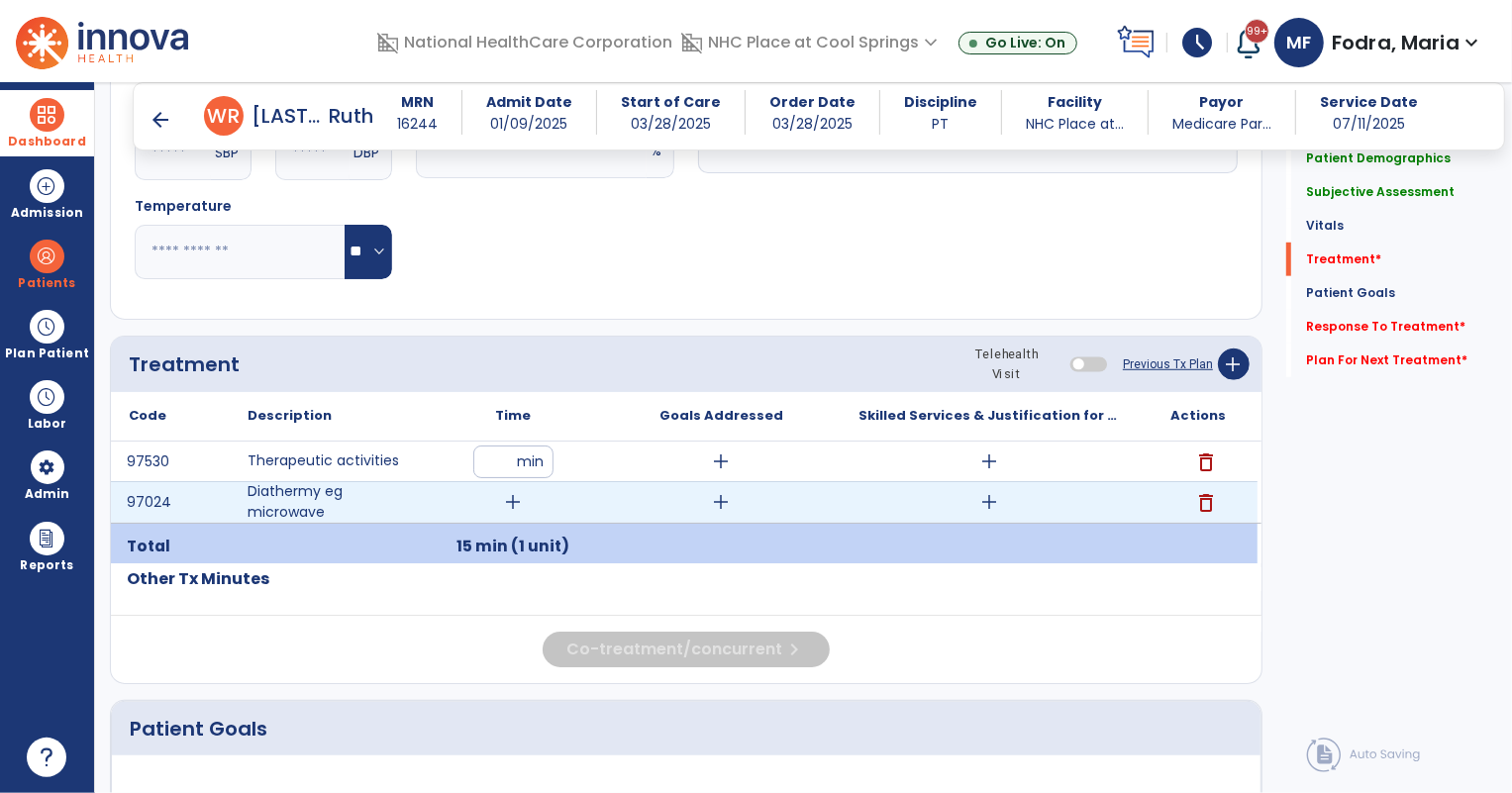 click on "add" at bounding box center (513, 502) 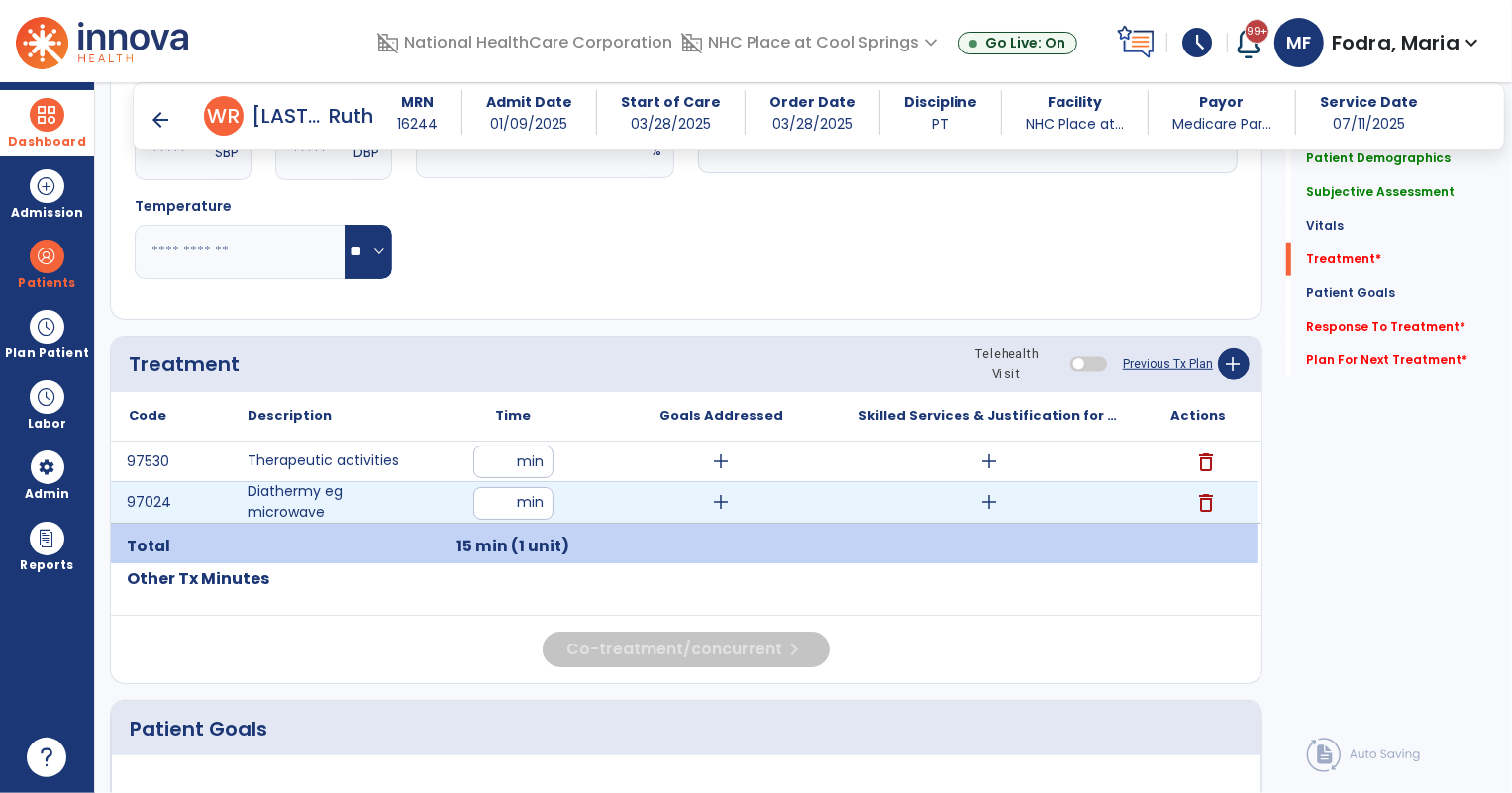 type on "*" 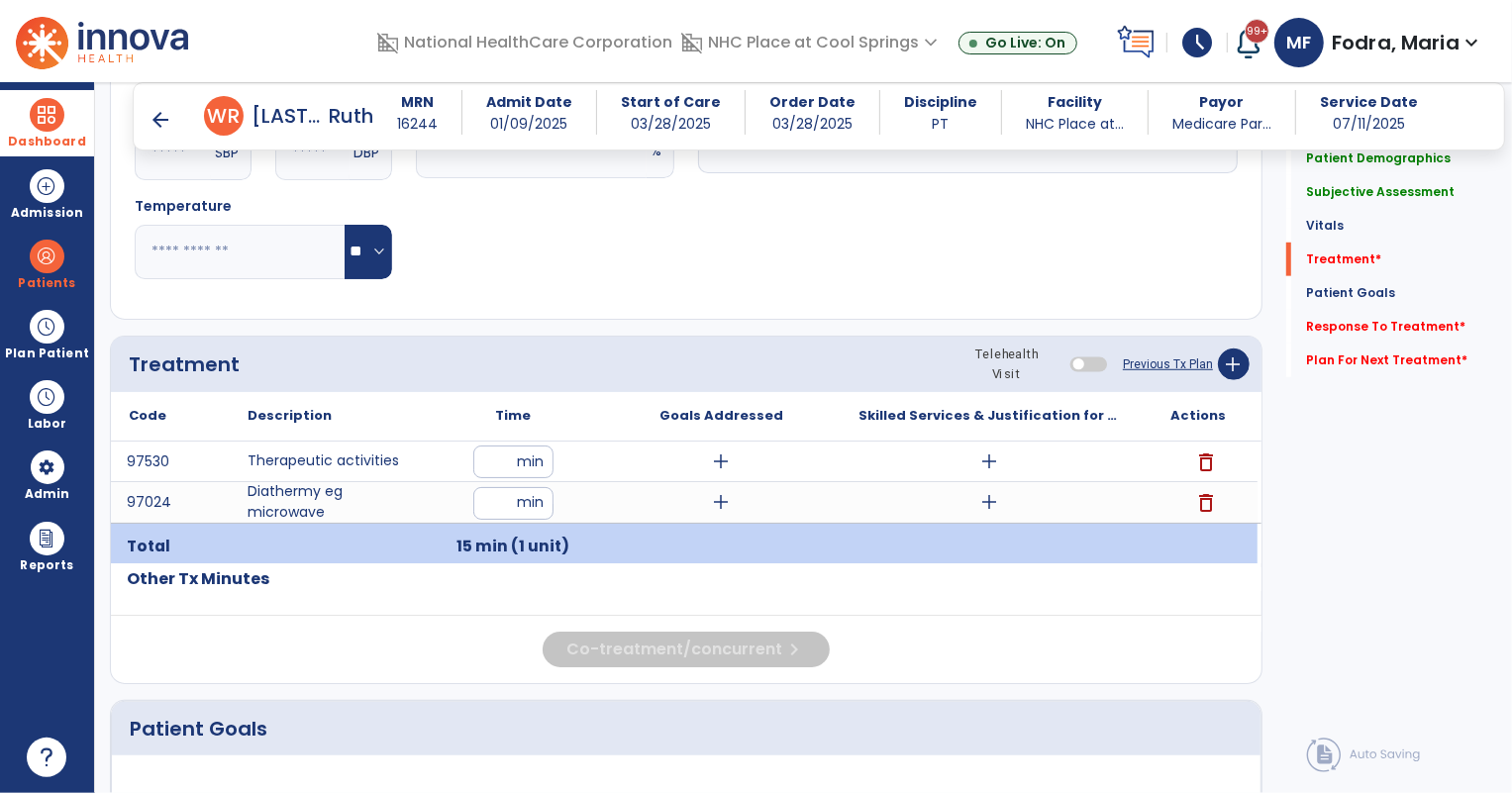 click on "Other Tx Minutes" 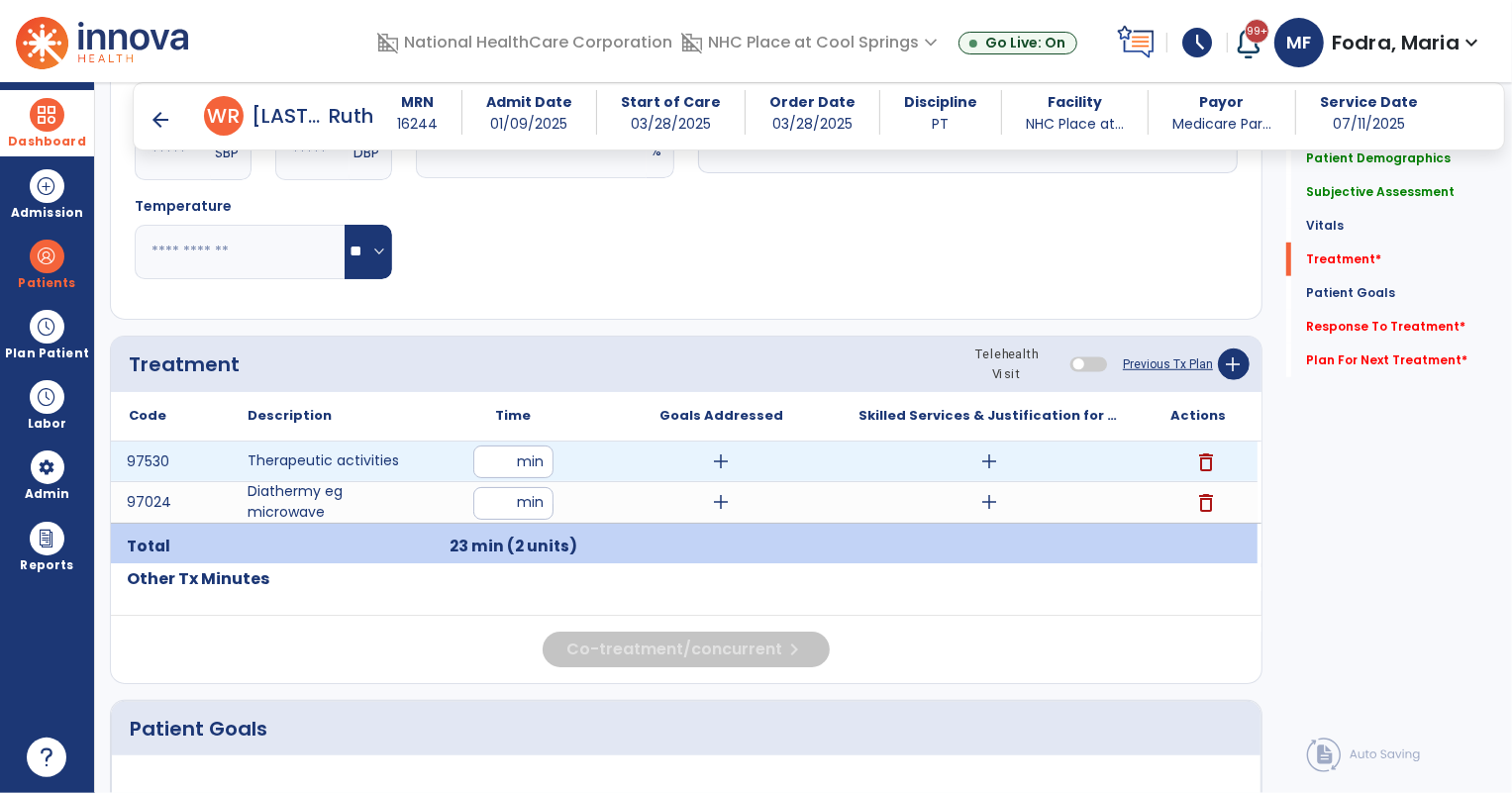click on "add" at bounding box center (722, 461) 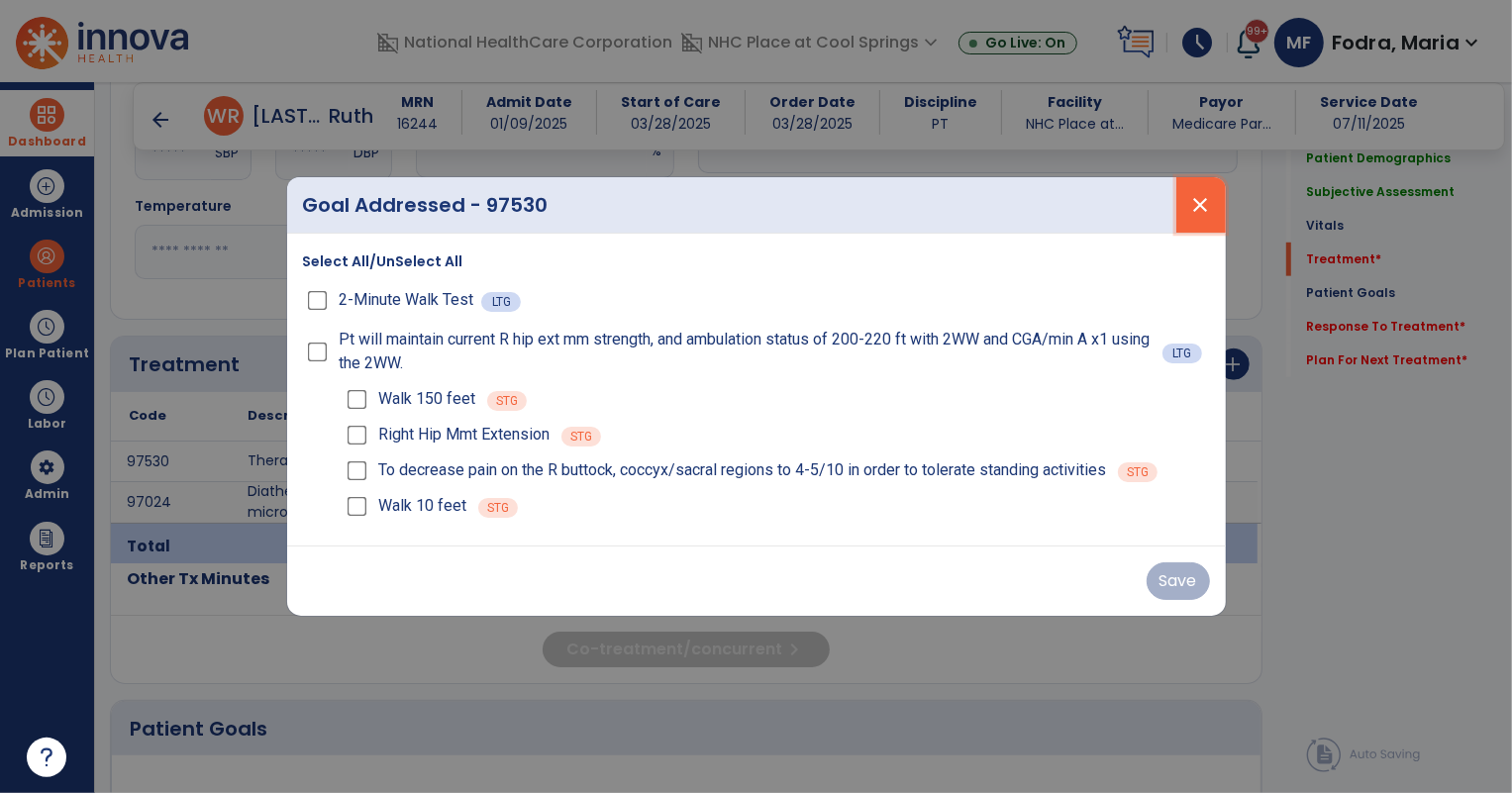 click on "close" at bounding box center [1201, 205] 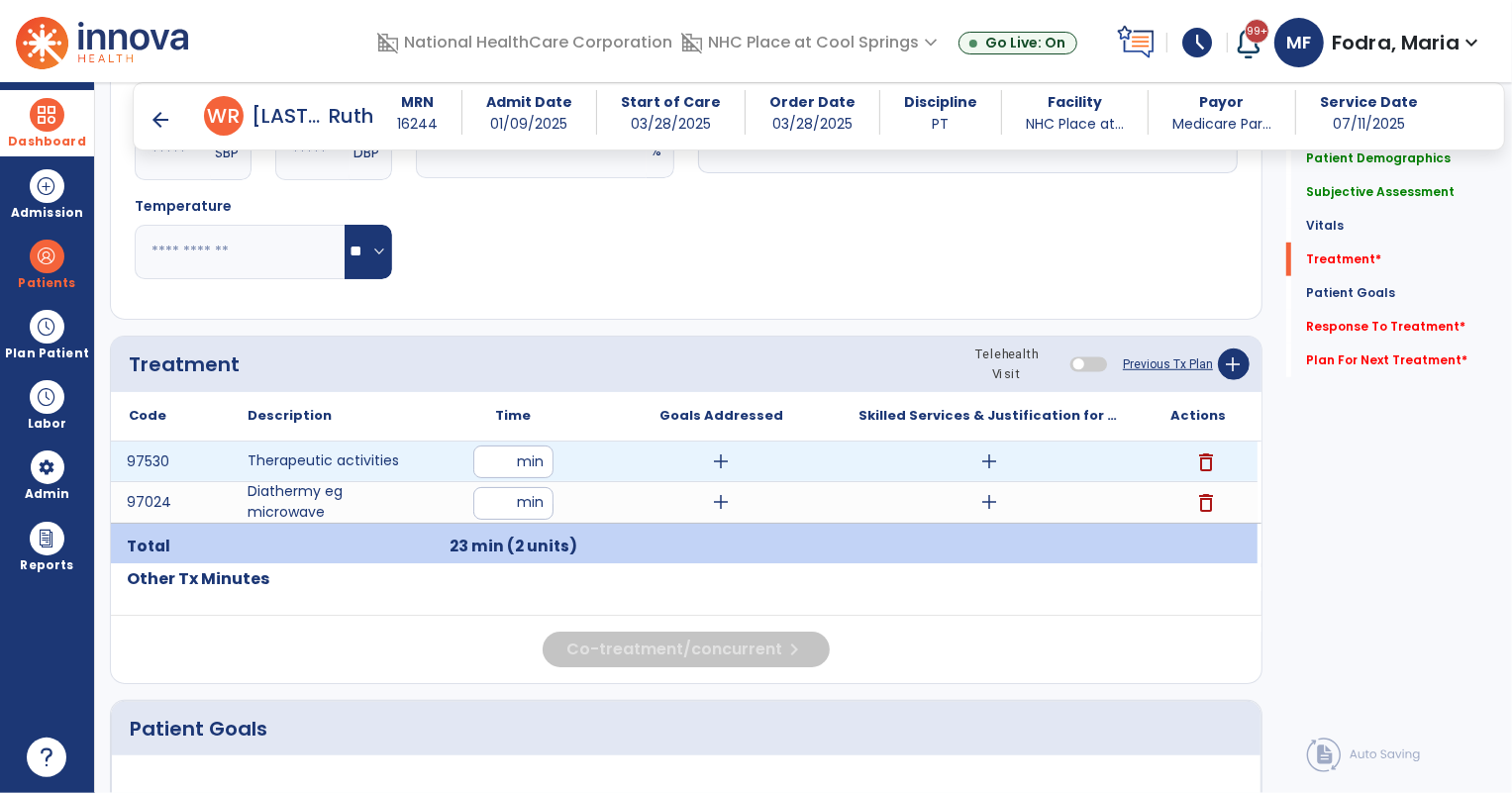 drag, startPoint x: 500, startPoint y: 462, endPoint x: 484, endPoint y: 463, distance: 16.03122 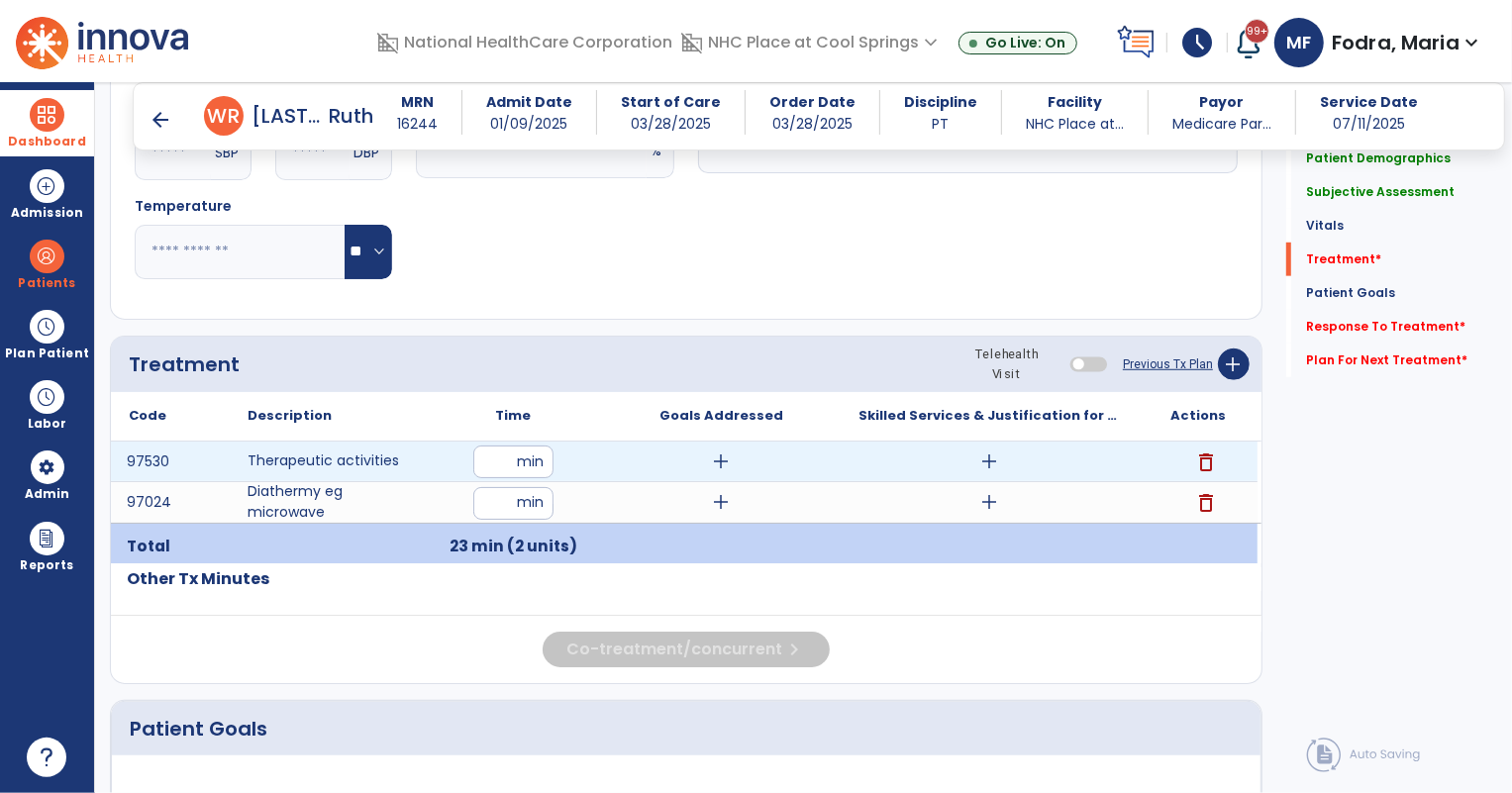 type on "**" 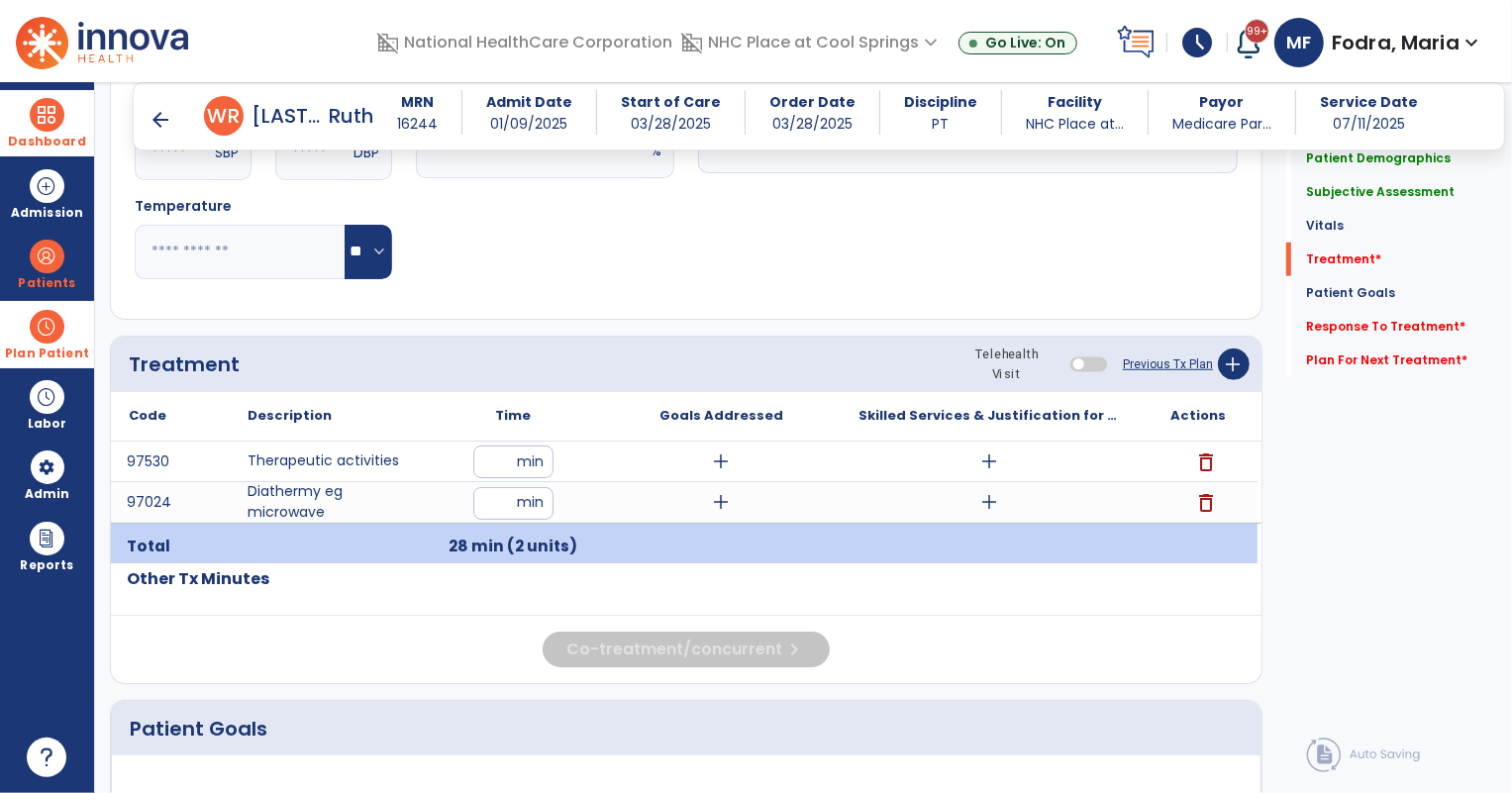 click at bounding box center [47, 327] 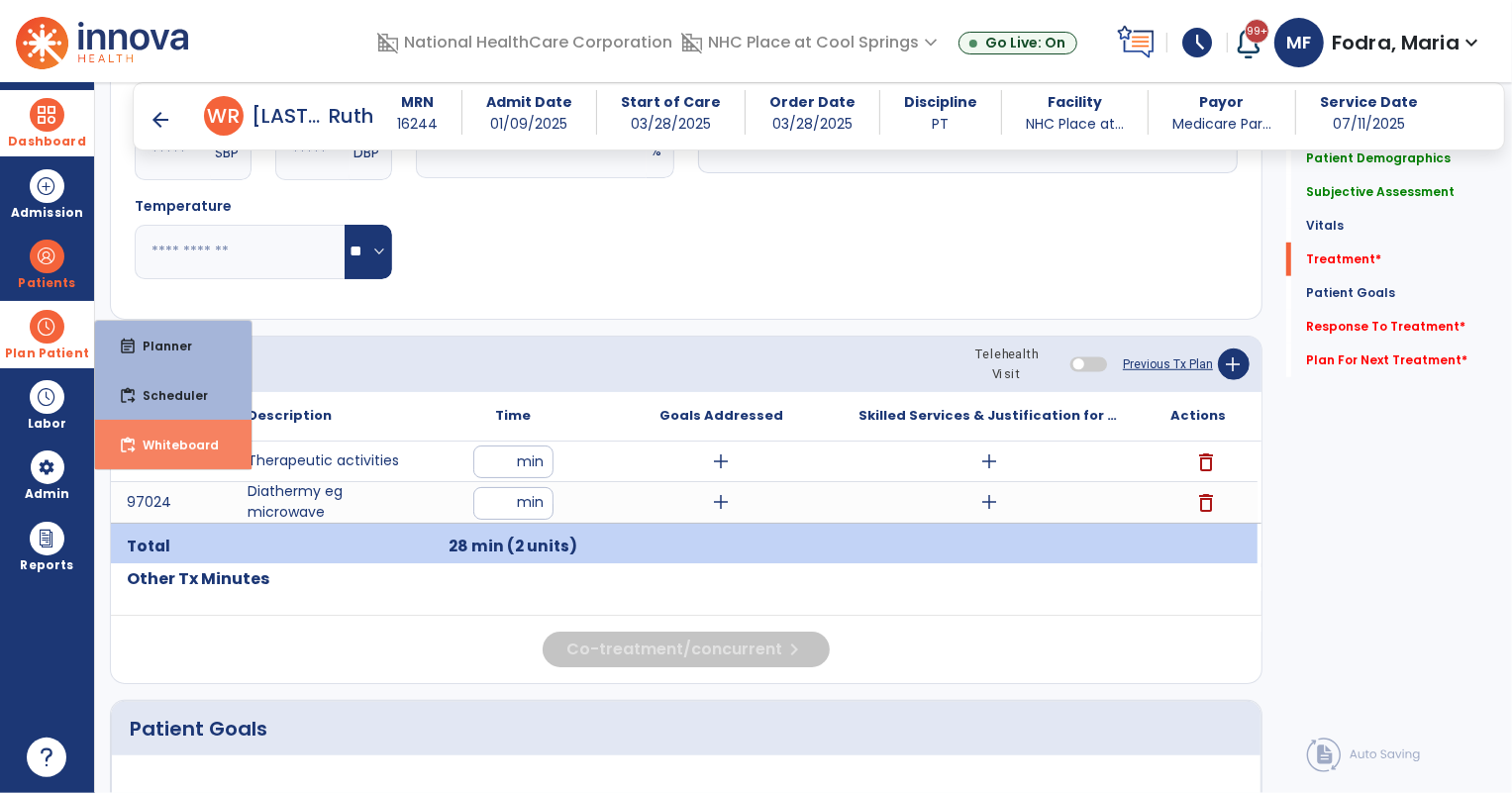 click on "Whiteboard" at bounding box center [172, 445] 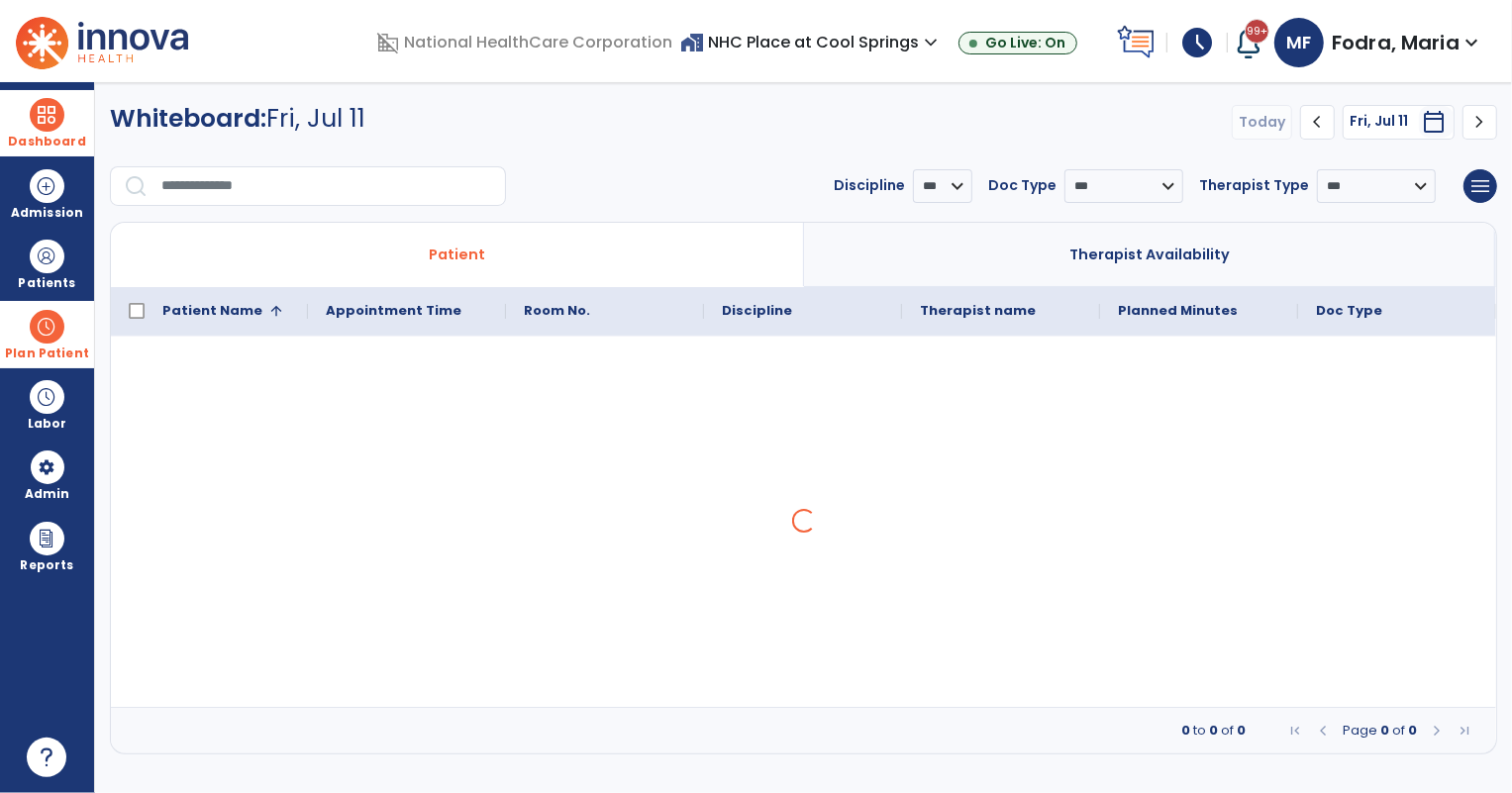scroll, scrollTop: 0, scrollLeft: 0, axis: both 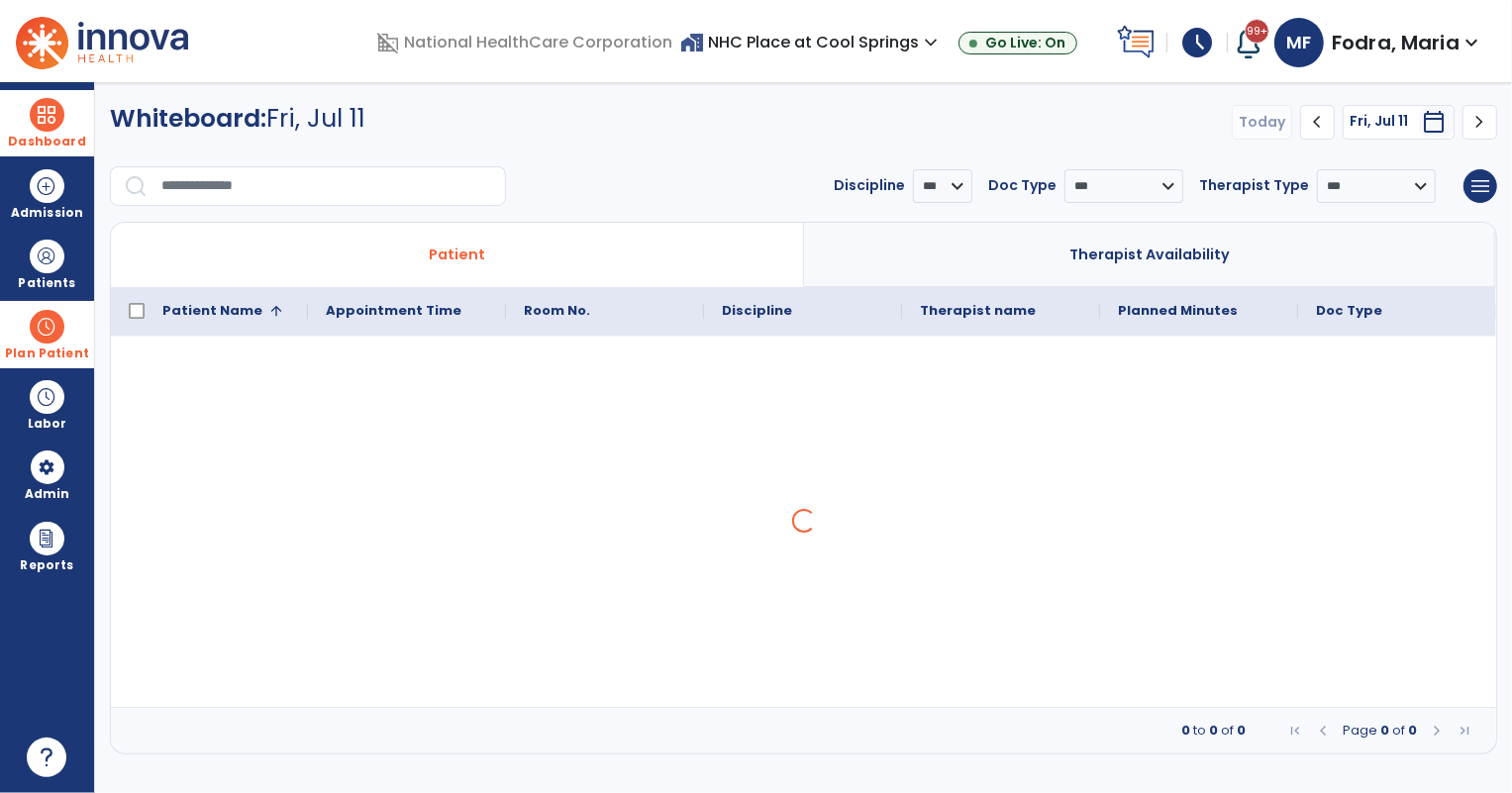 click 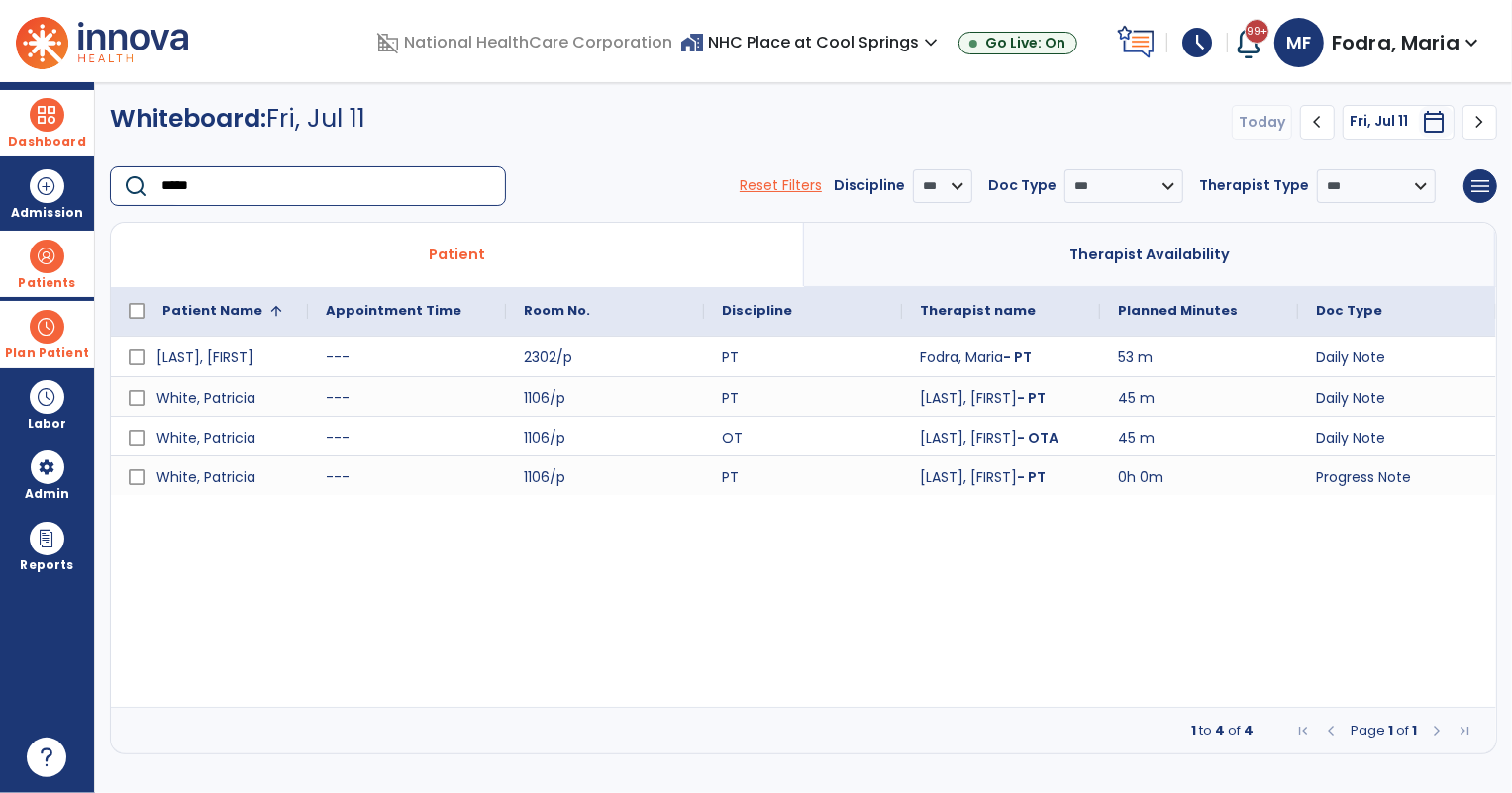 type on "*****" 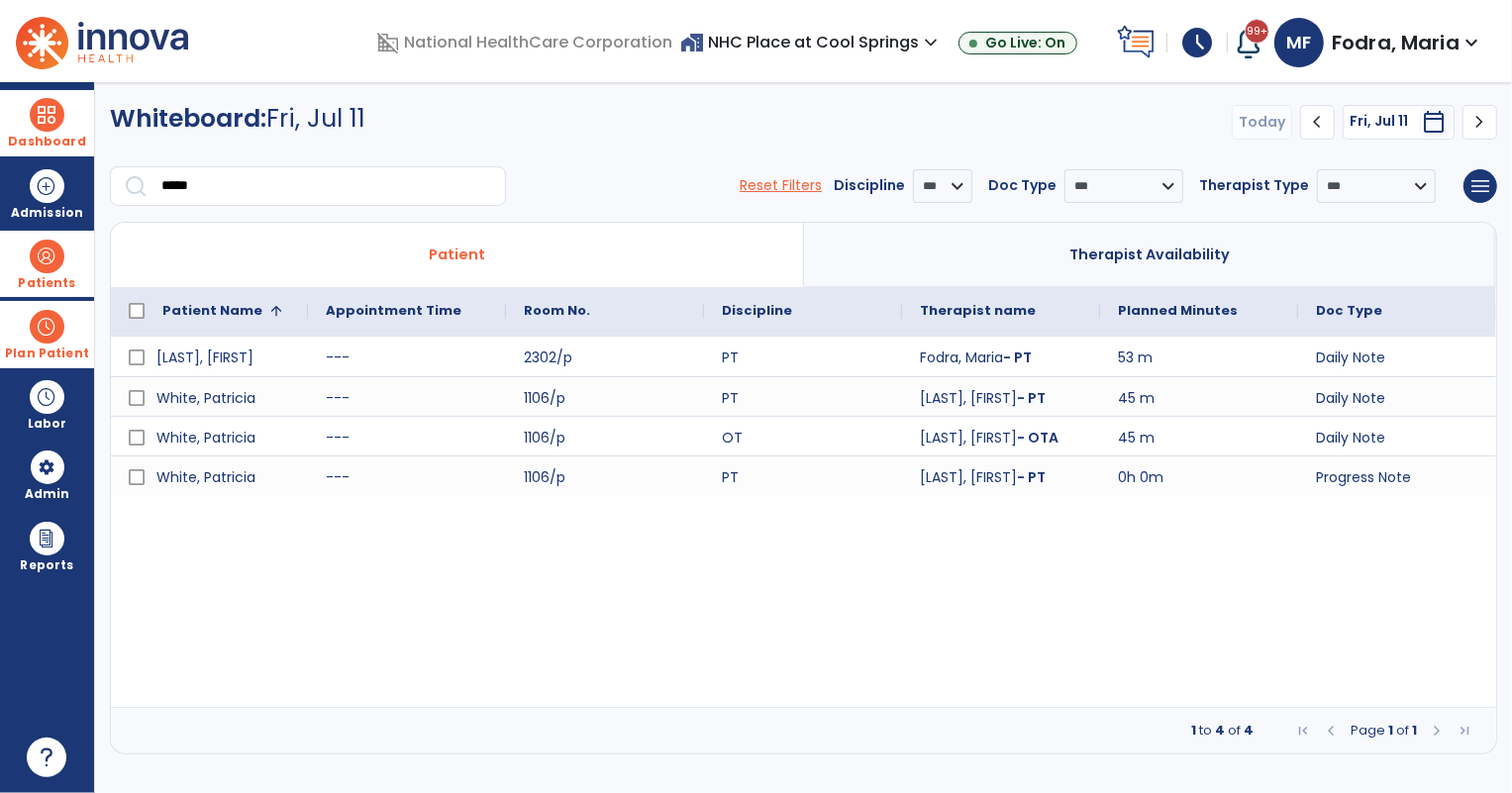 click on "Patients" at bounding box center (47, 283) 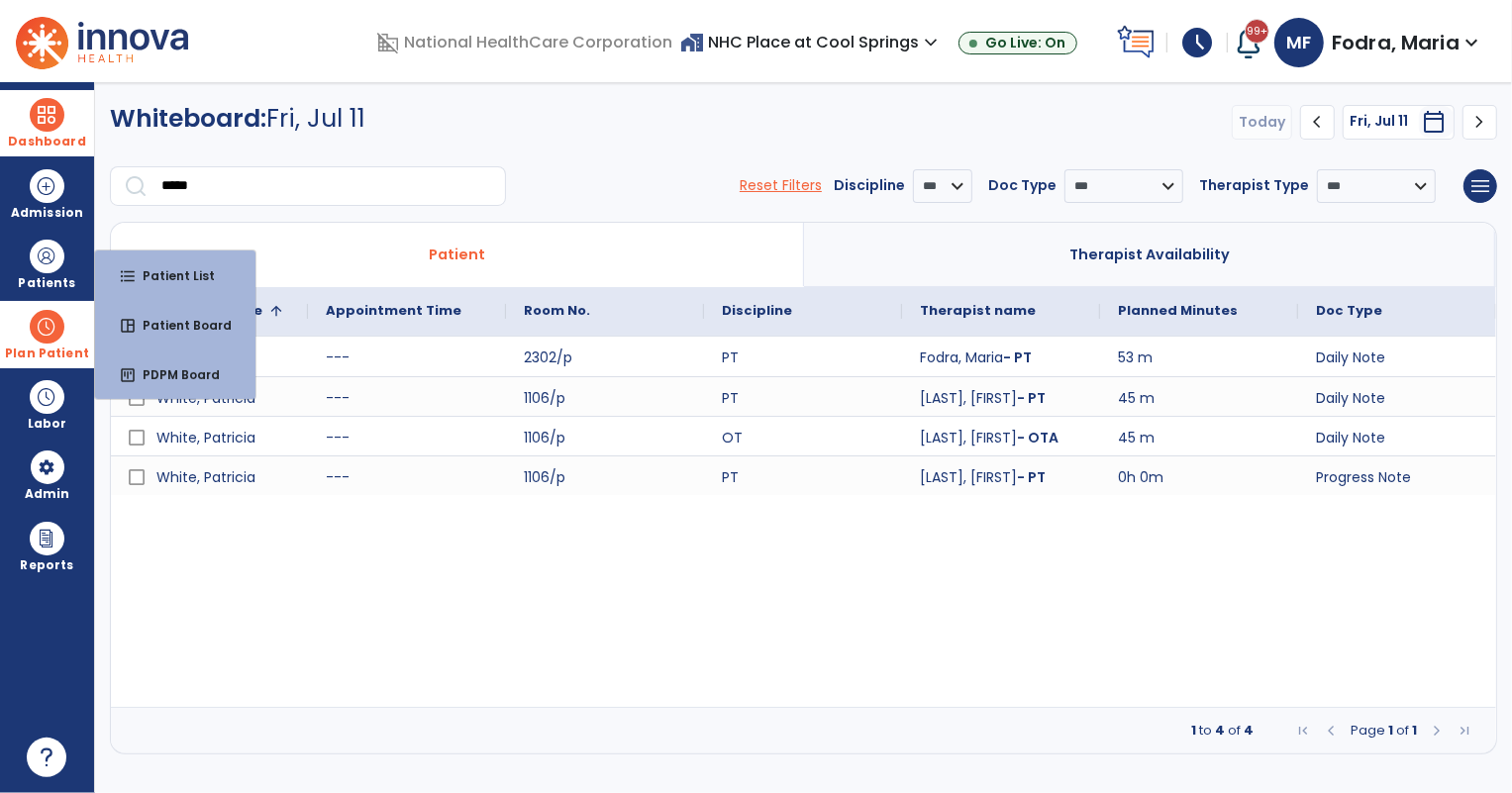 click on "Dashboard" at bounding box center (47, 123) 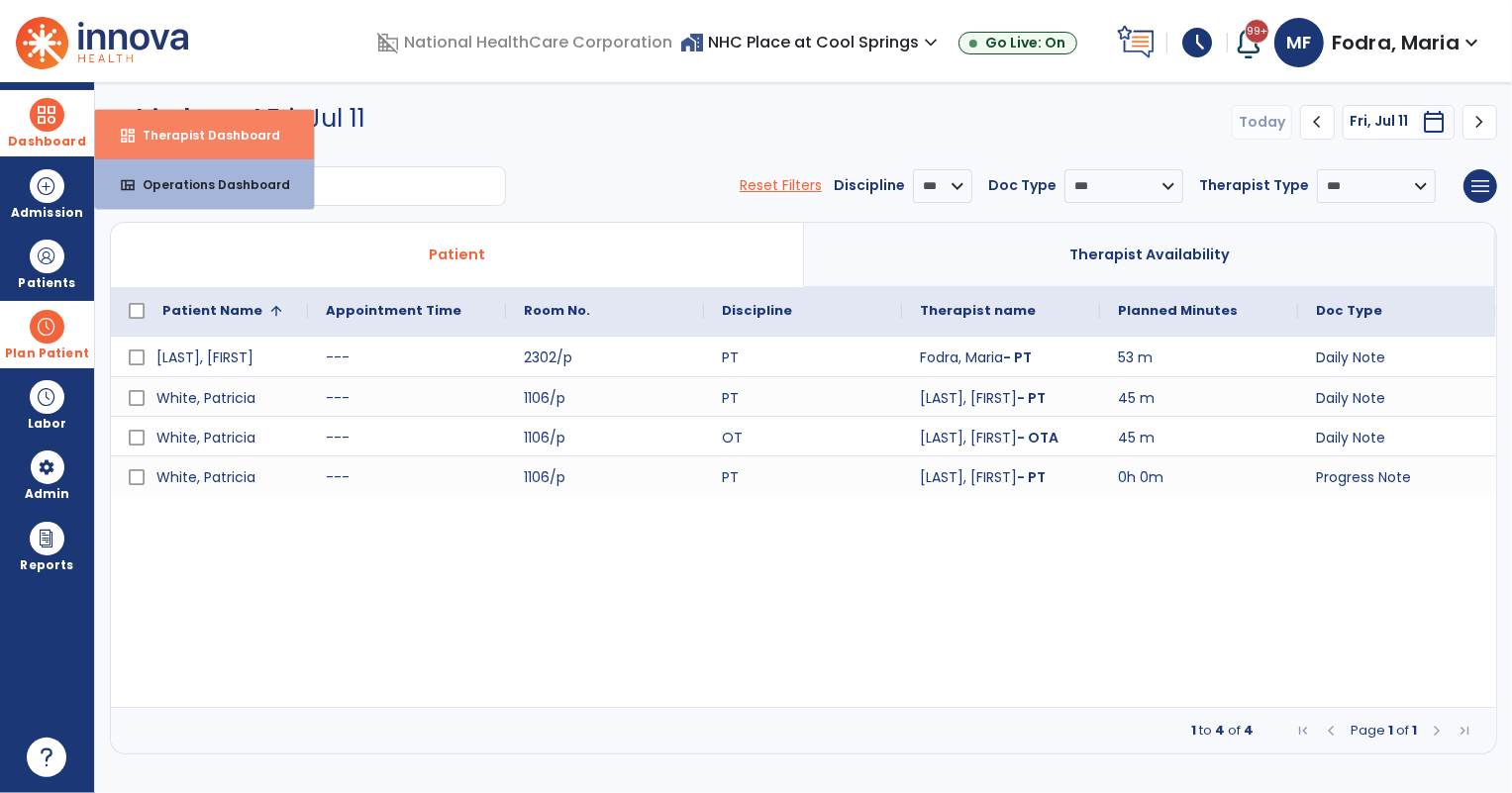 click on "Therapist Dashboard" at bounding box center (203, 135) 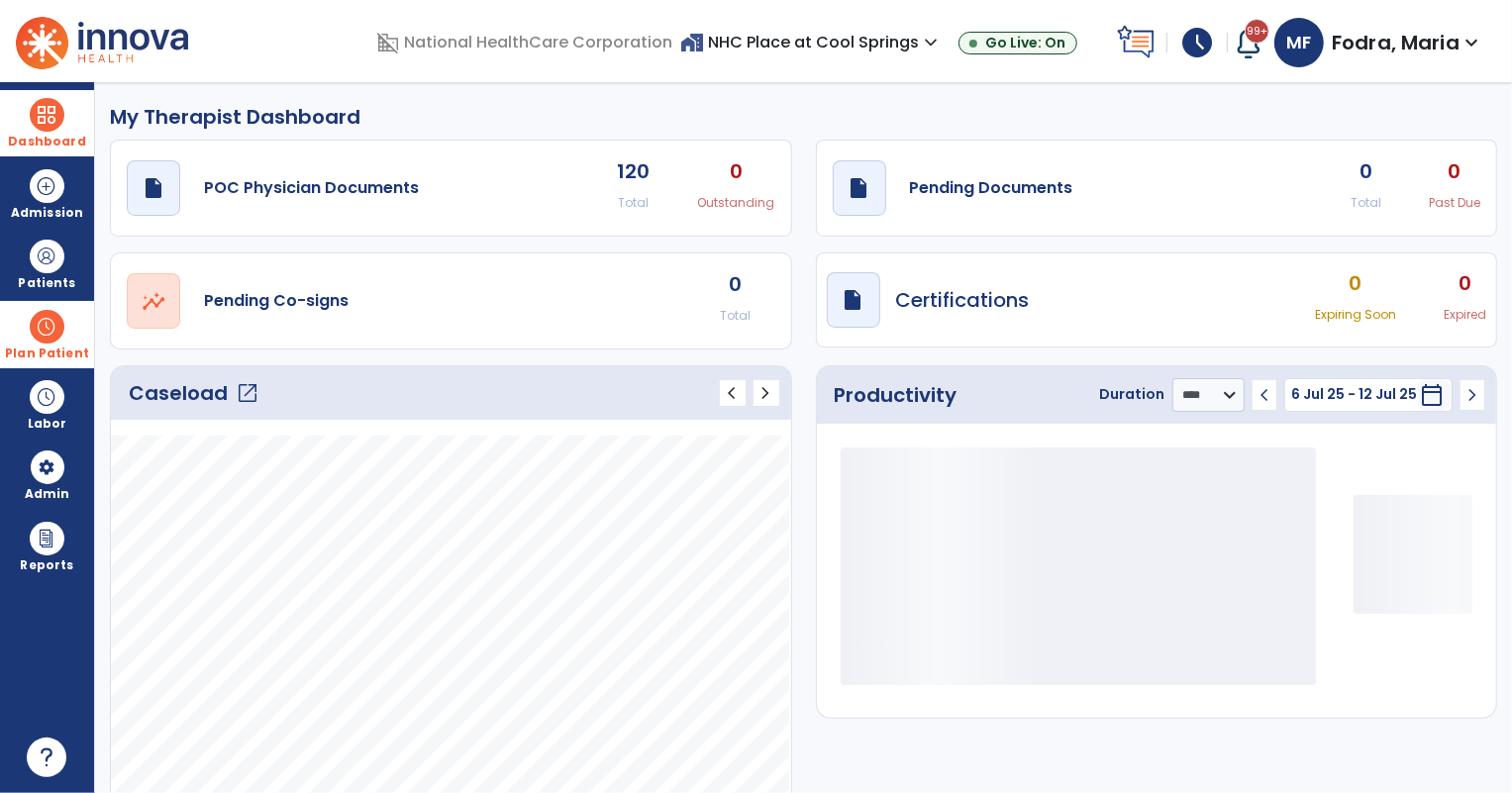 click on "open_in_new" 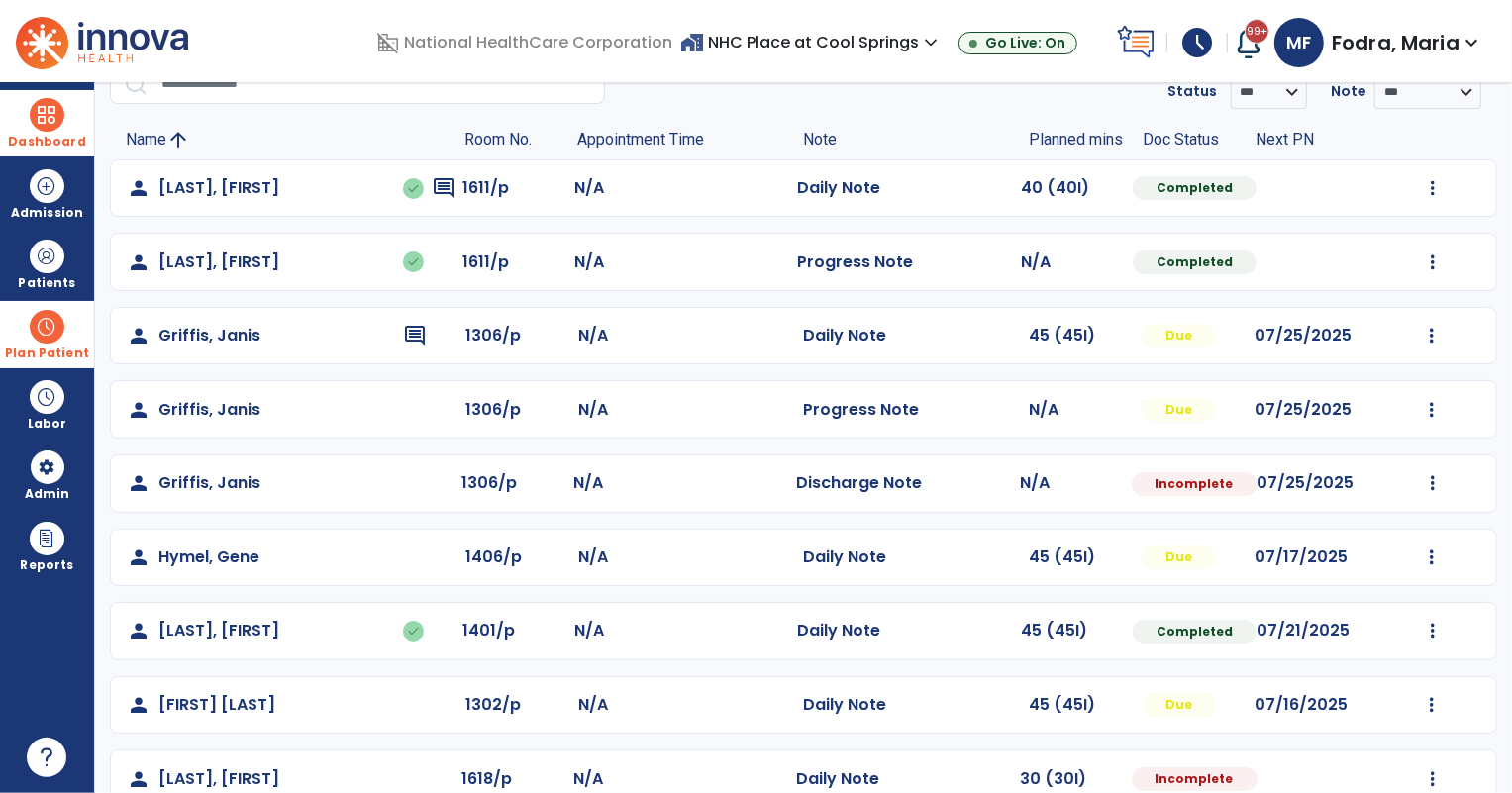 scroll, scrollTop: 209, scrollLeft: 0, axis: vertical 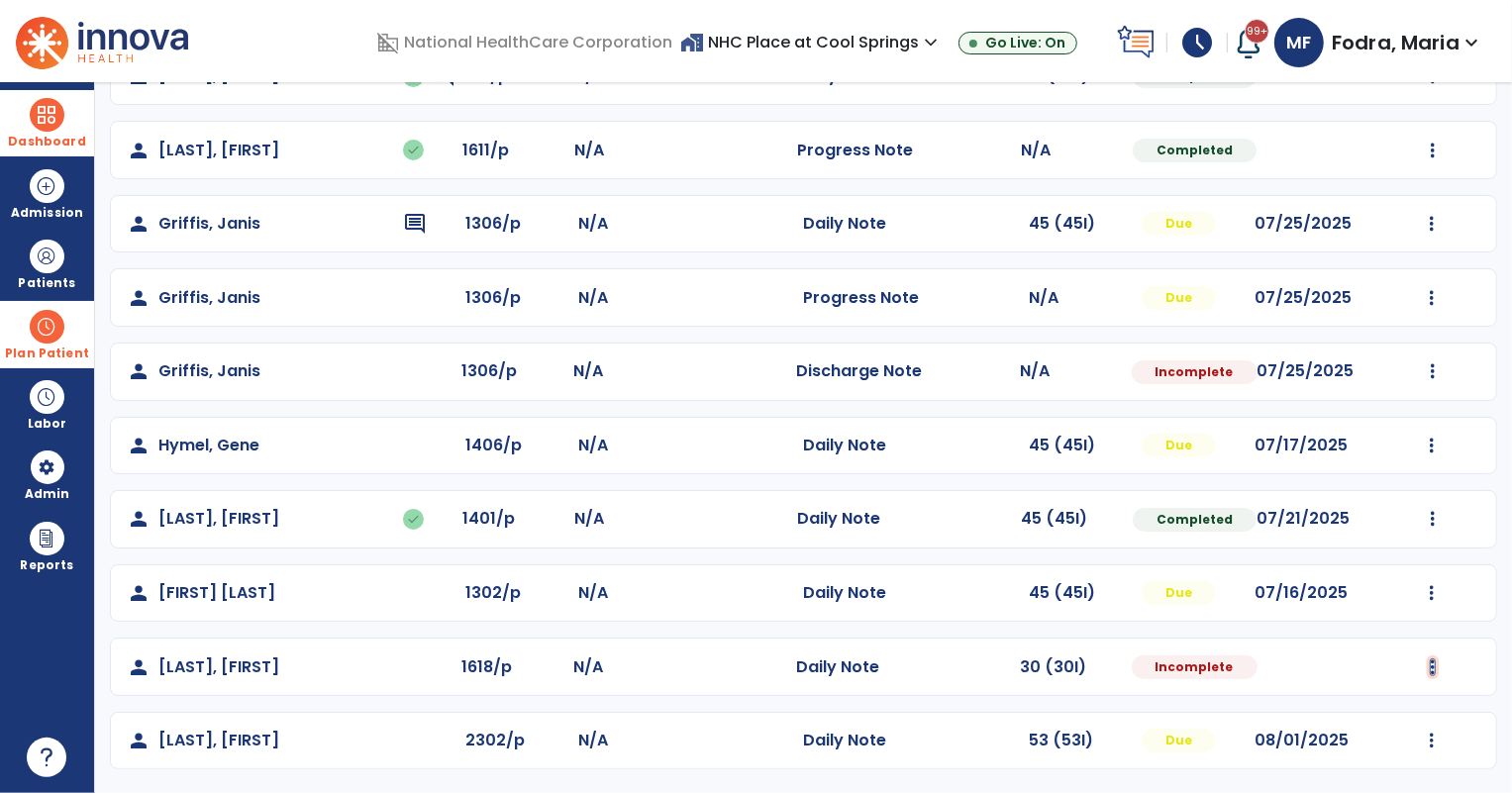 click at bounding box center [1433, 76] 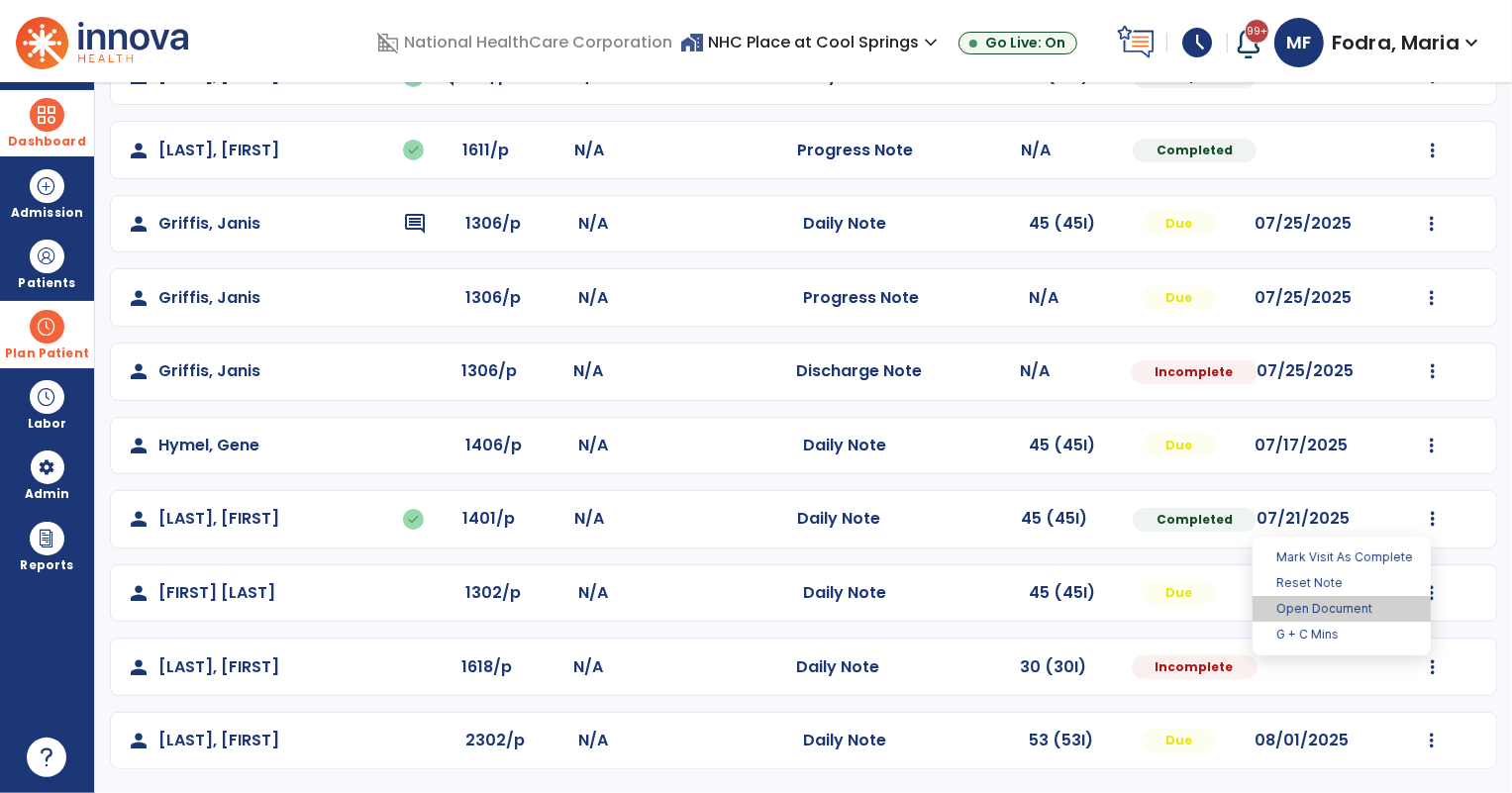 click on "Open Document" at bounding box center (1342, 609) 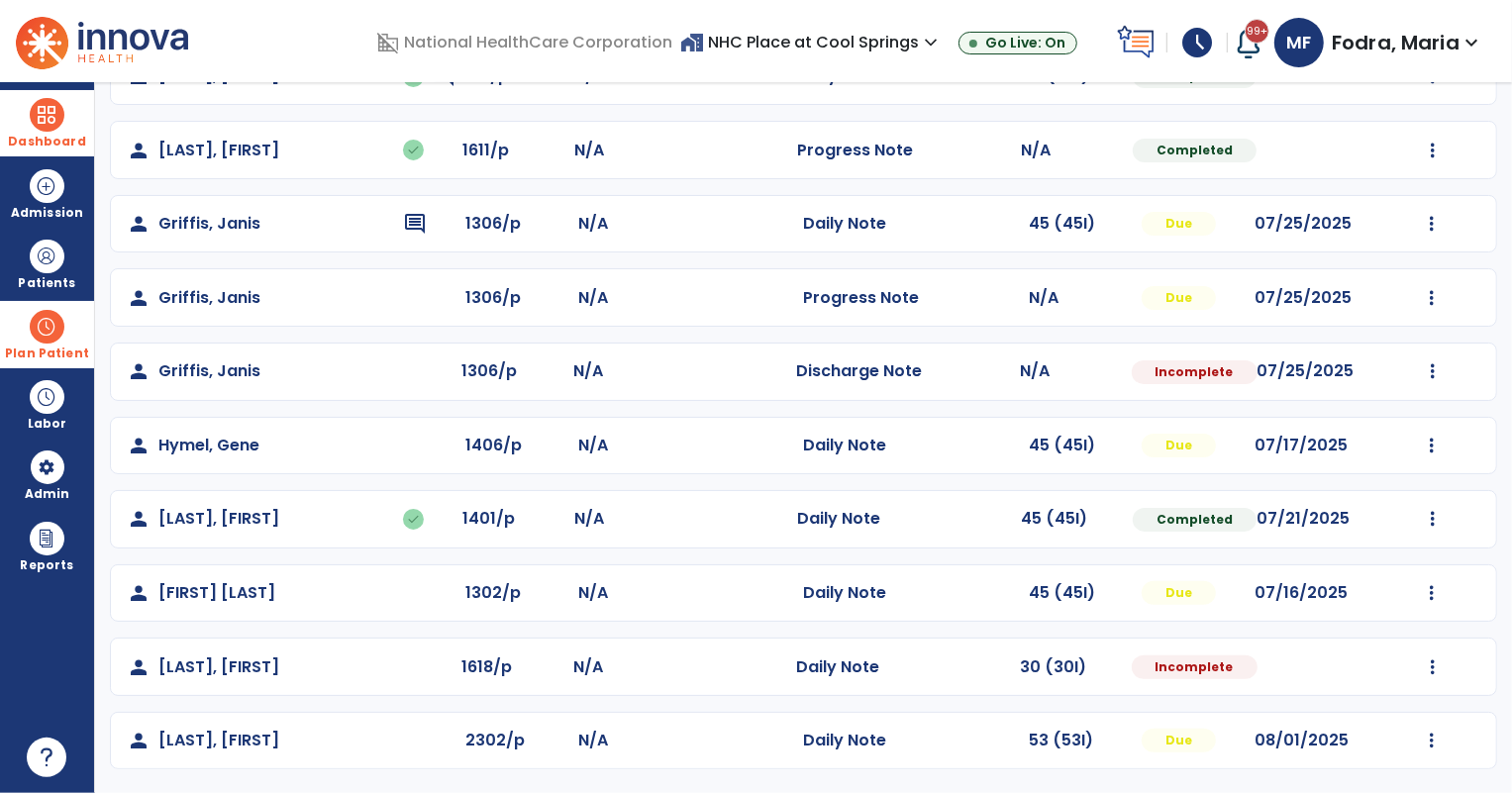 select on "*" 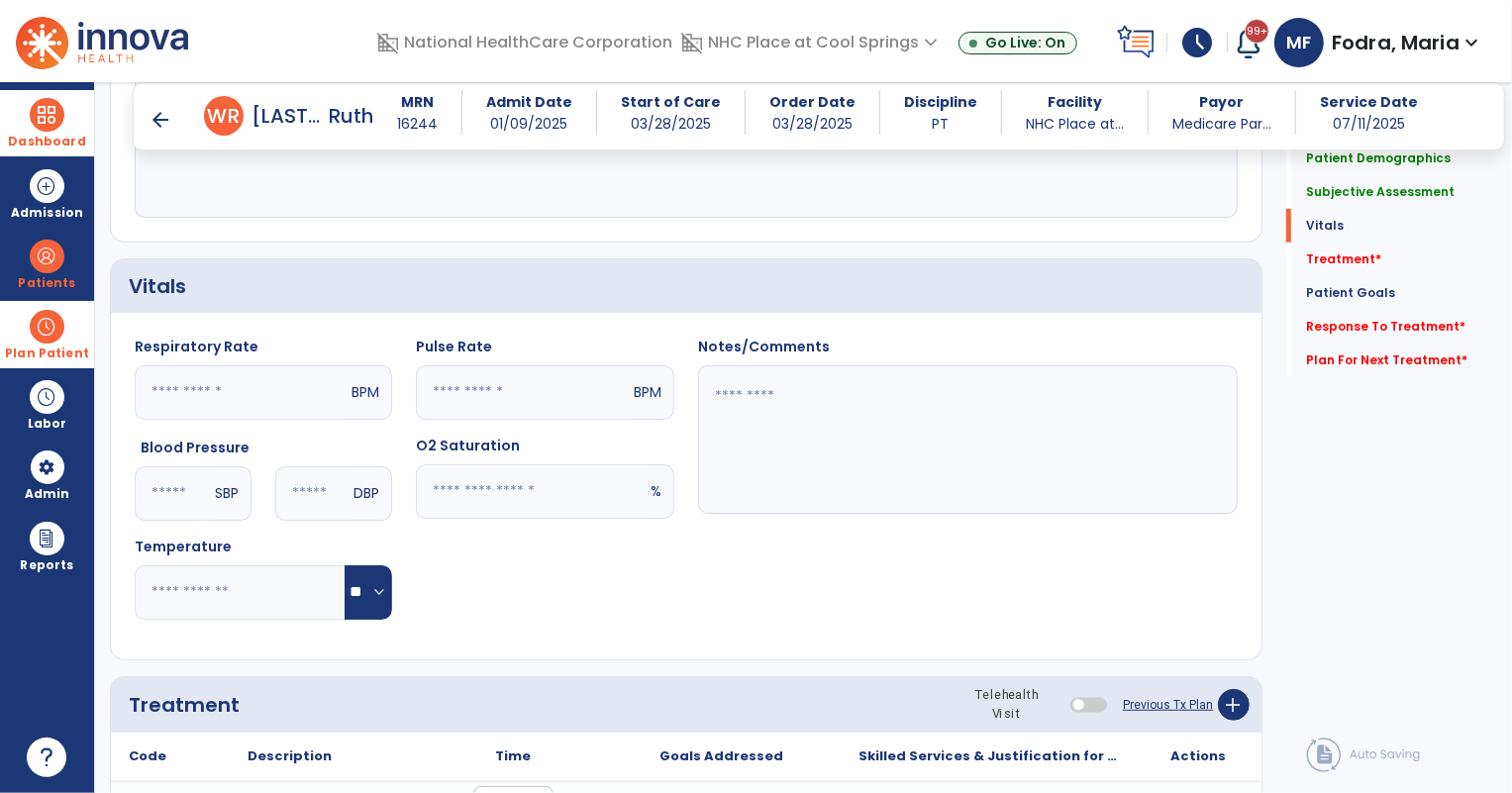 scroll, scrollTop: 1020, scrollLeft: 0, axis: vertical 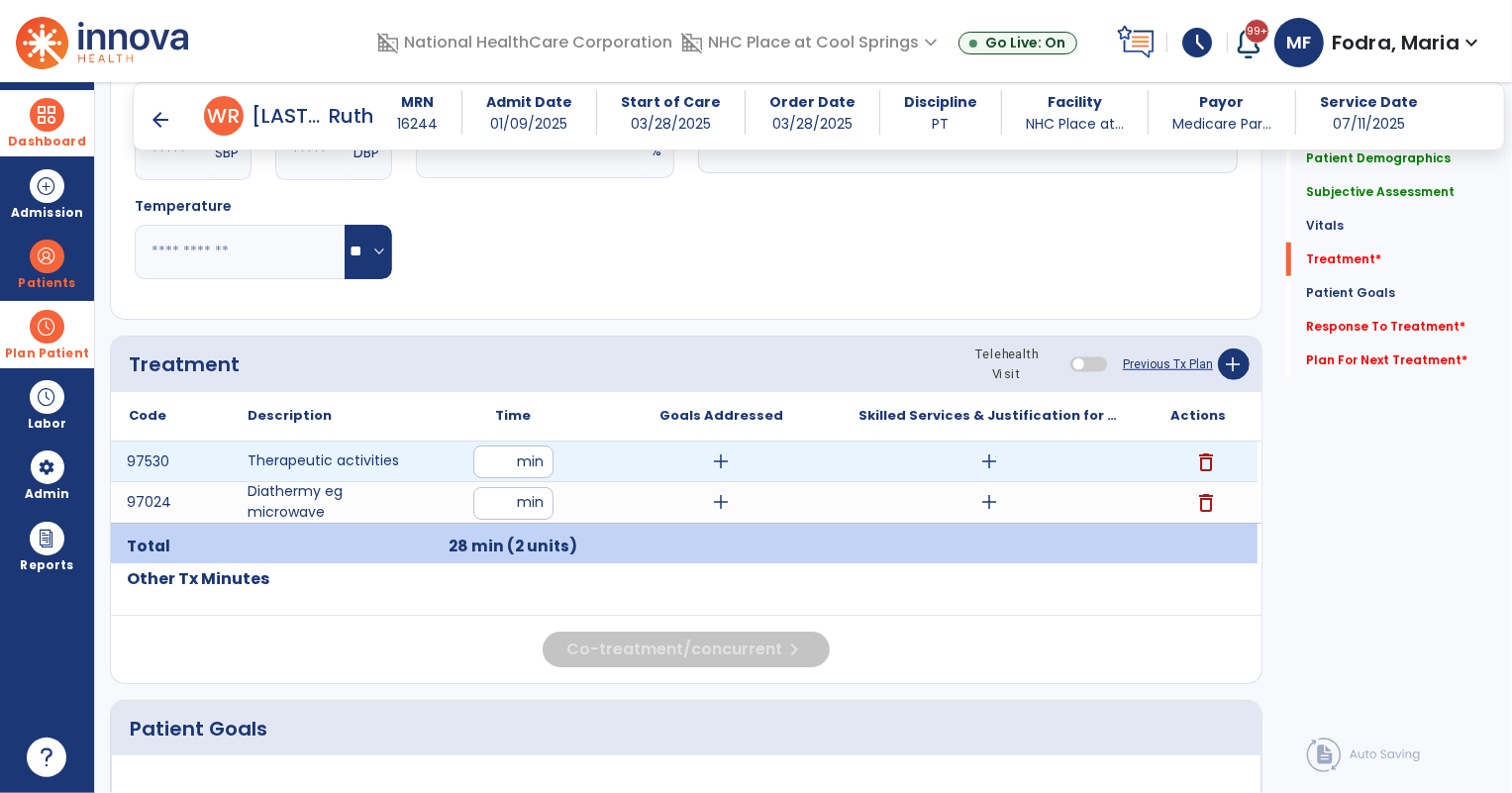 click on "add" at bounding box center [722, 461] 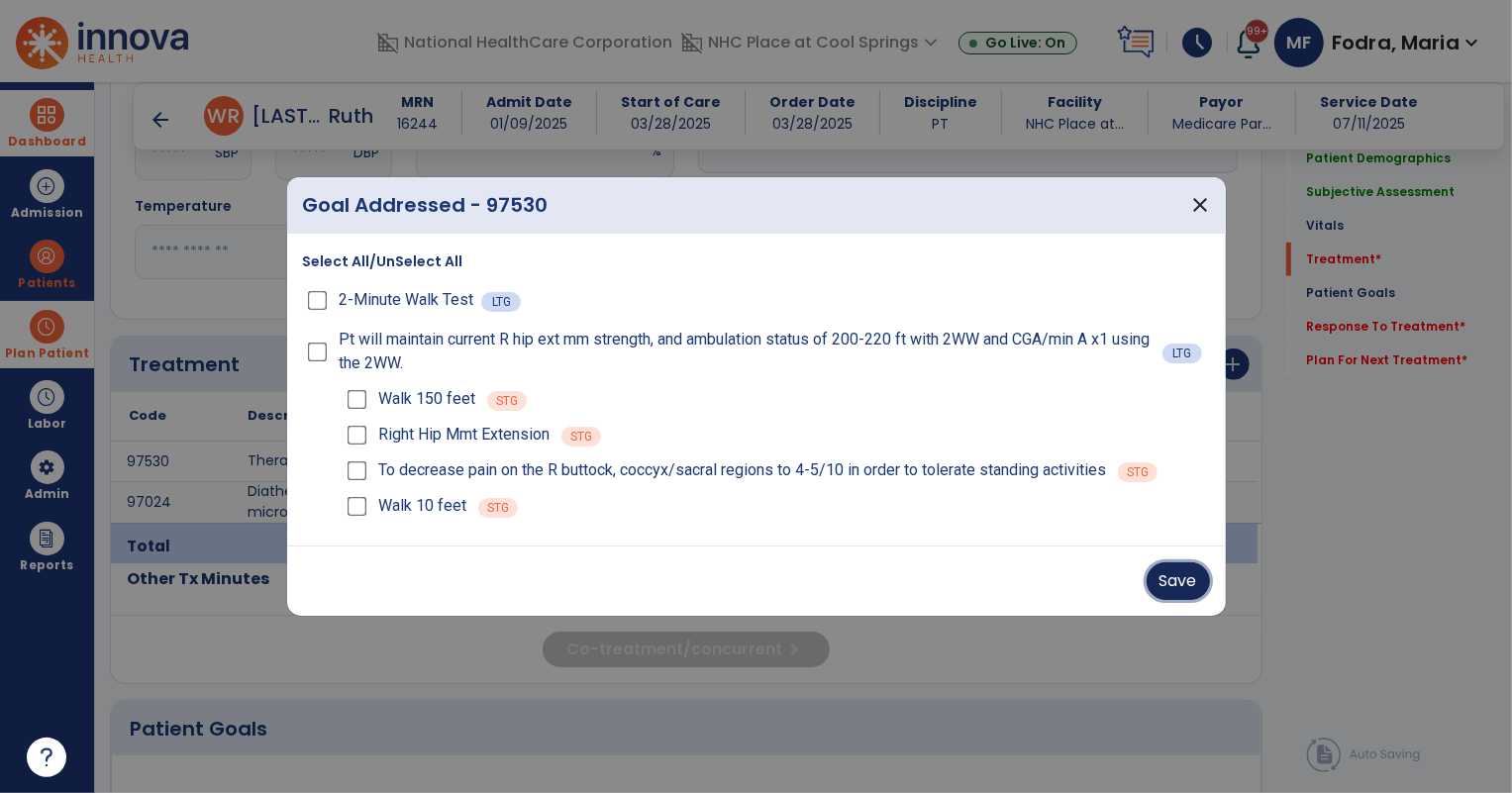 click on "Save" at bounding box center (1178, 581) 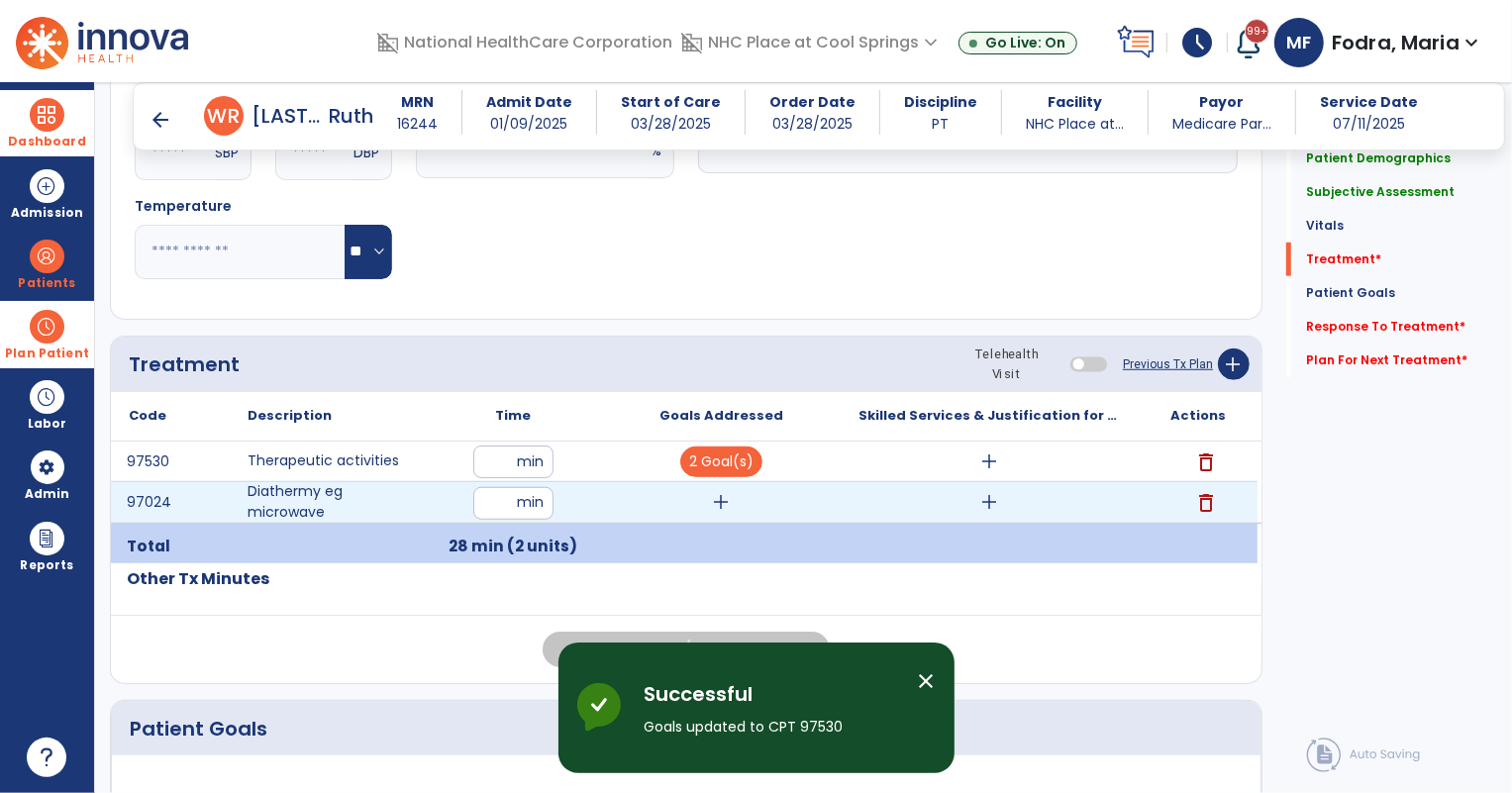 click on "add" at bounding box center [722, 502] 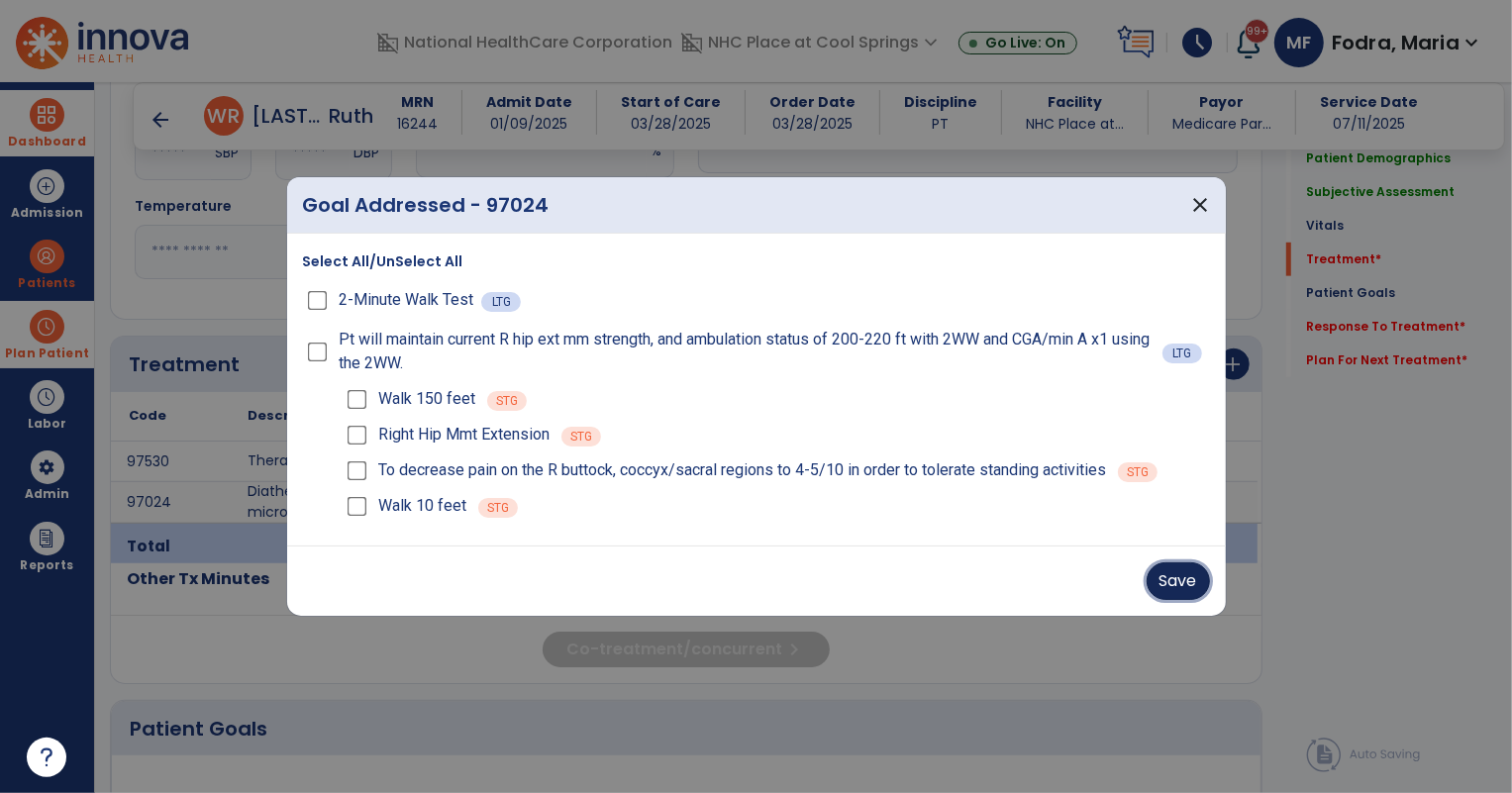 click on "Save" at bounding box center [1178, 581] 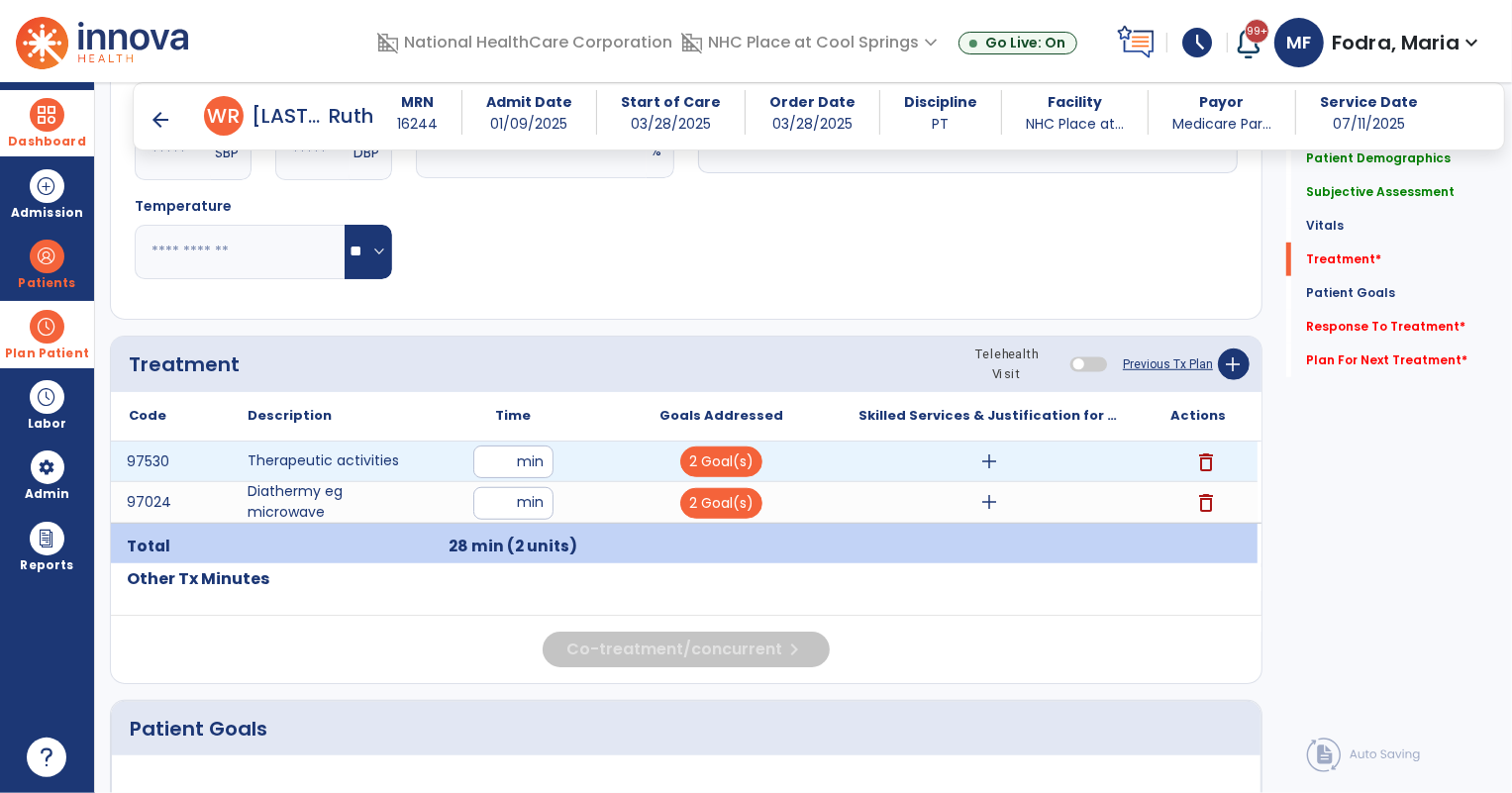 click on "add" at bounding box center (990, 461) 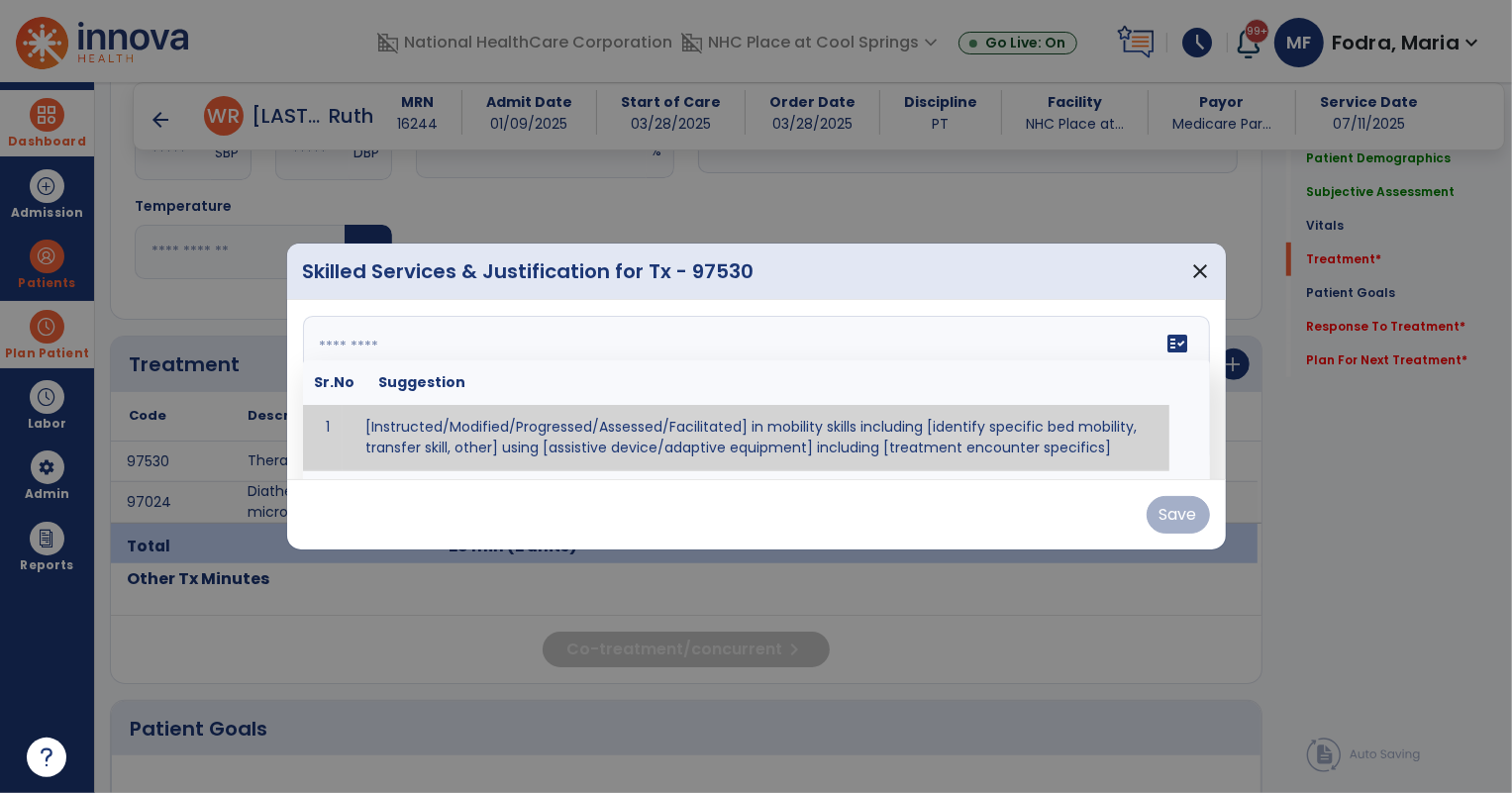 click on "fact_check  Sr.No Suggestion 1 [Instructed/Modified/Progressed/Assessed/Facilitated] in mobility skills including [identify specific bed mobility, transfer skill, other] using [assistive device/adaptive equipment] including [treatment encounter specifics]" at bounding box center (756, 390) 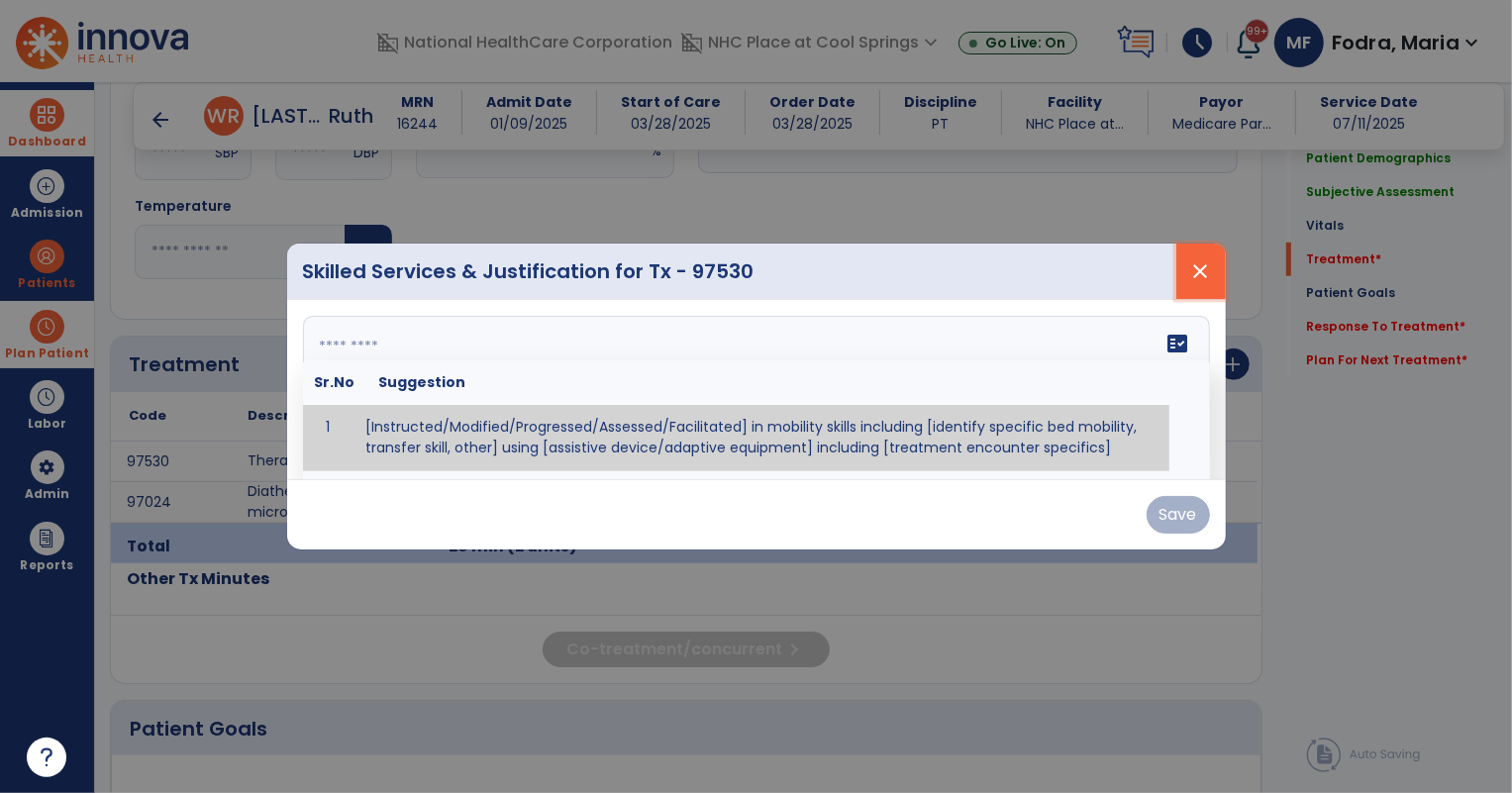 click on "close" at bounding box center [1201, 271] 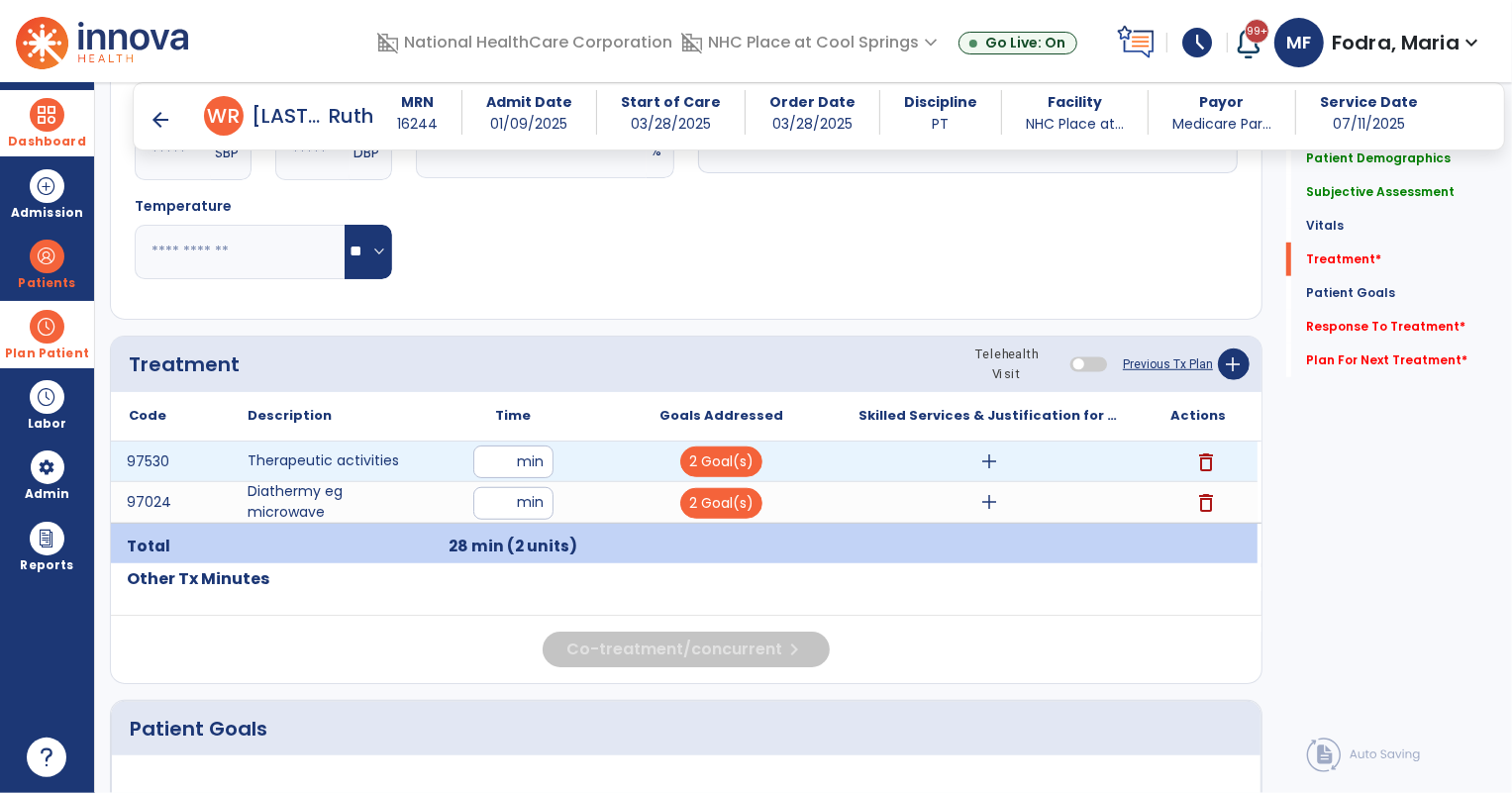 click on "add" at bounding box center (990, 461) 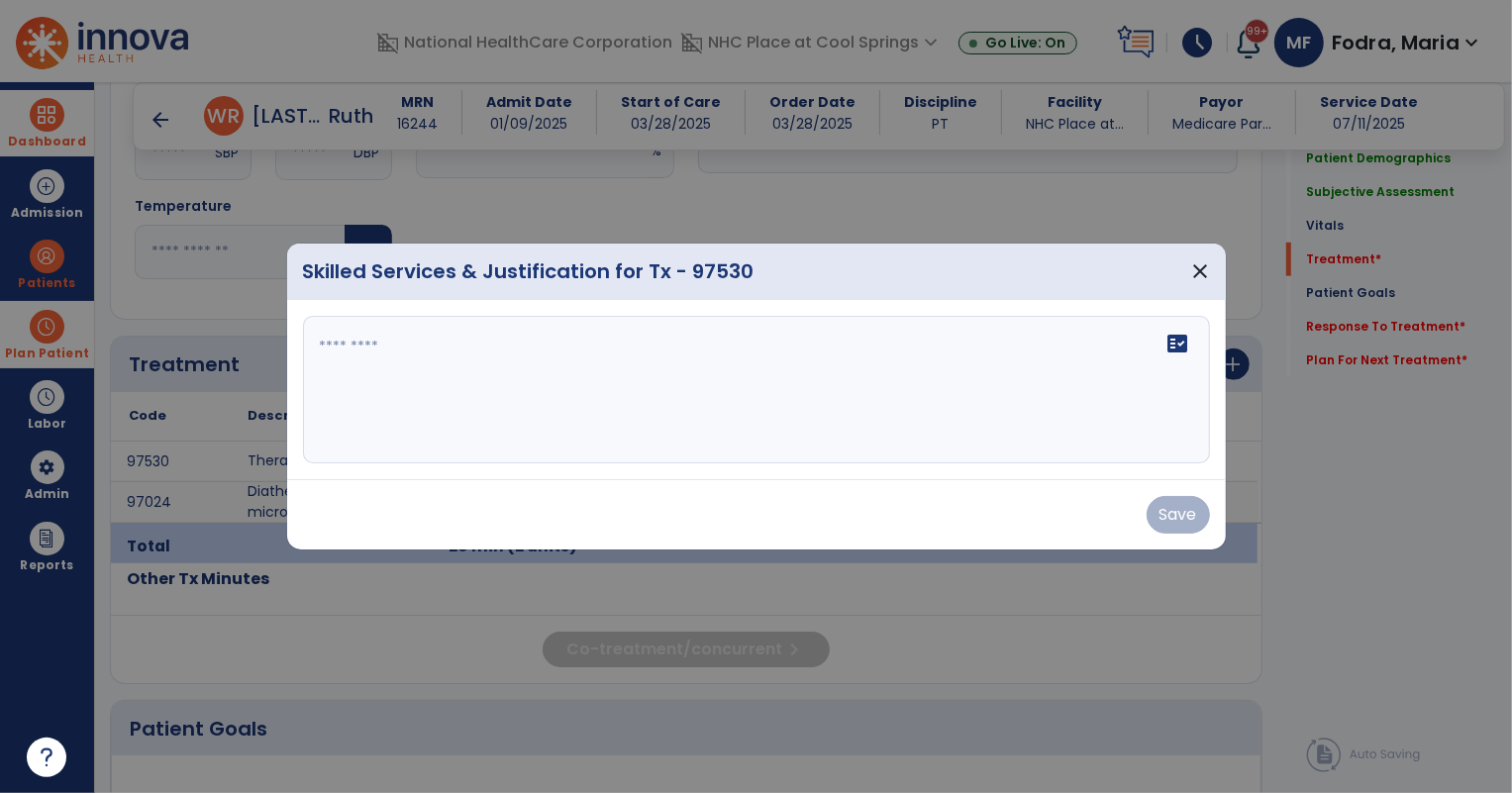click on "fact_check" at bounding box center [756, 390] 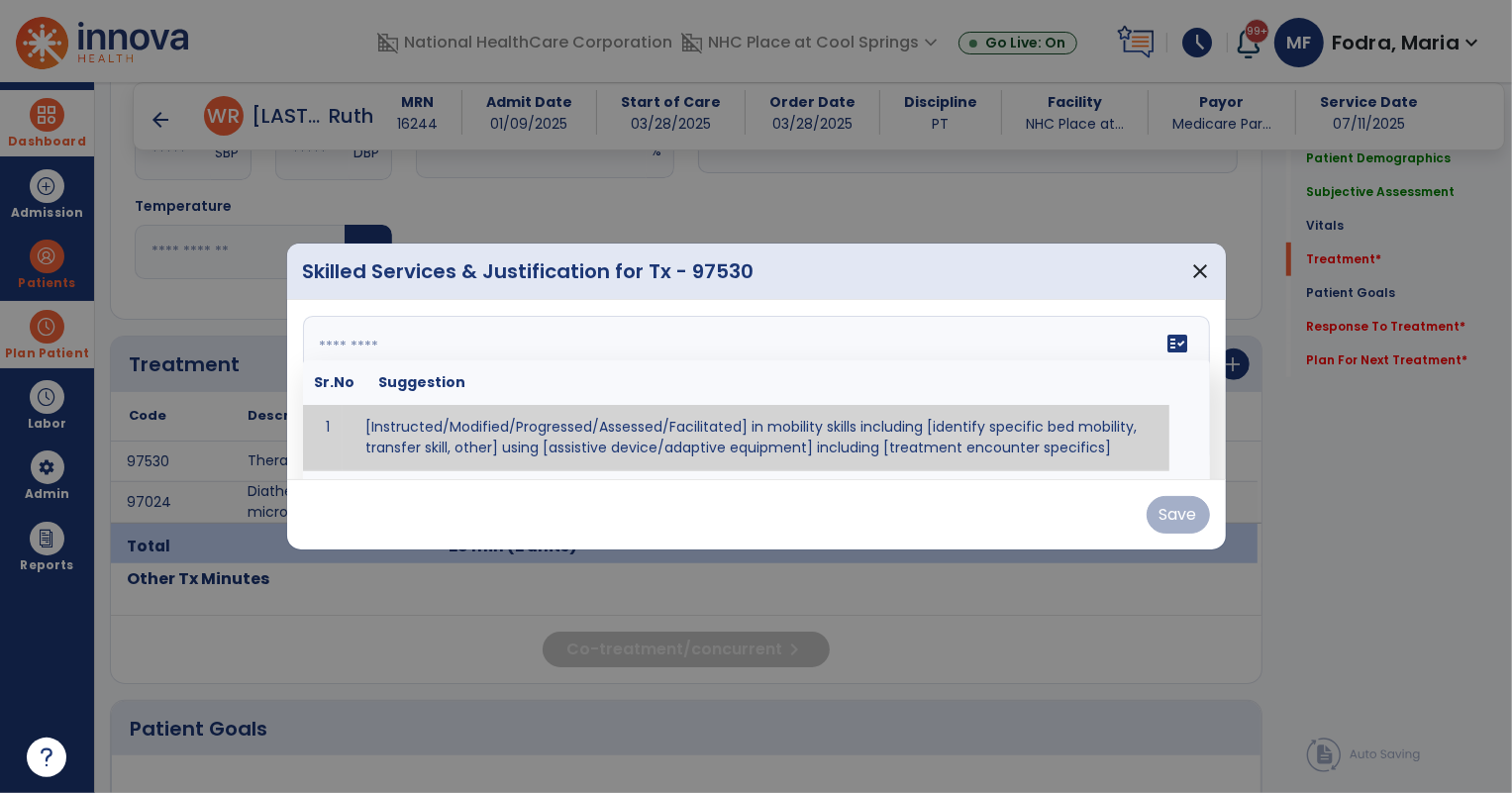 paste on "**********" 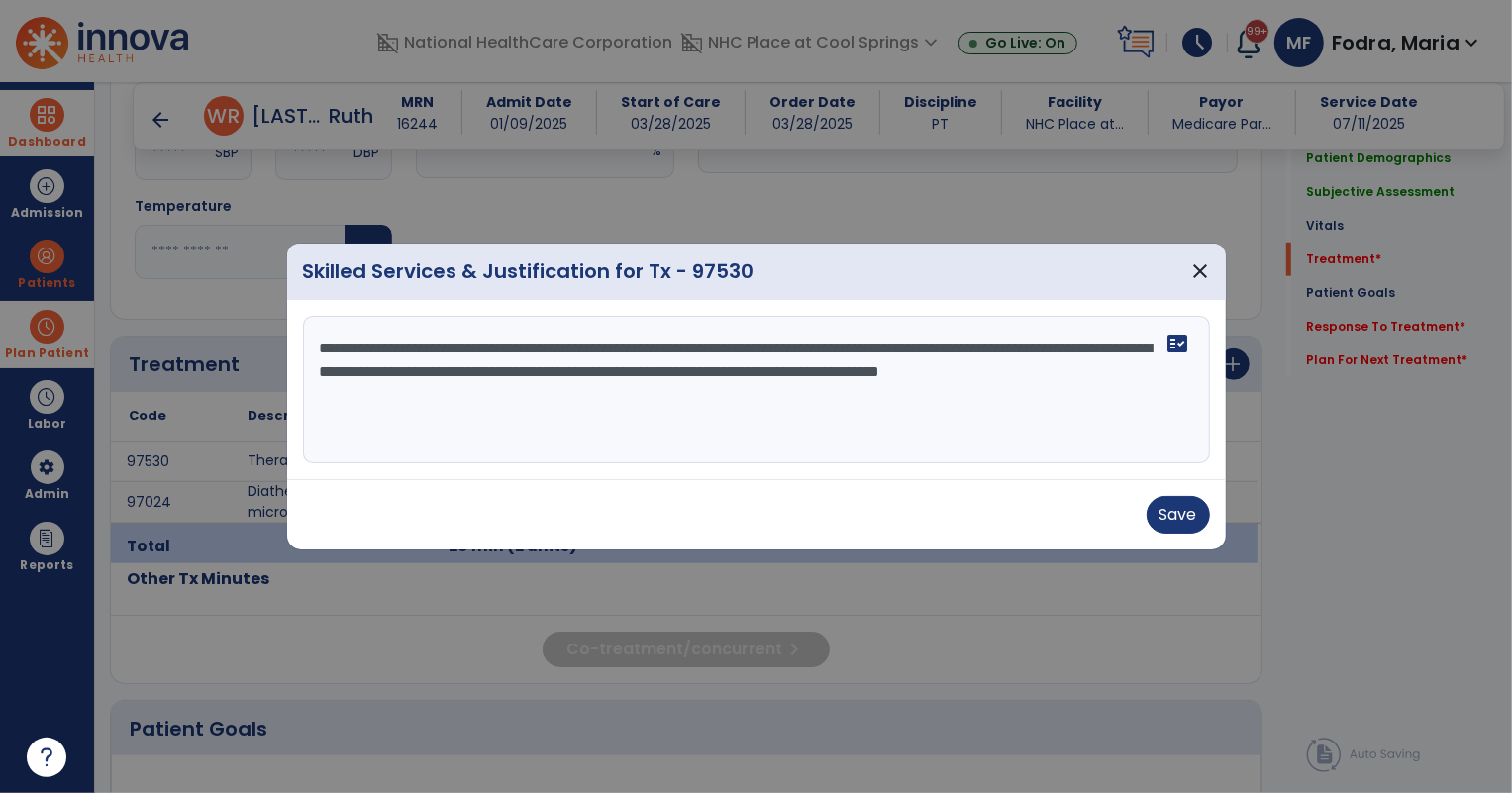 click on "**********" at bounding box center [756, 390] 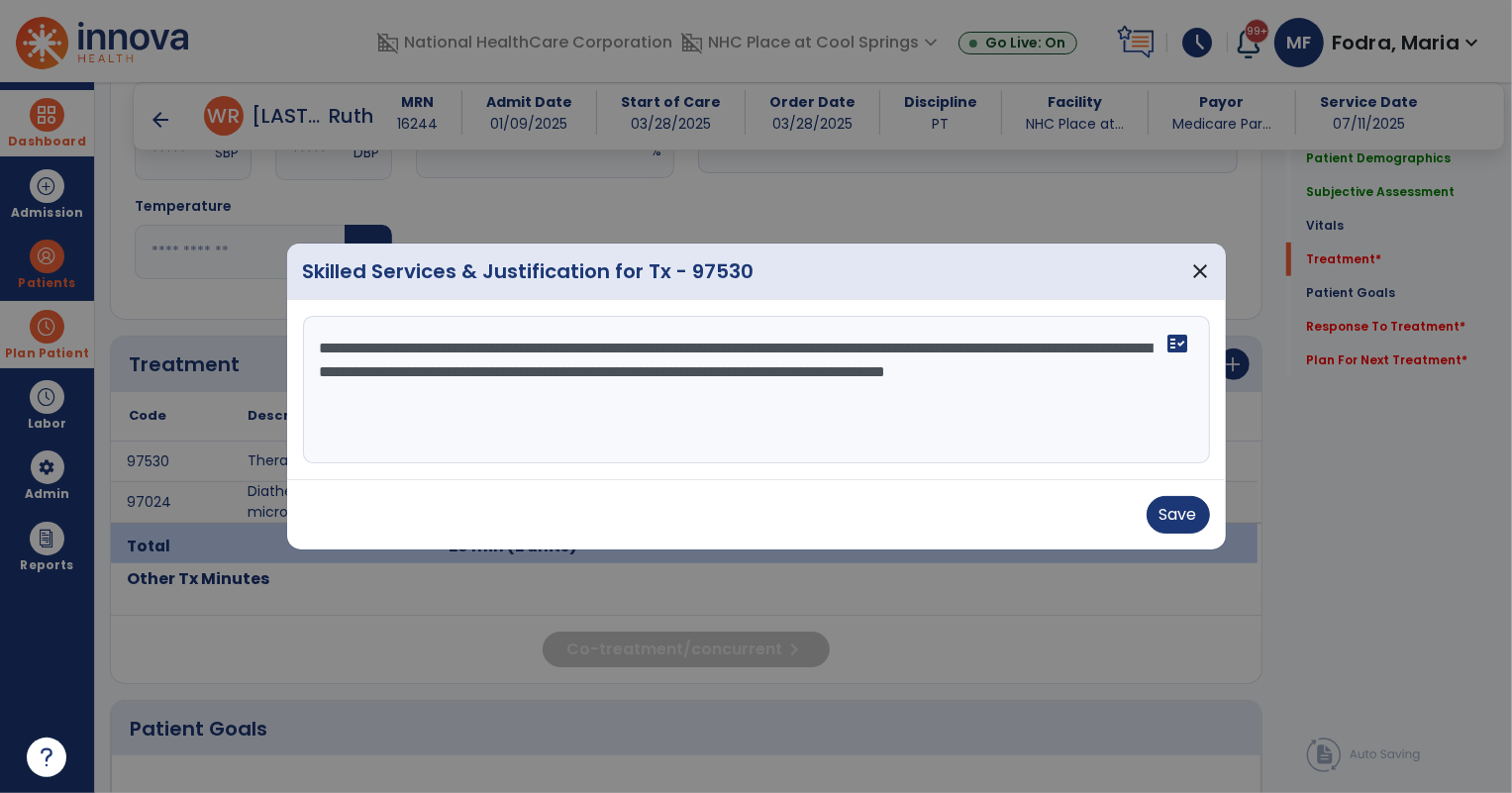 click on "**********" at bounding box center (756, 390) 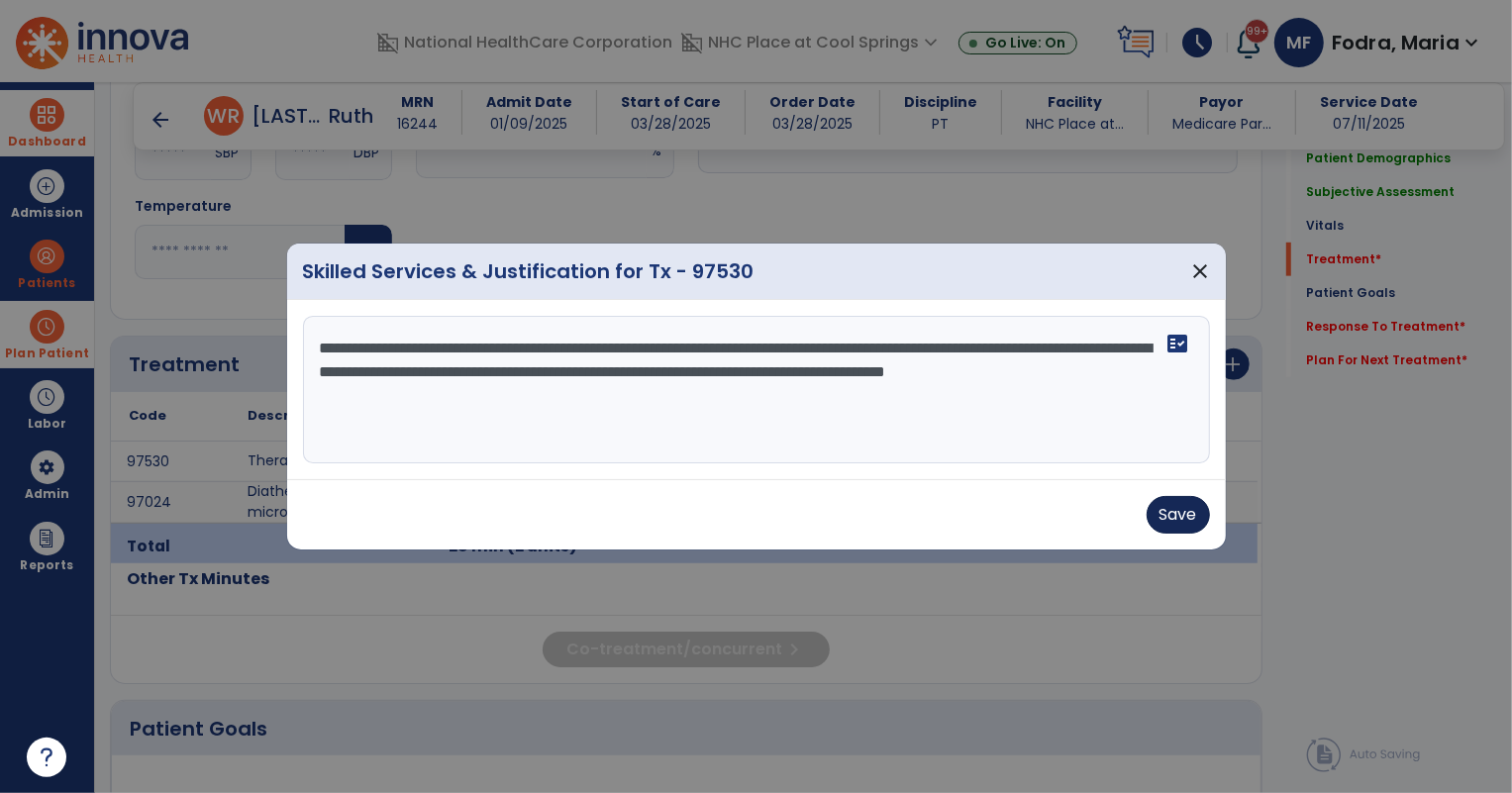 type on "**********" 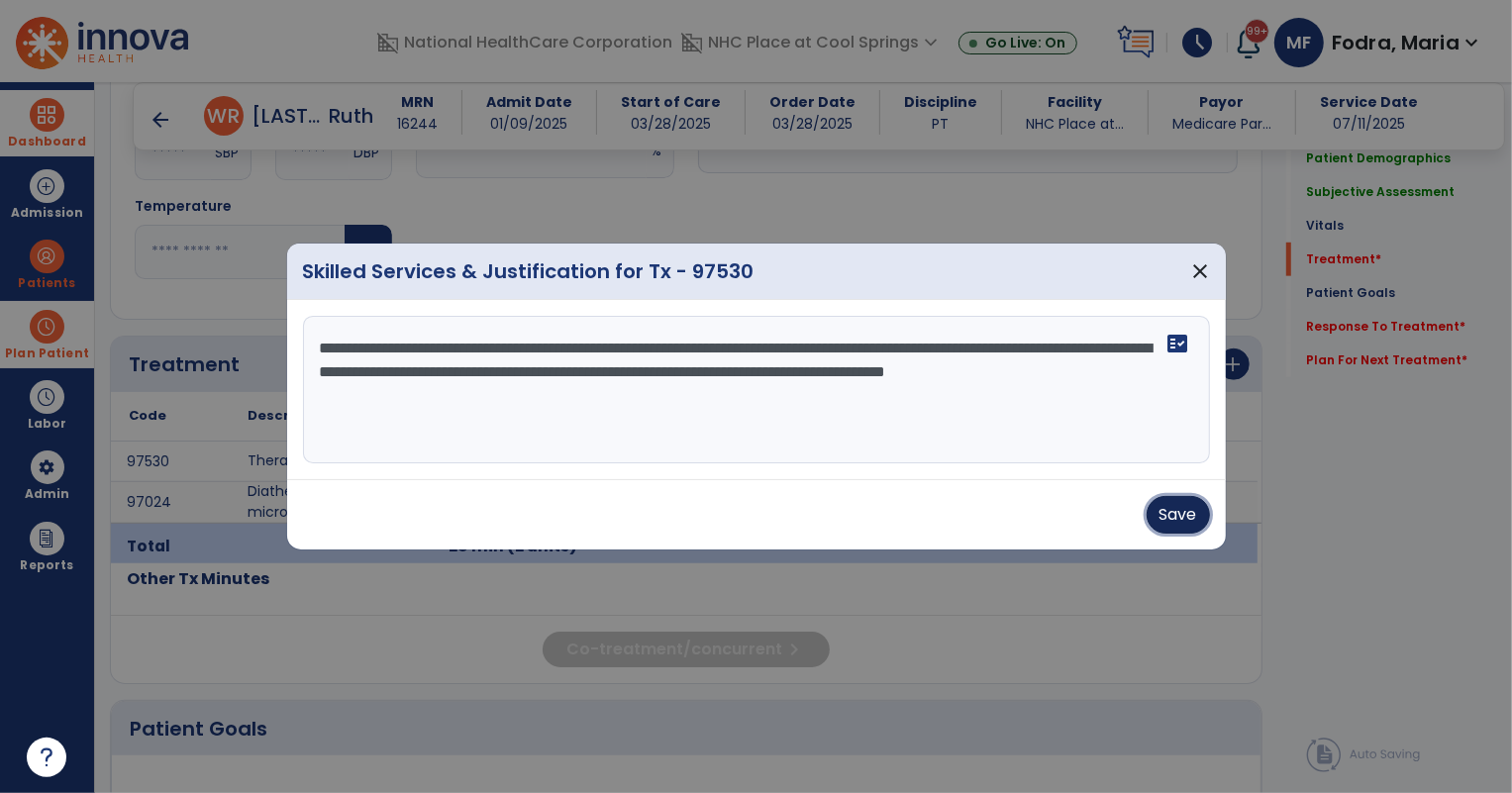 click on "Save" at bounding box center (1178, 515) 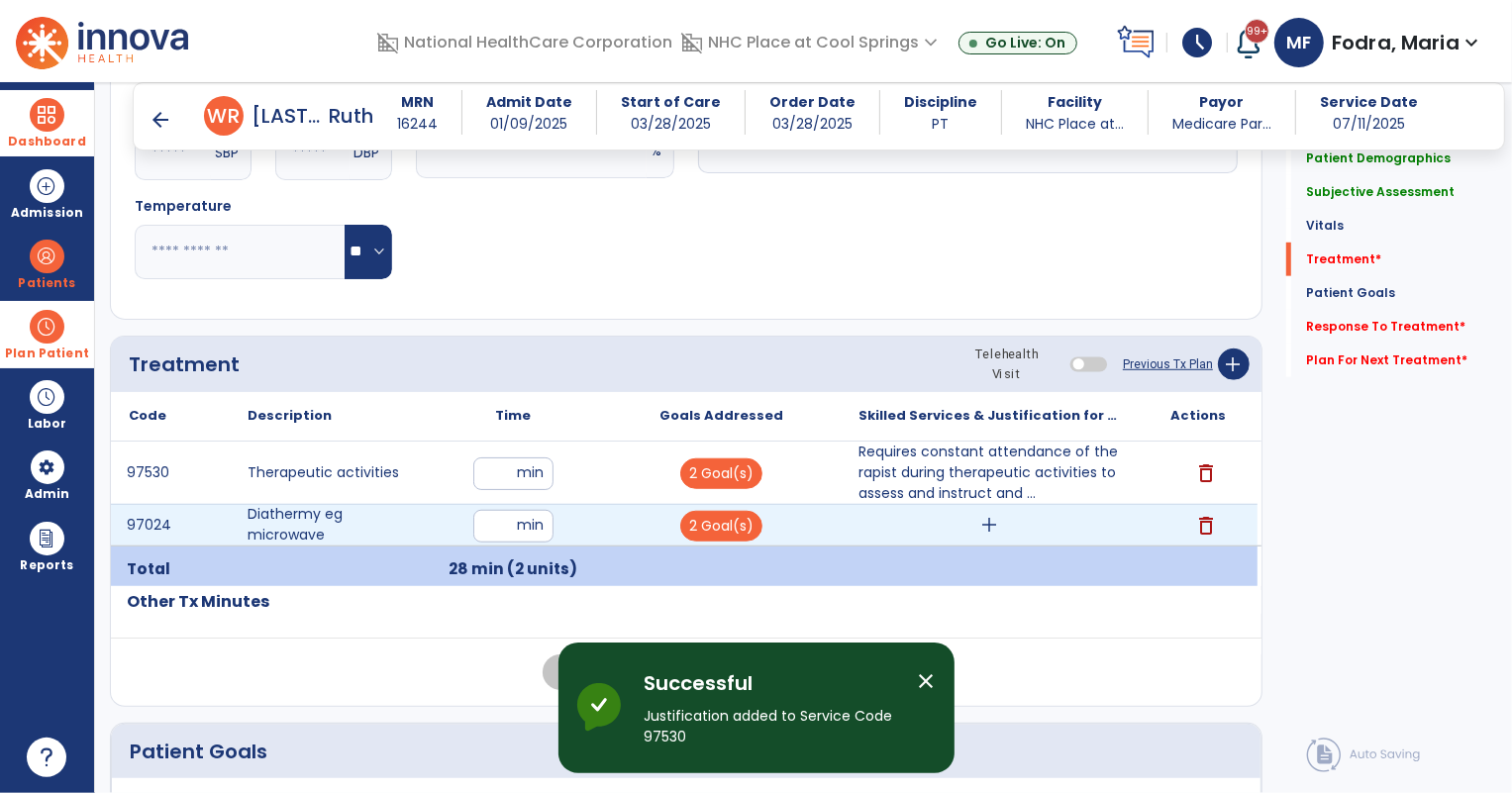 click on "add" at bounding box center (990, 525) 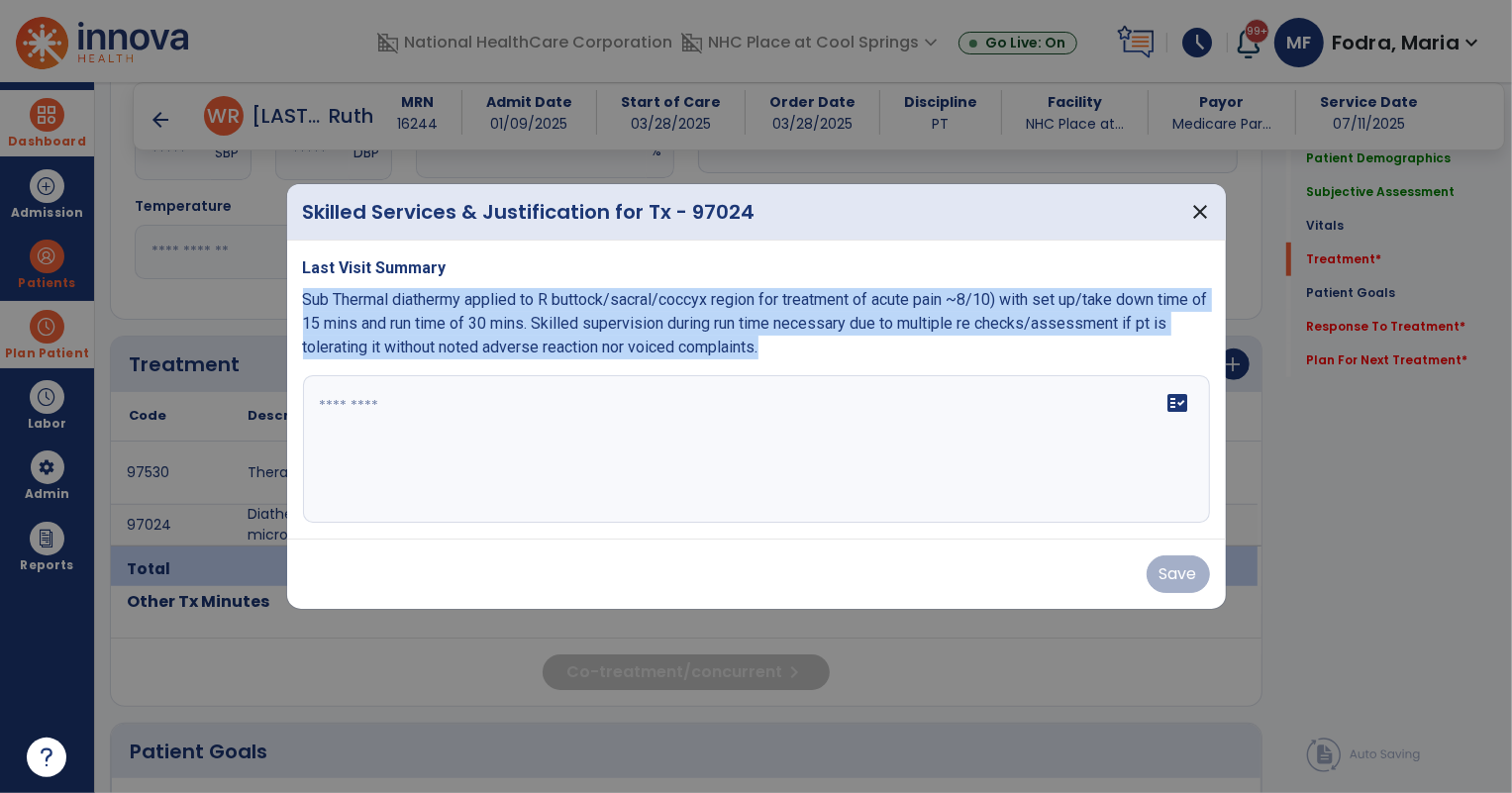 drag, startPoint x: 299, startPoint y: 297, endPoint x: 736, endPoint y: 365, distance: 442.25897 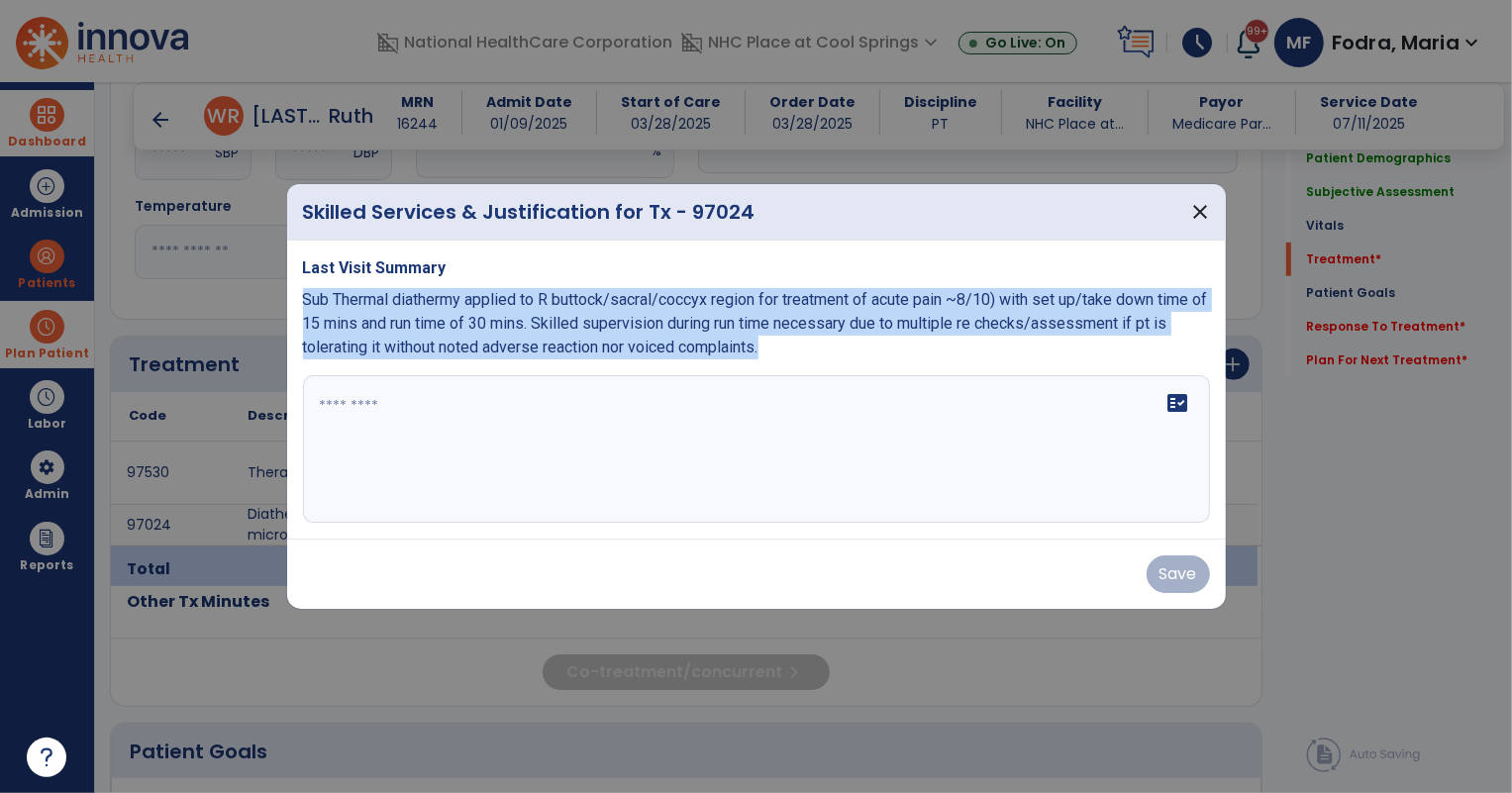 click on "Last Visit Summary Sub Thermal diathermy applied to R buttock/sacral/coccyx region for treatment of acute pain ~8/10) with set up/take down time of 15 mins and run time of 30 mins. Skilled supervision during run time necessary due to multiple re checks/assessment if pt is tolerating it without noted adverse reaction nor voiced complaints.   fact_check" at bounding box center (756, 390) 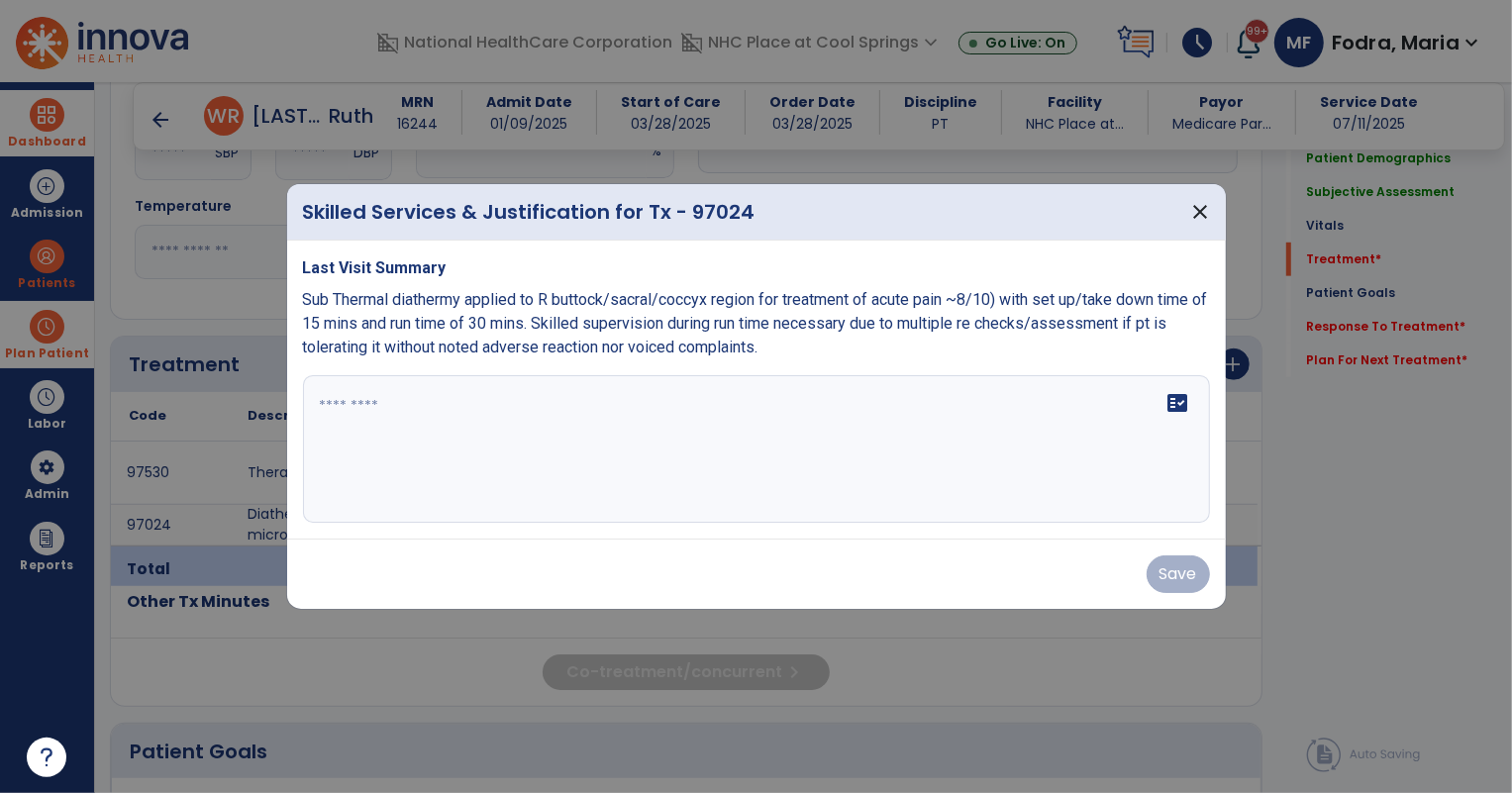 click at bounding box center [756, 449] 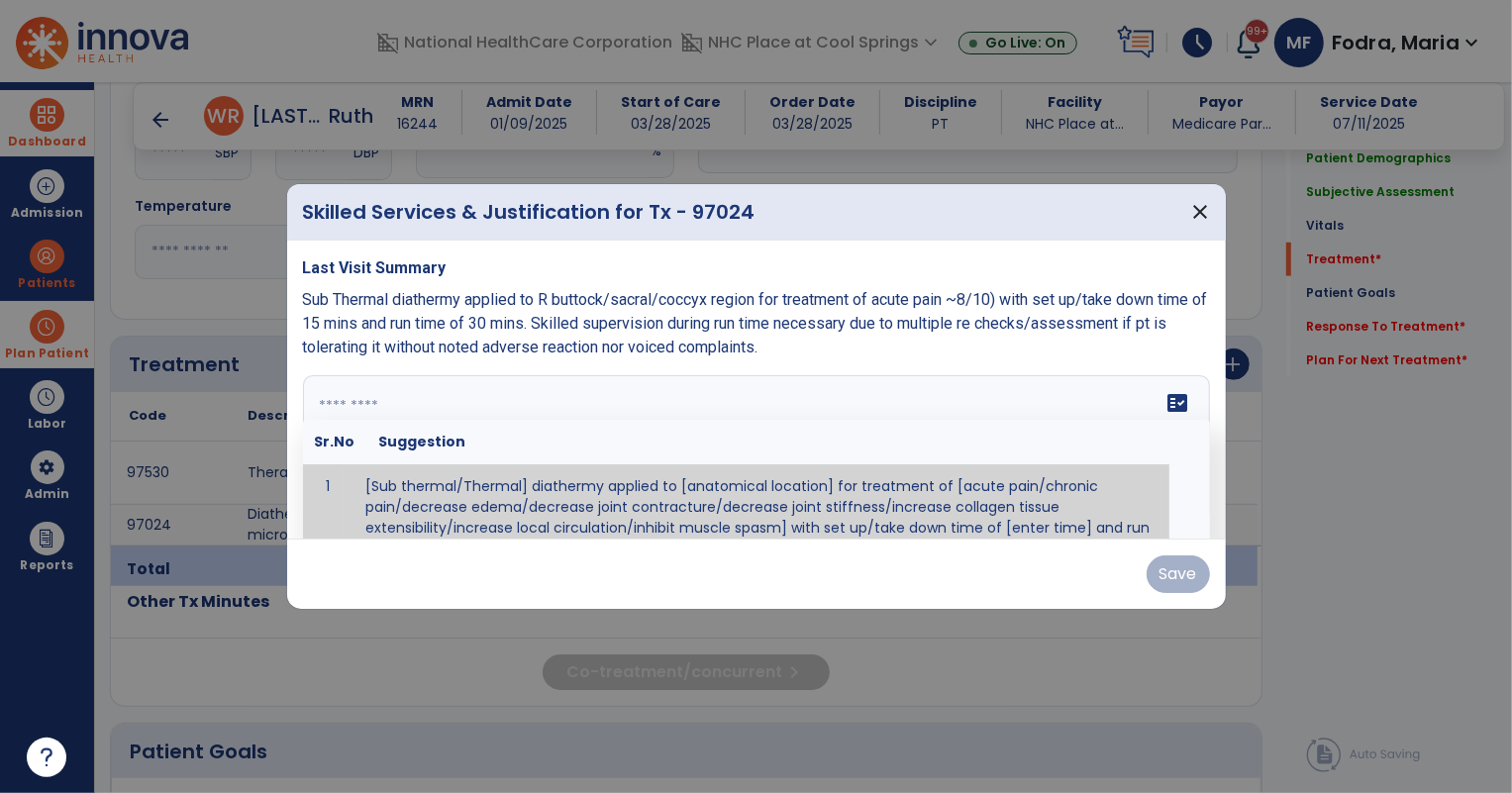 scroll, scrollTop: 32, scrollLeft: 0, axis: vertical 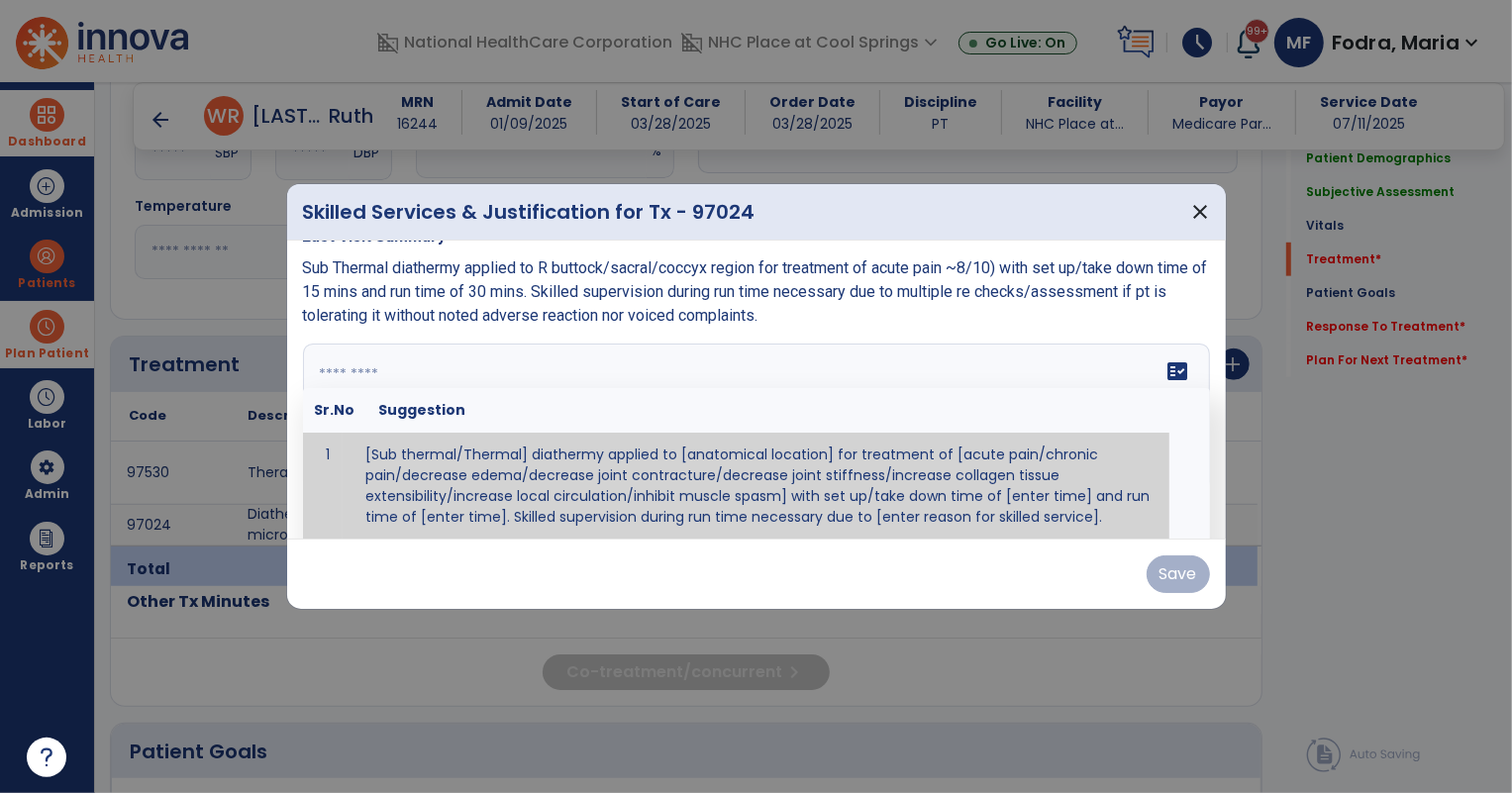 paste on "**********" 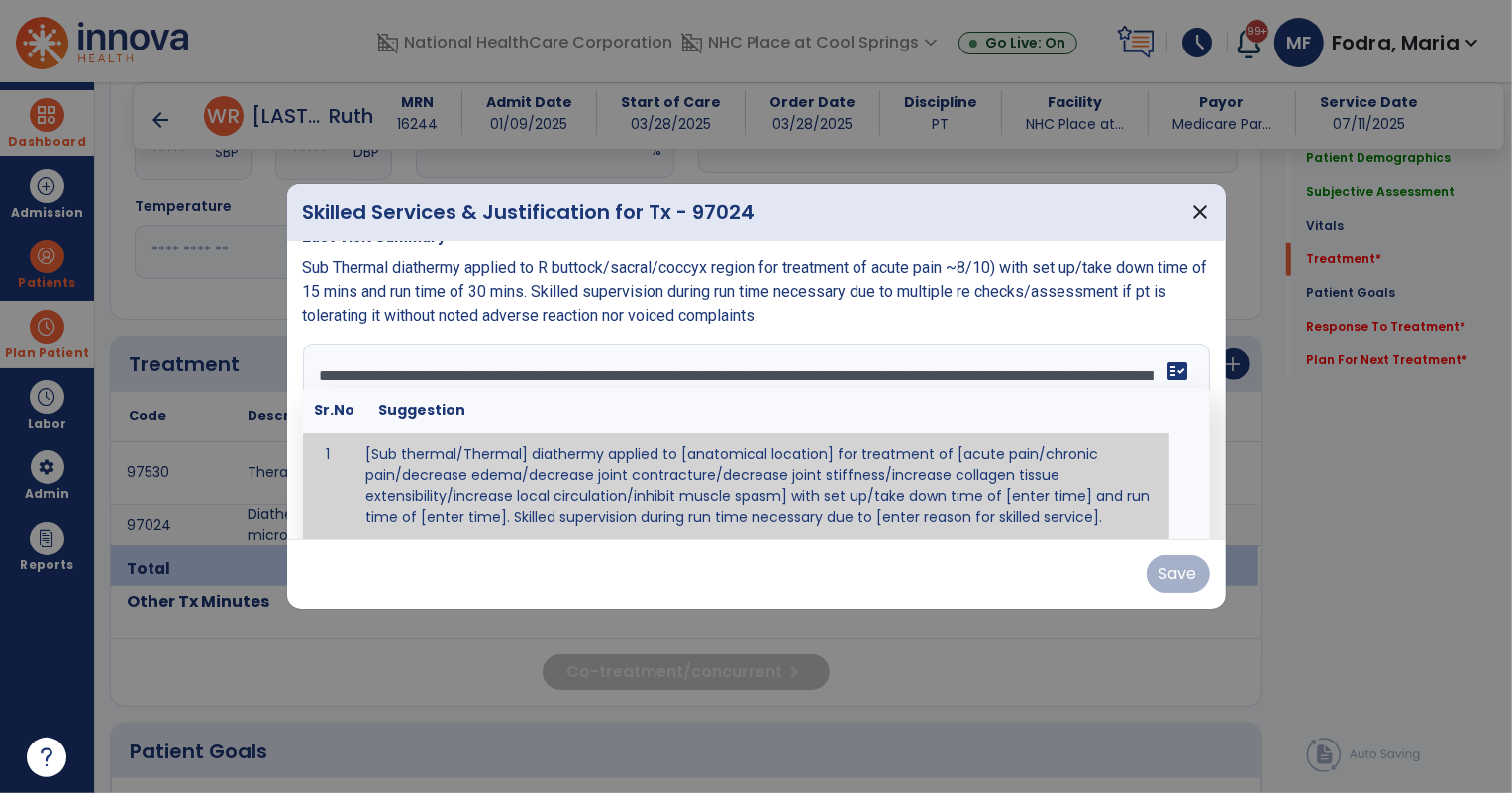 scroll, scrollTop: 15, scrollLeft: 0, axis: vertical 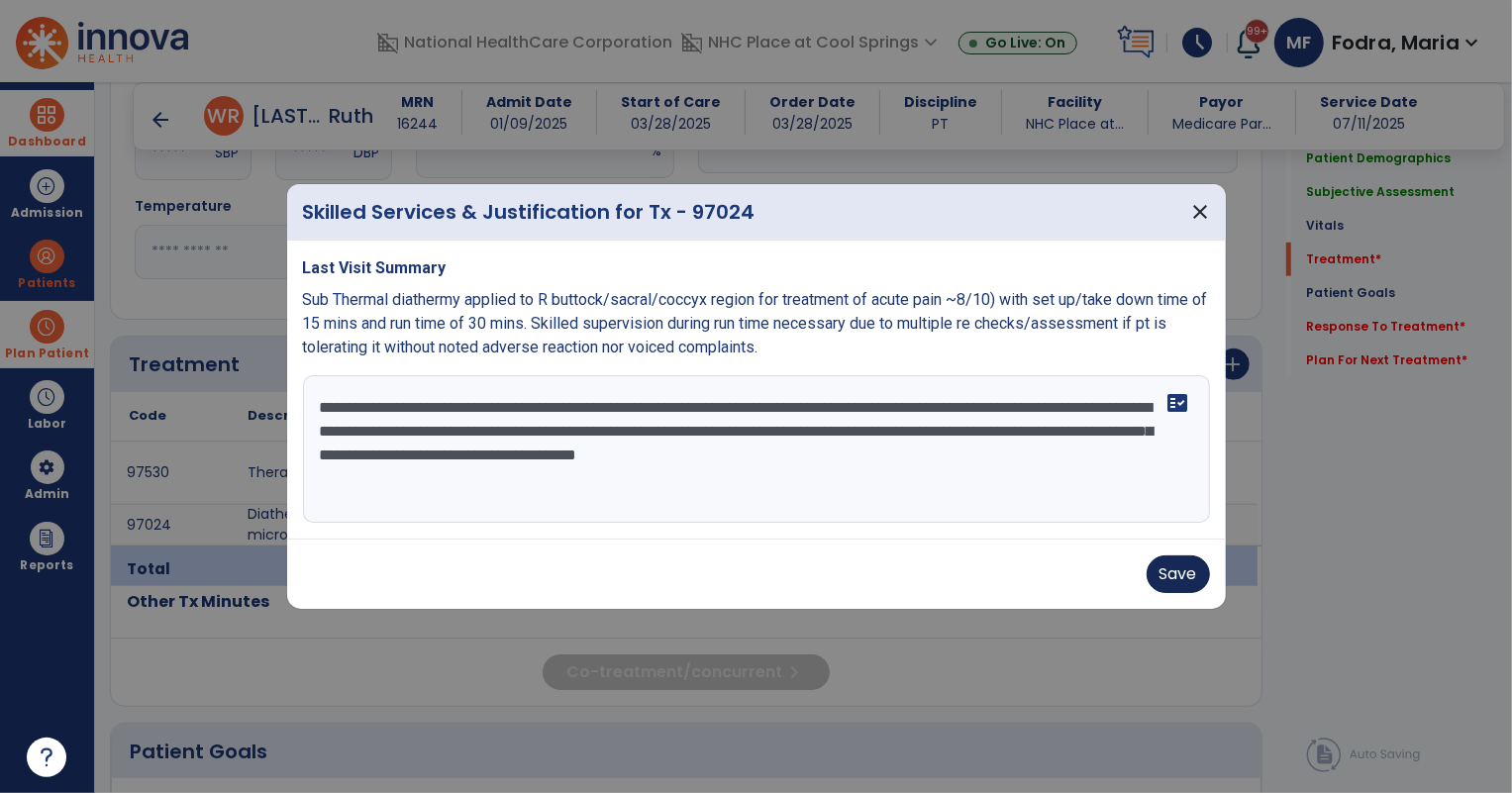 type on "**********" 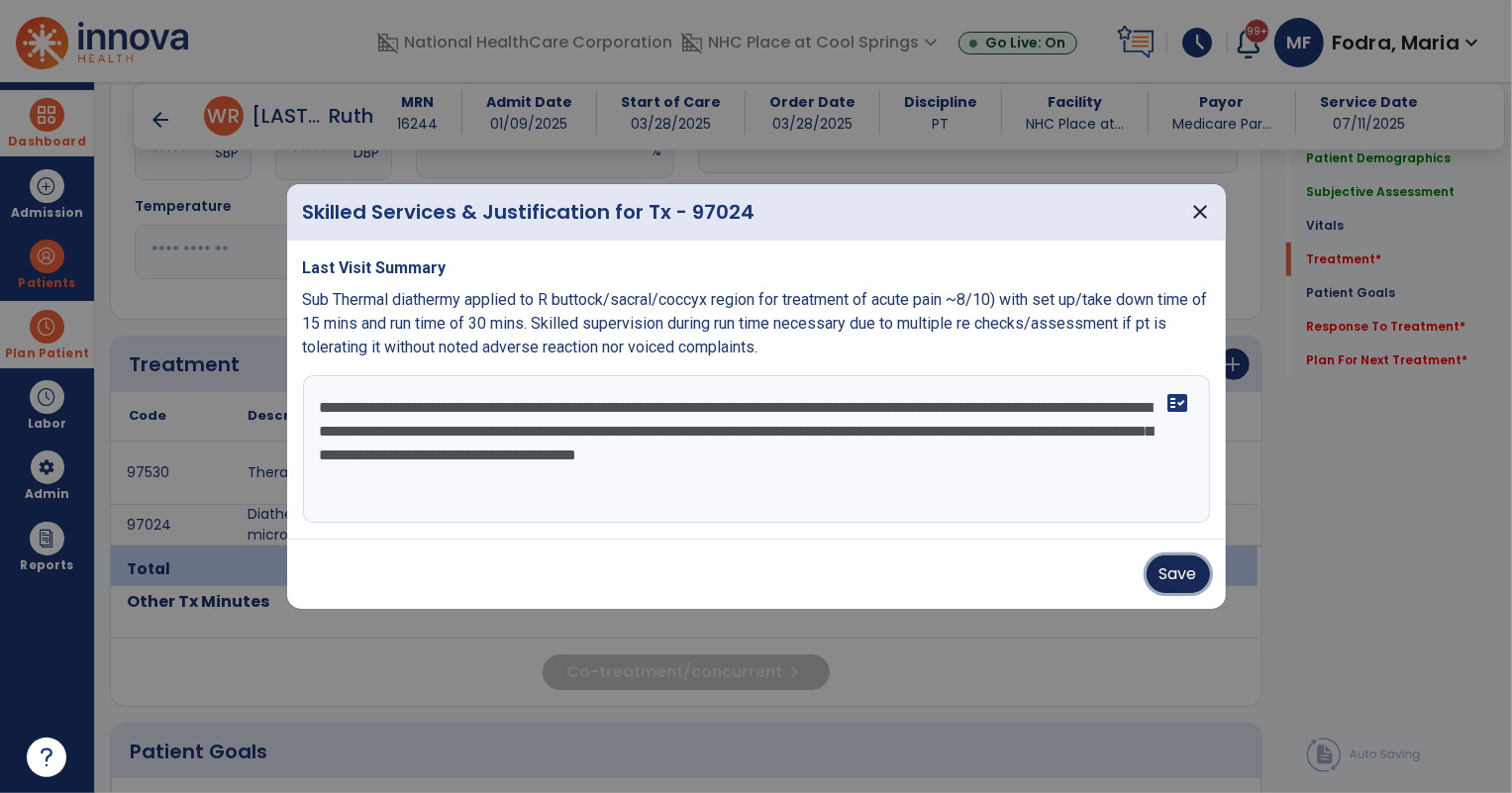 click on "Save" at bounding box center (1178, 574) 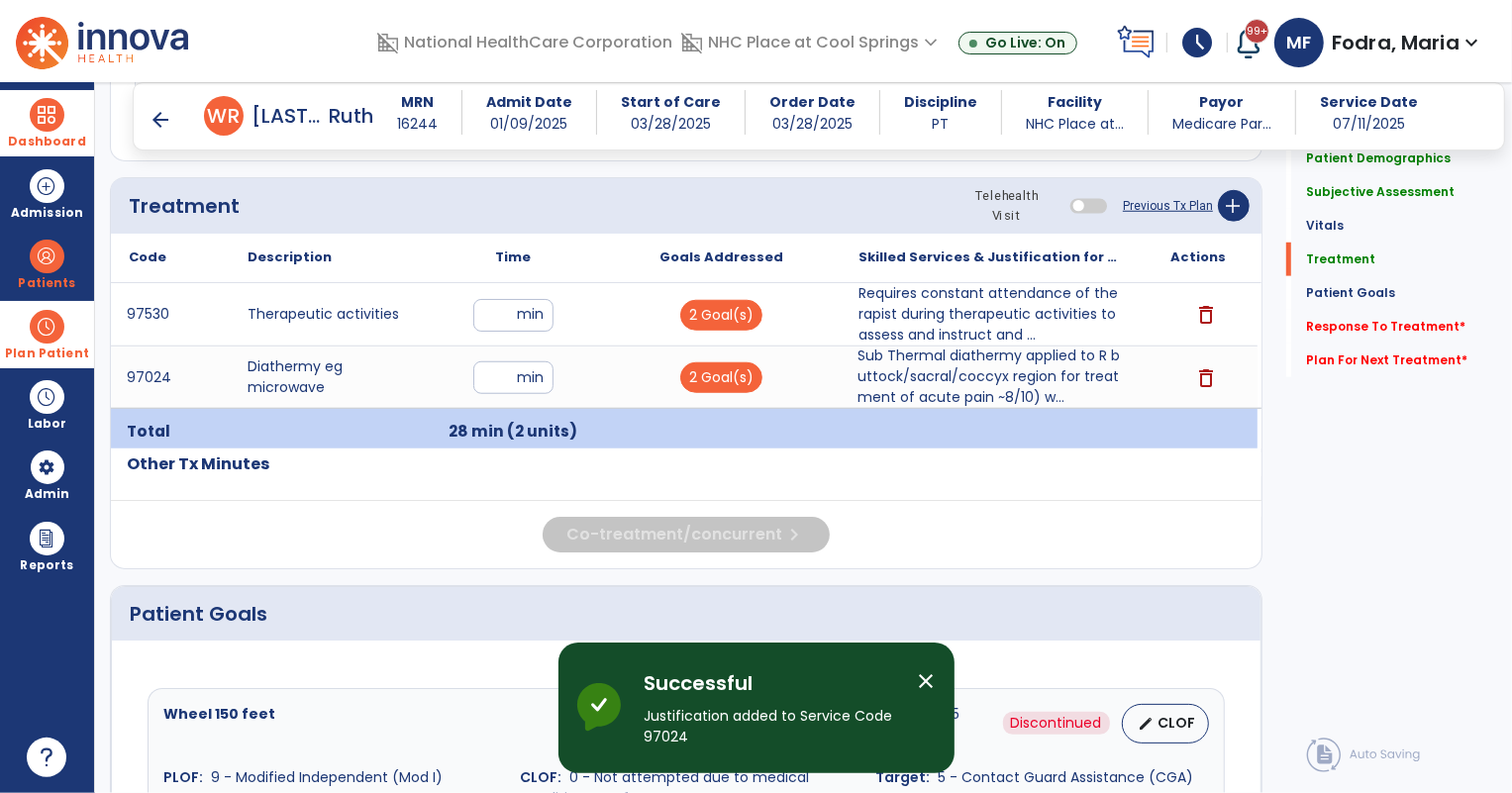 scroll, scrollTop: 1199, scrollLeft: 0, axis: vertical 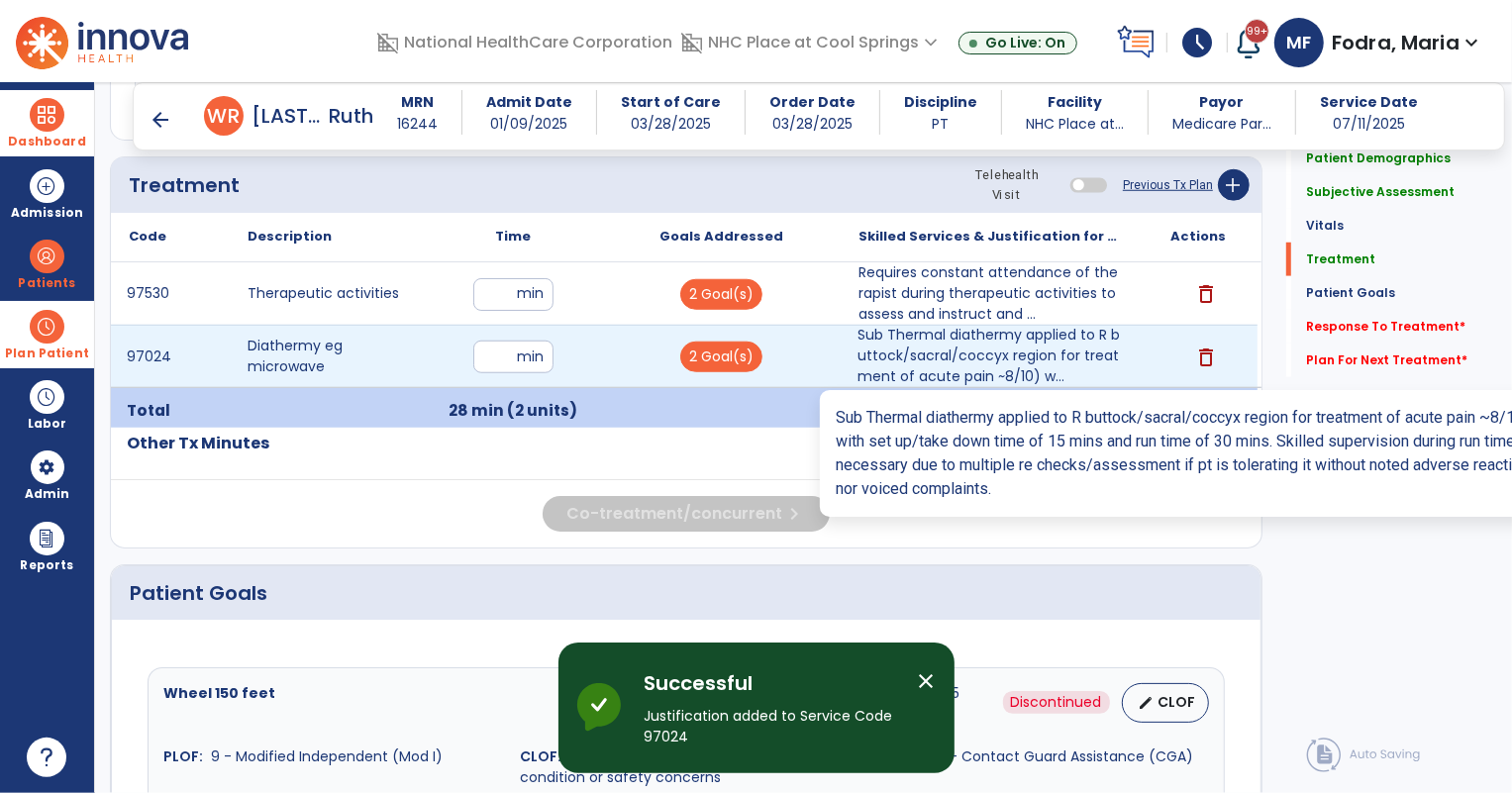 click on "Sub Thermal diathermy applied to R buttock/sacral/coccyx region for treatment of acute pain ~8/10) w..." at bounding box center [989, 355] 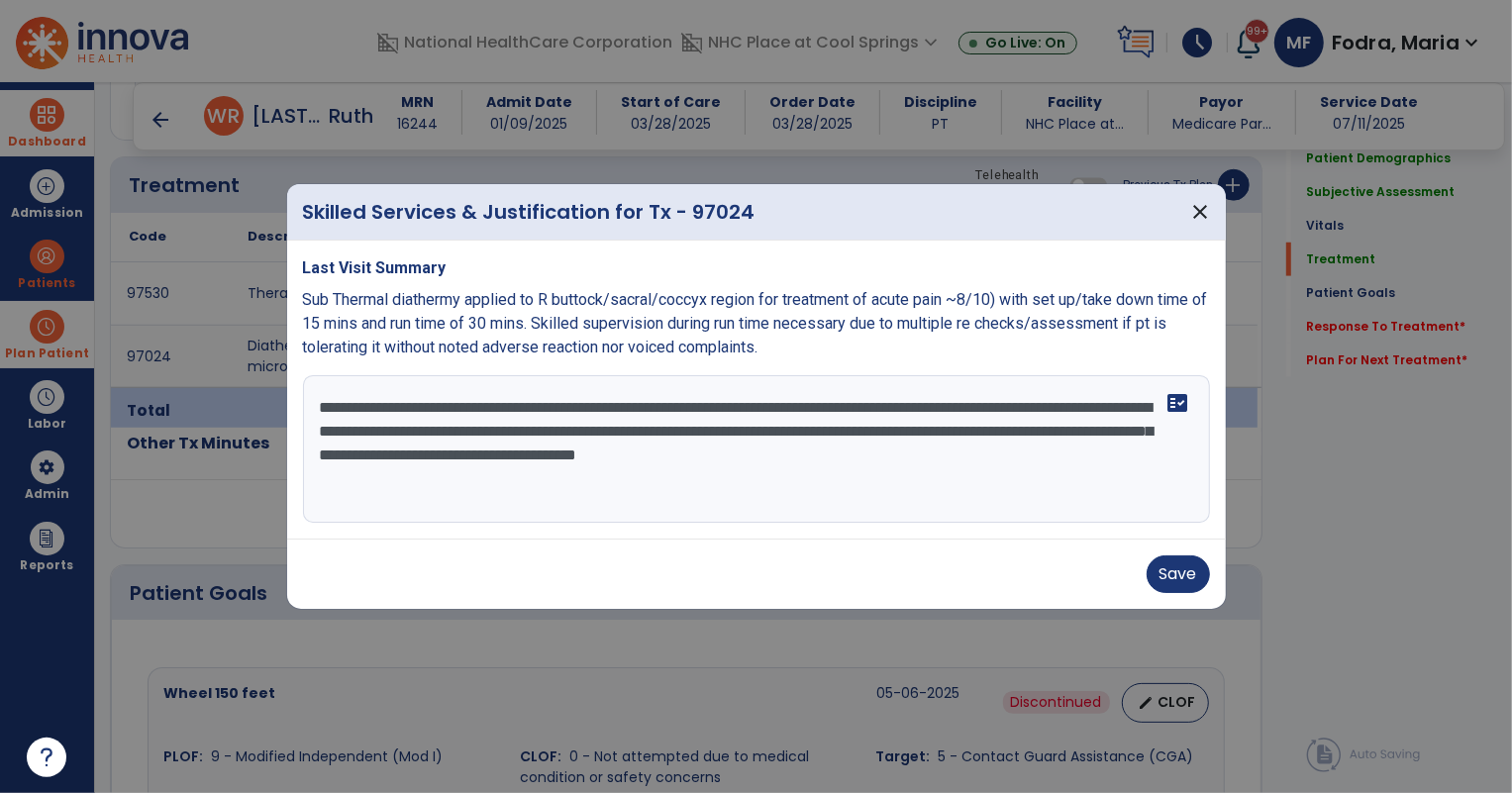 click on "**********" at bounding box center (756, 449) 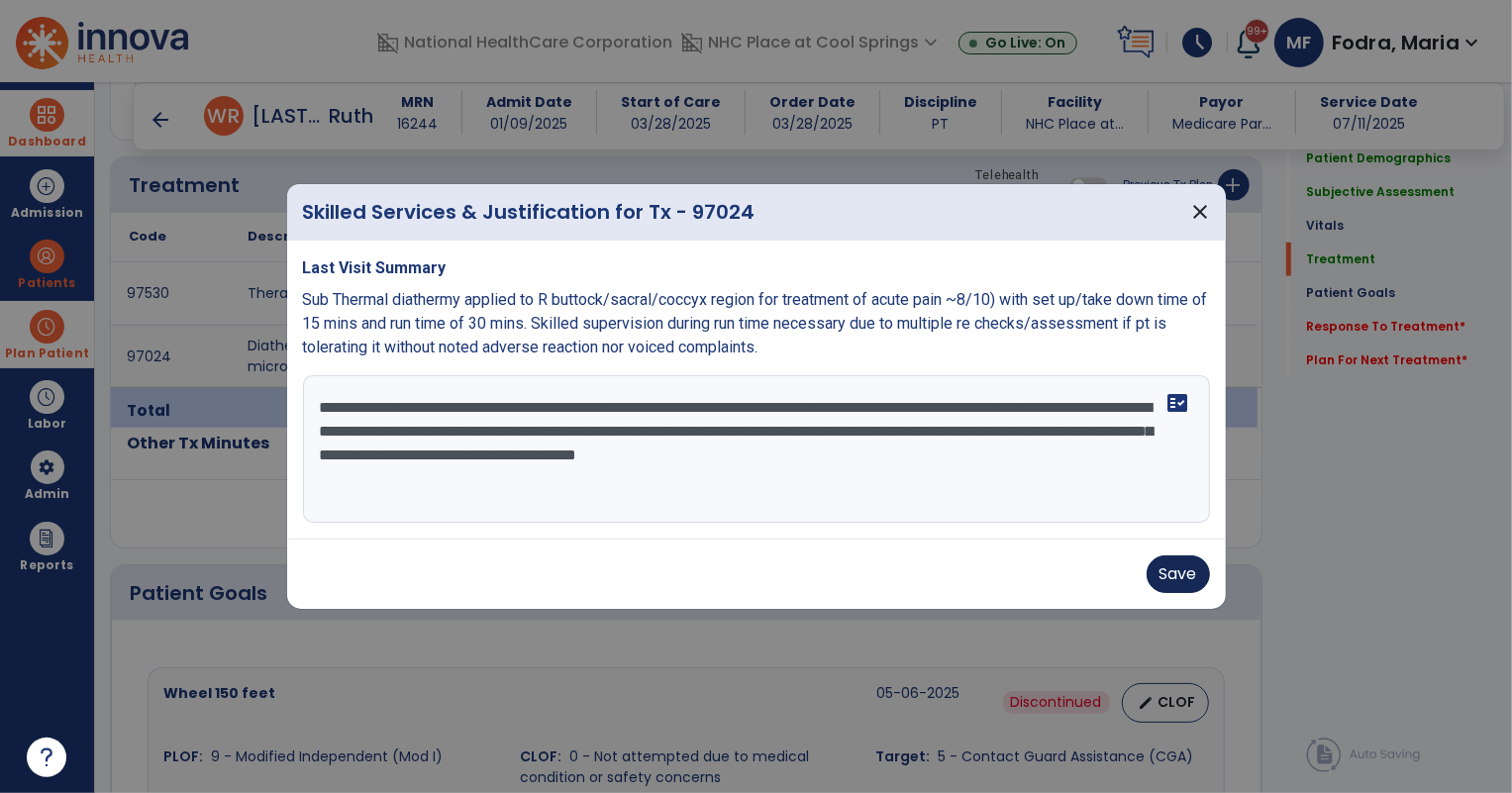 type on "**********" 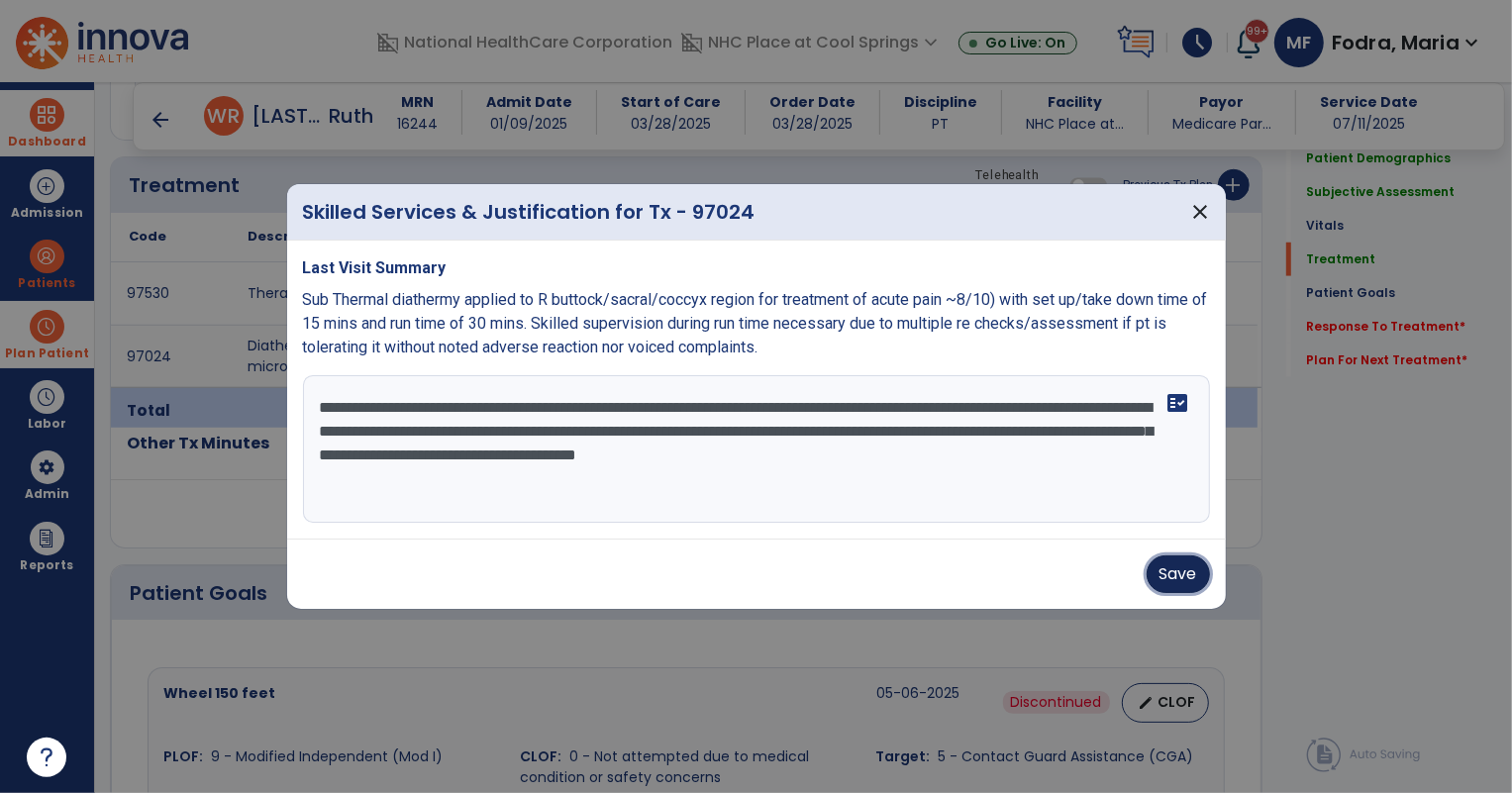 click on "Save" at bounding box center (1178, 574) 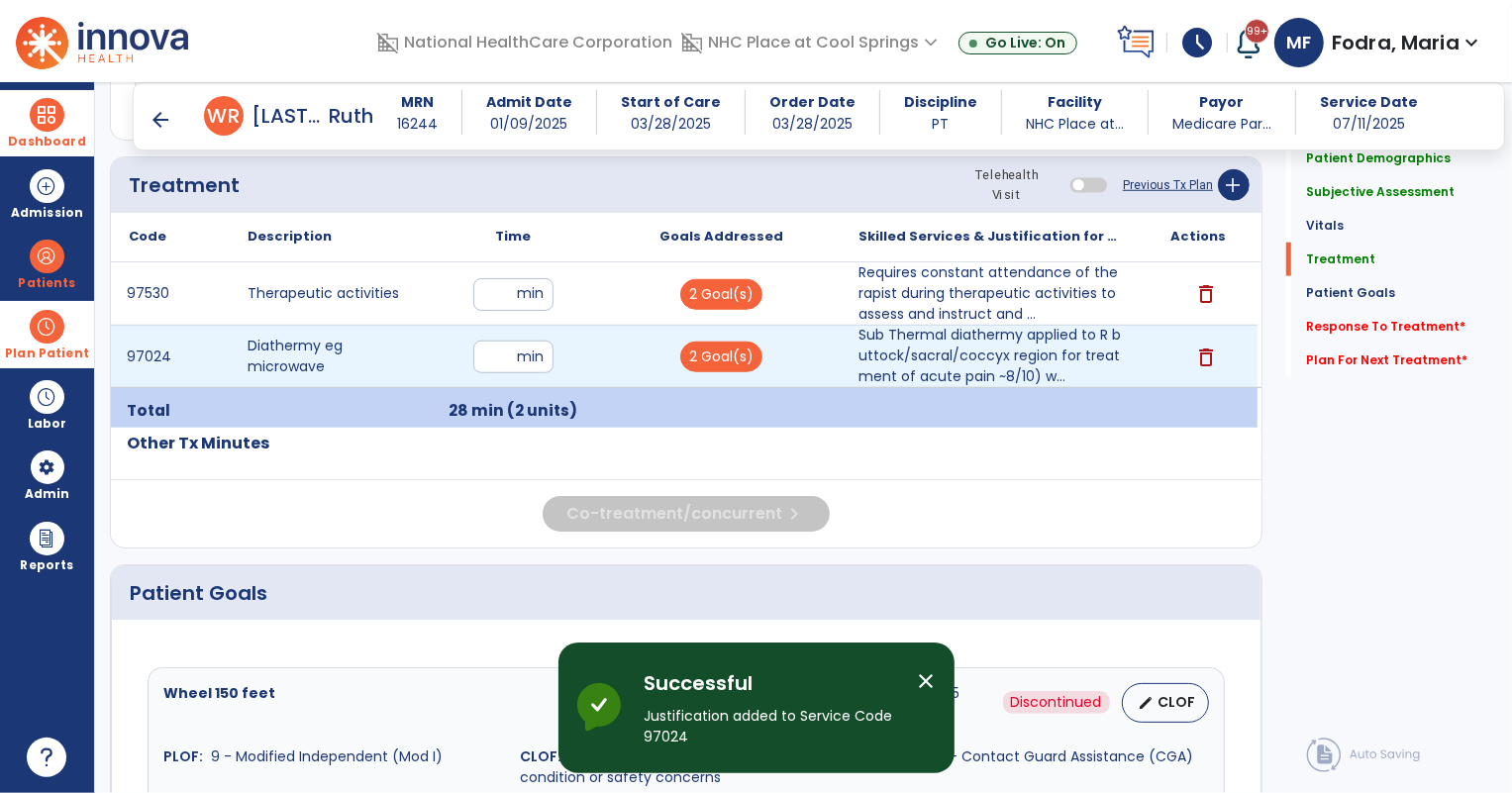 drag, startPoint x: 498, startPoint y: 359, endPoint x: 472, endPoint y: 360, distance: 26.019224 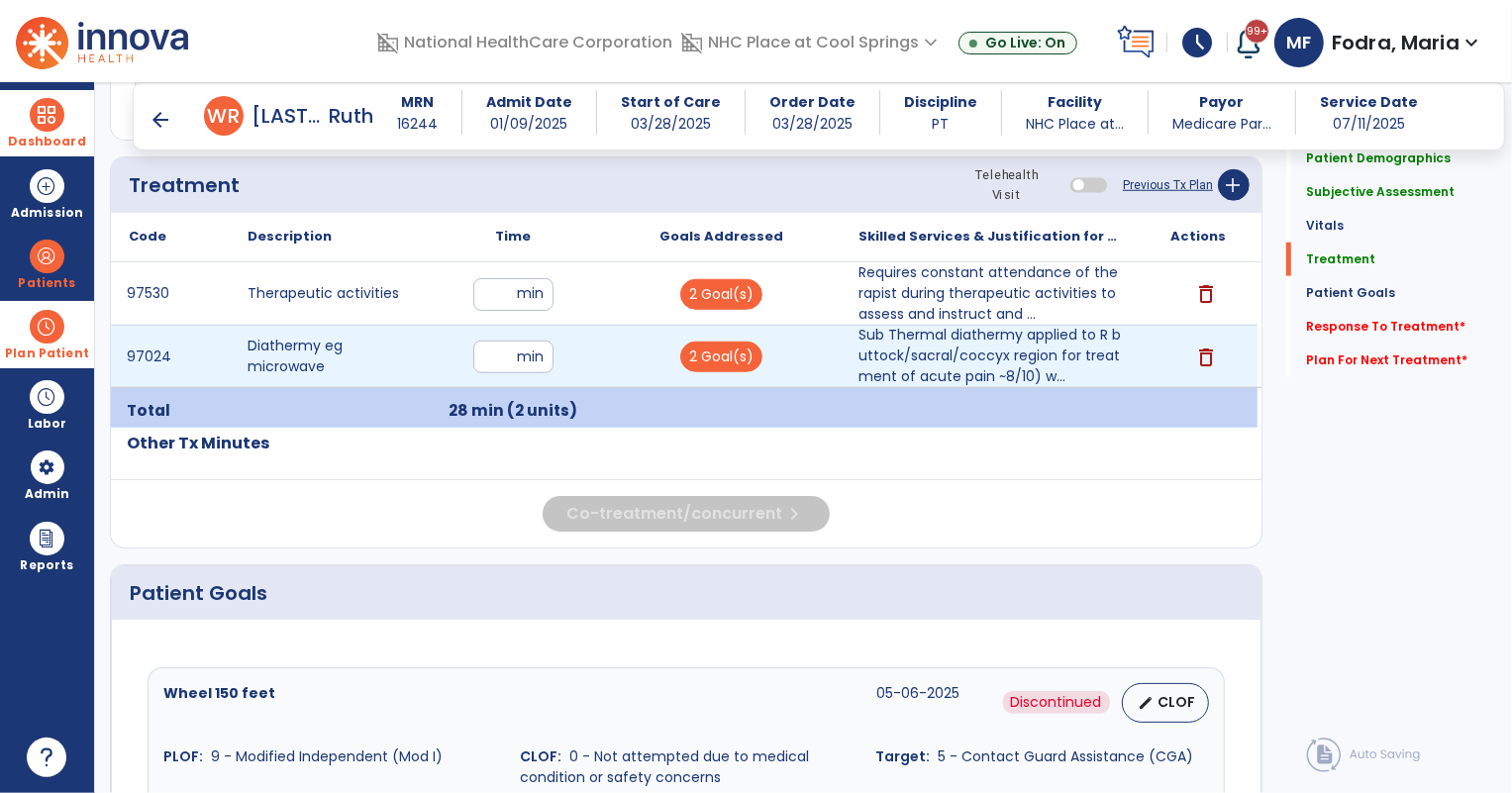 type on "*" 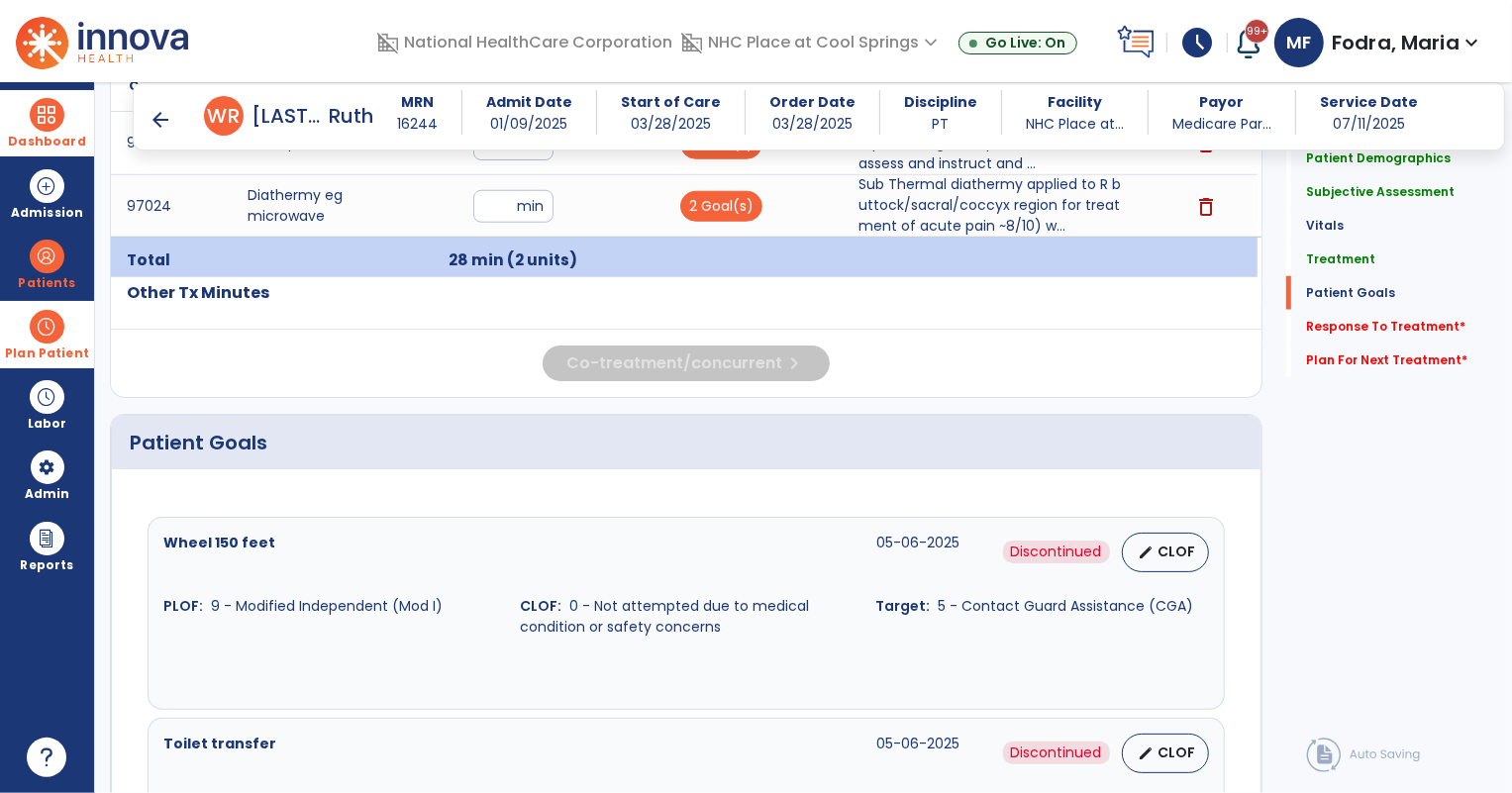 scroll, scrollTop: 1379, scrollLeft: 0, axis: vertical 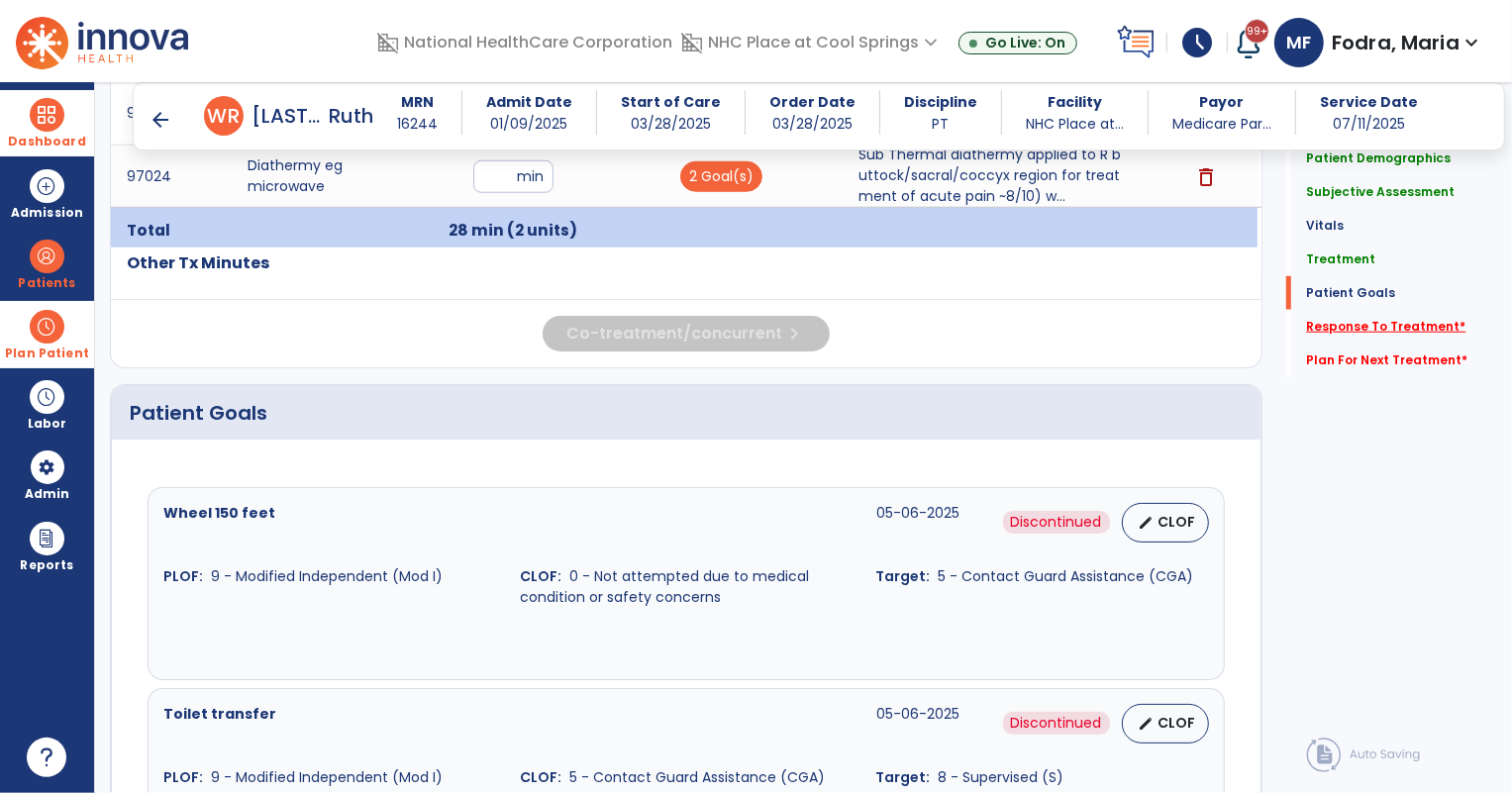 click on "Response To Treatment   *" 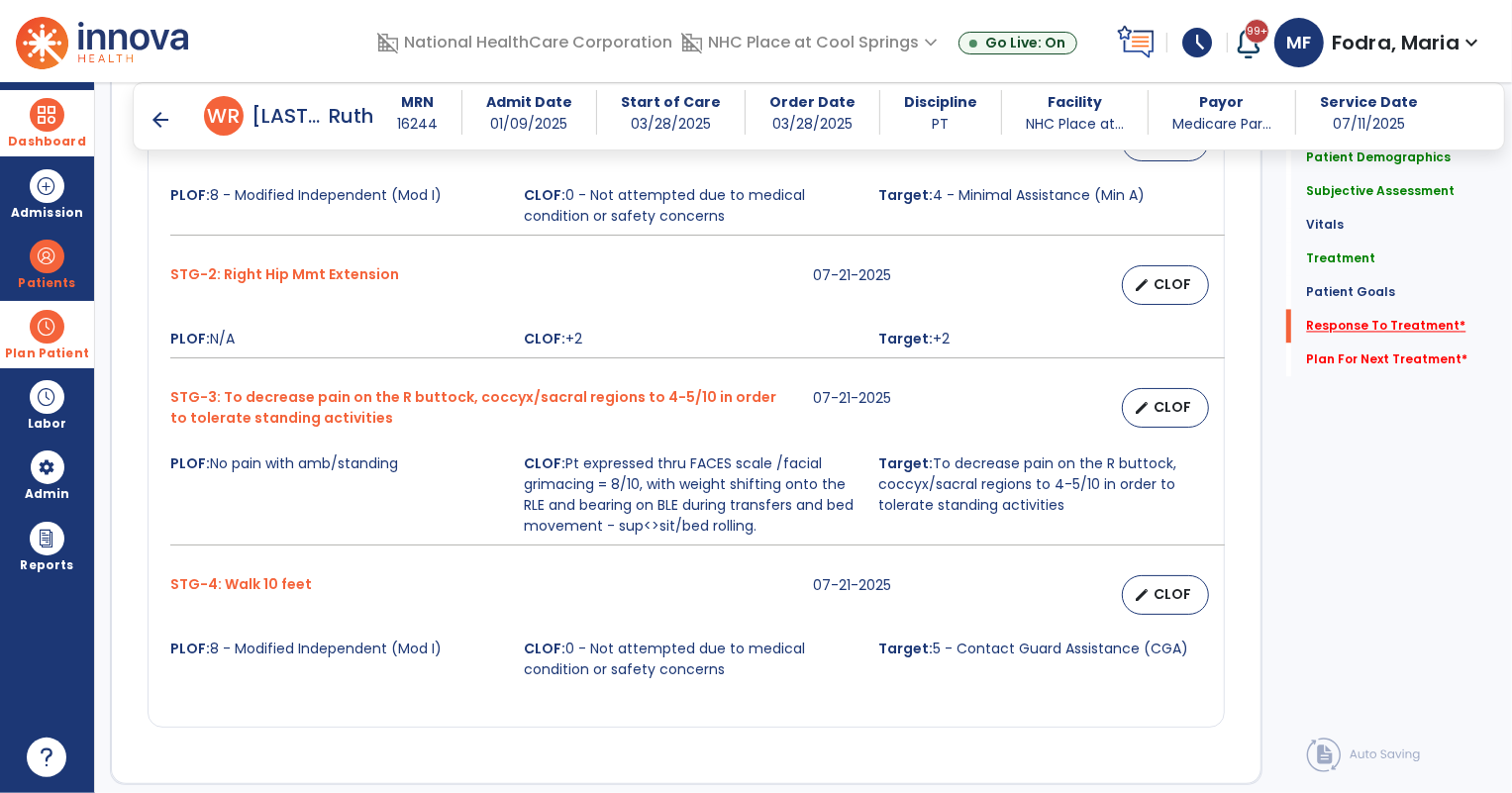 scroll, scrollTop: 3279, scrollLeft: 0, axis: vertical 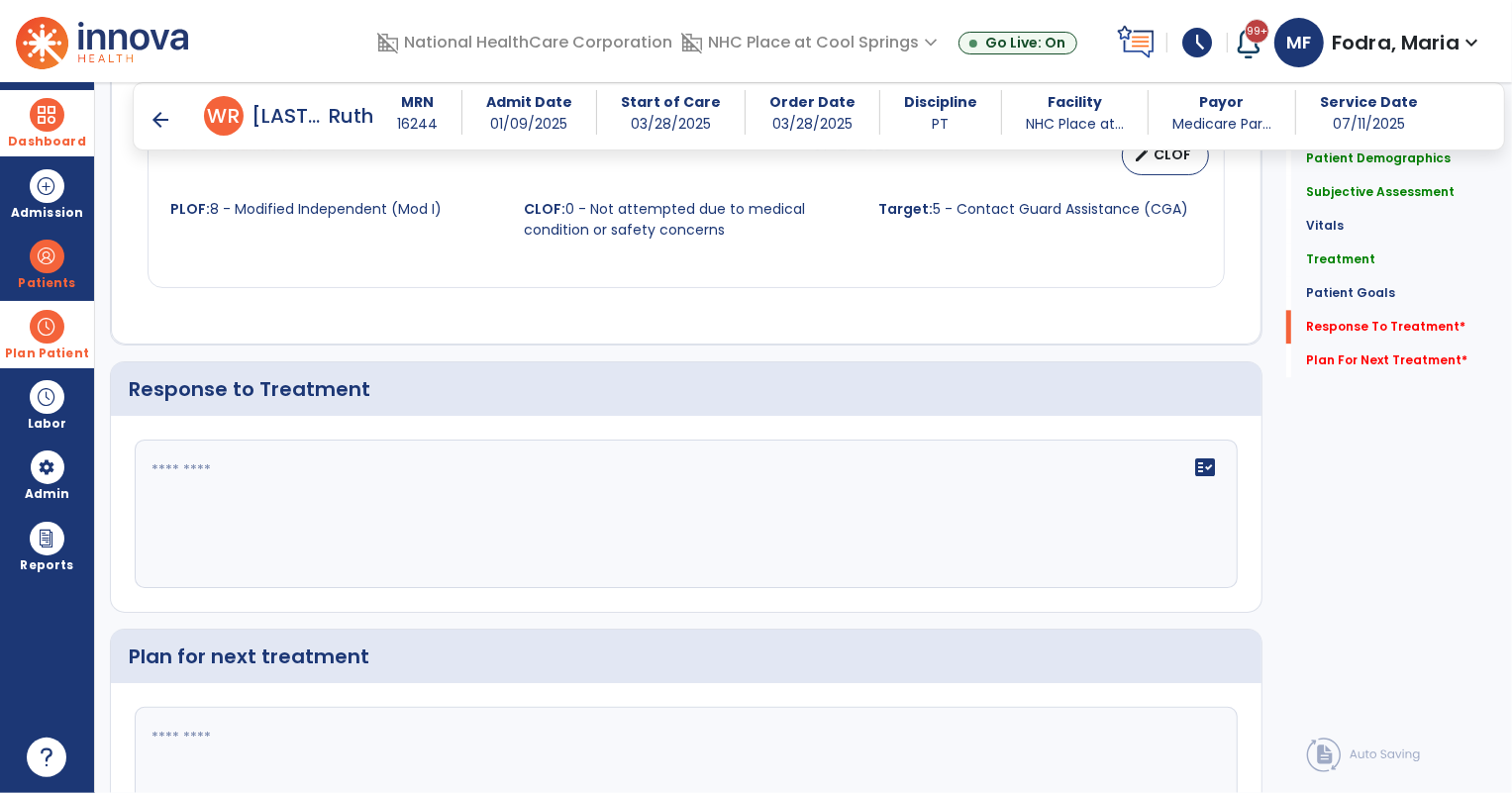 click on "fact_check" 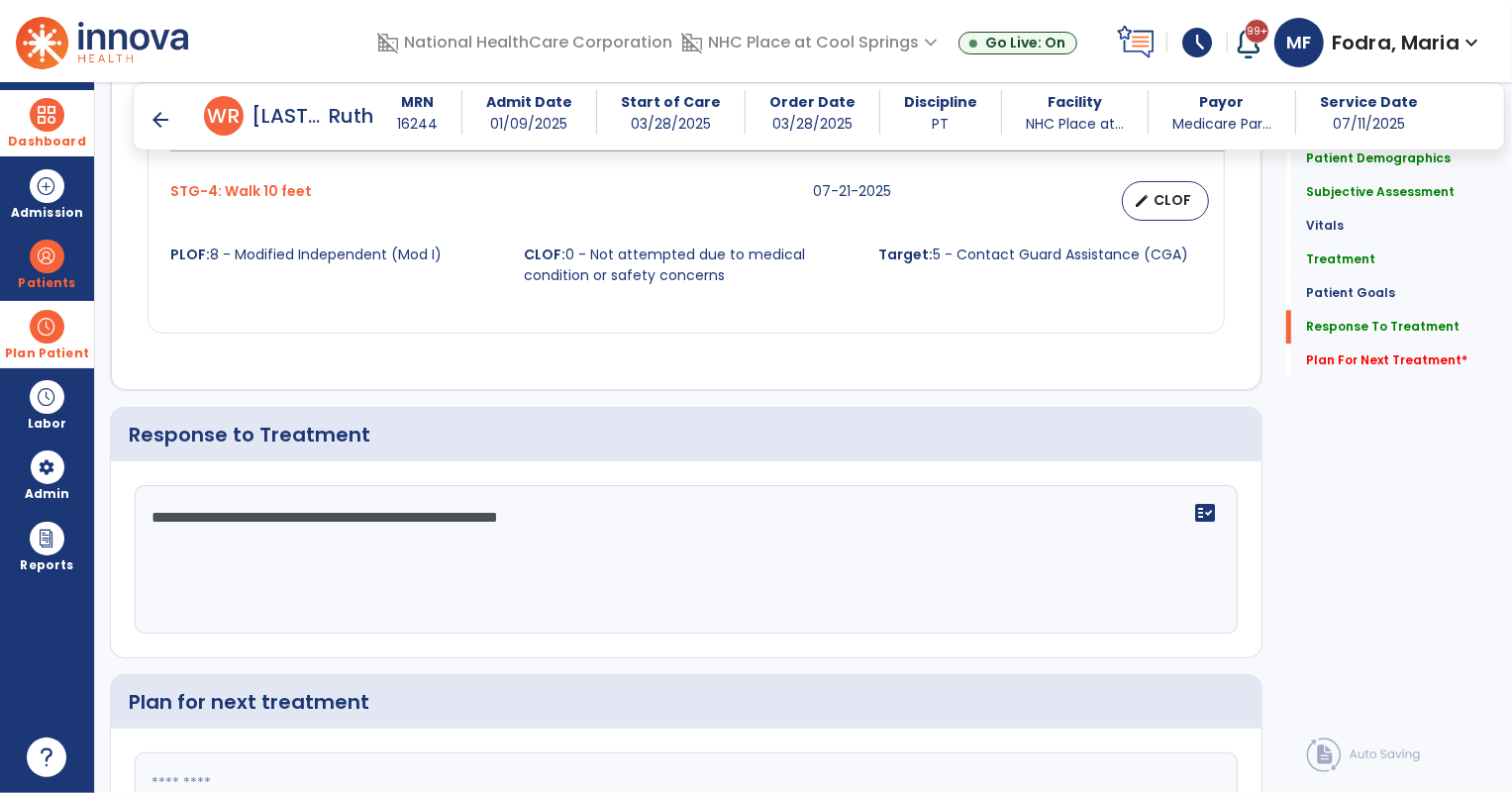 scroll, scrollTop: 3279, scrollLeft: 0, axis: vertical 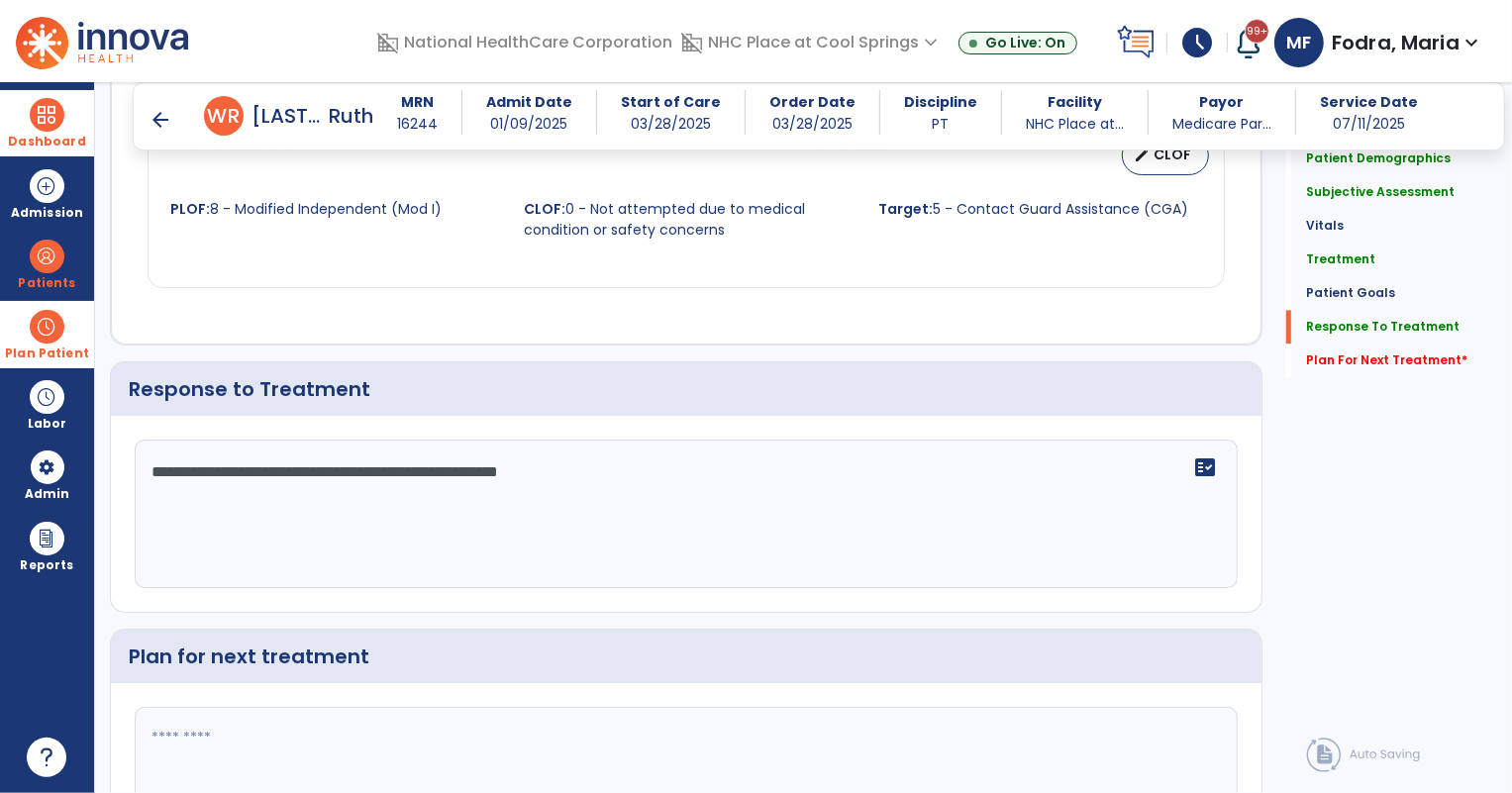 click on "**********" 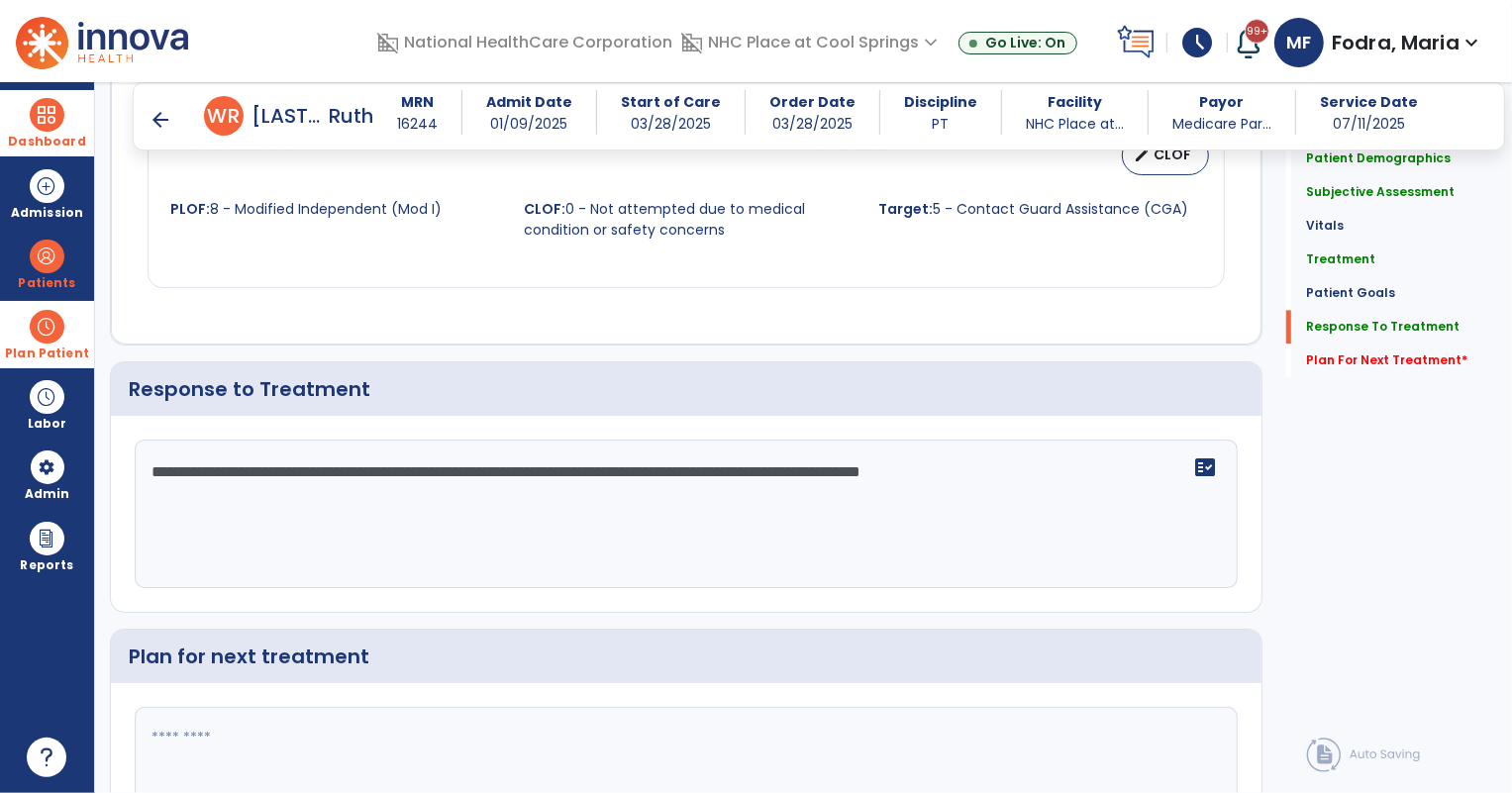 scroll, scrollTop: 3279, scrollLeft: 0, axis: vertical 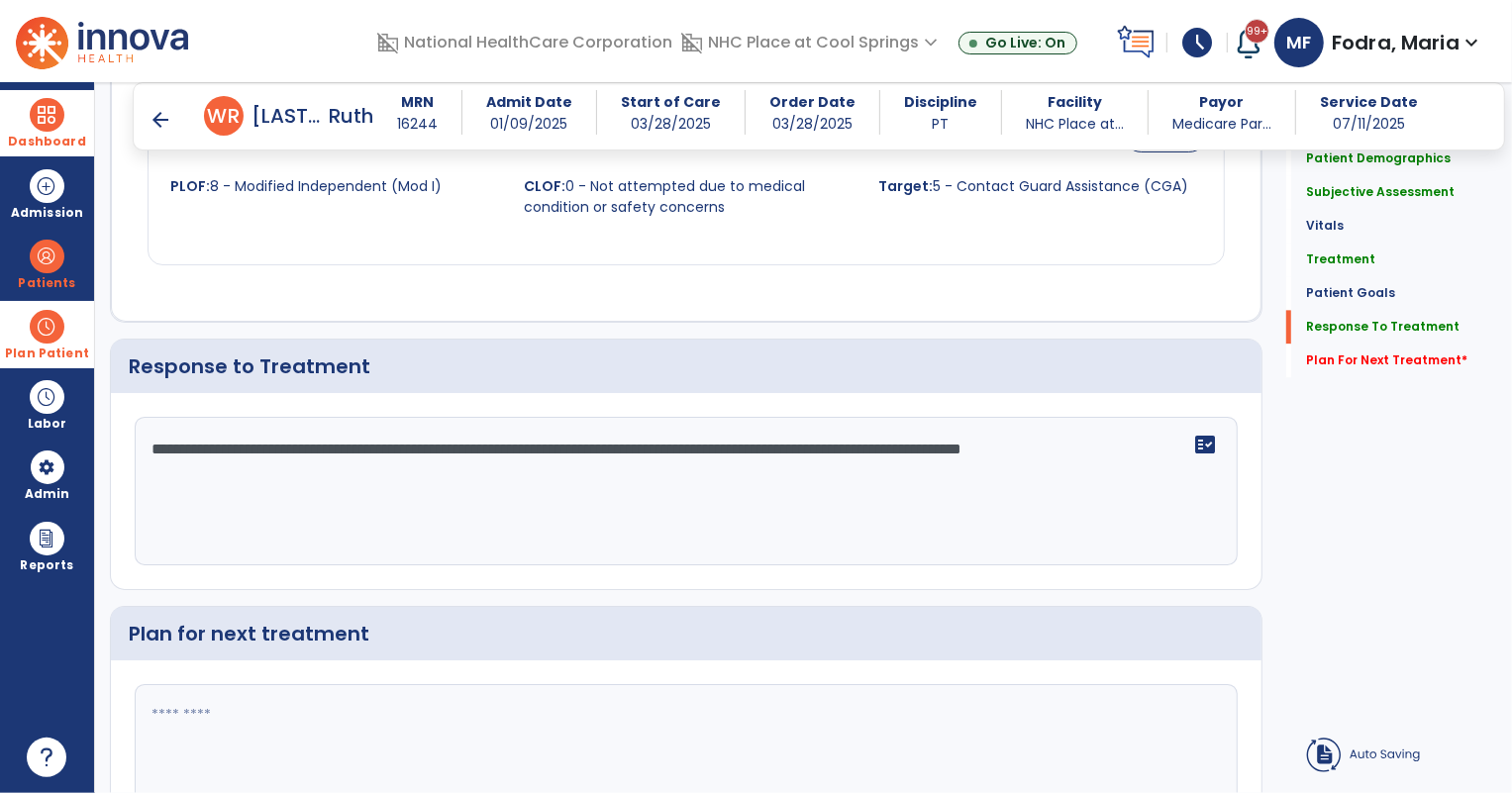 click on "**********" 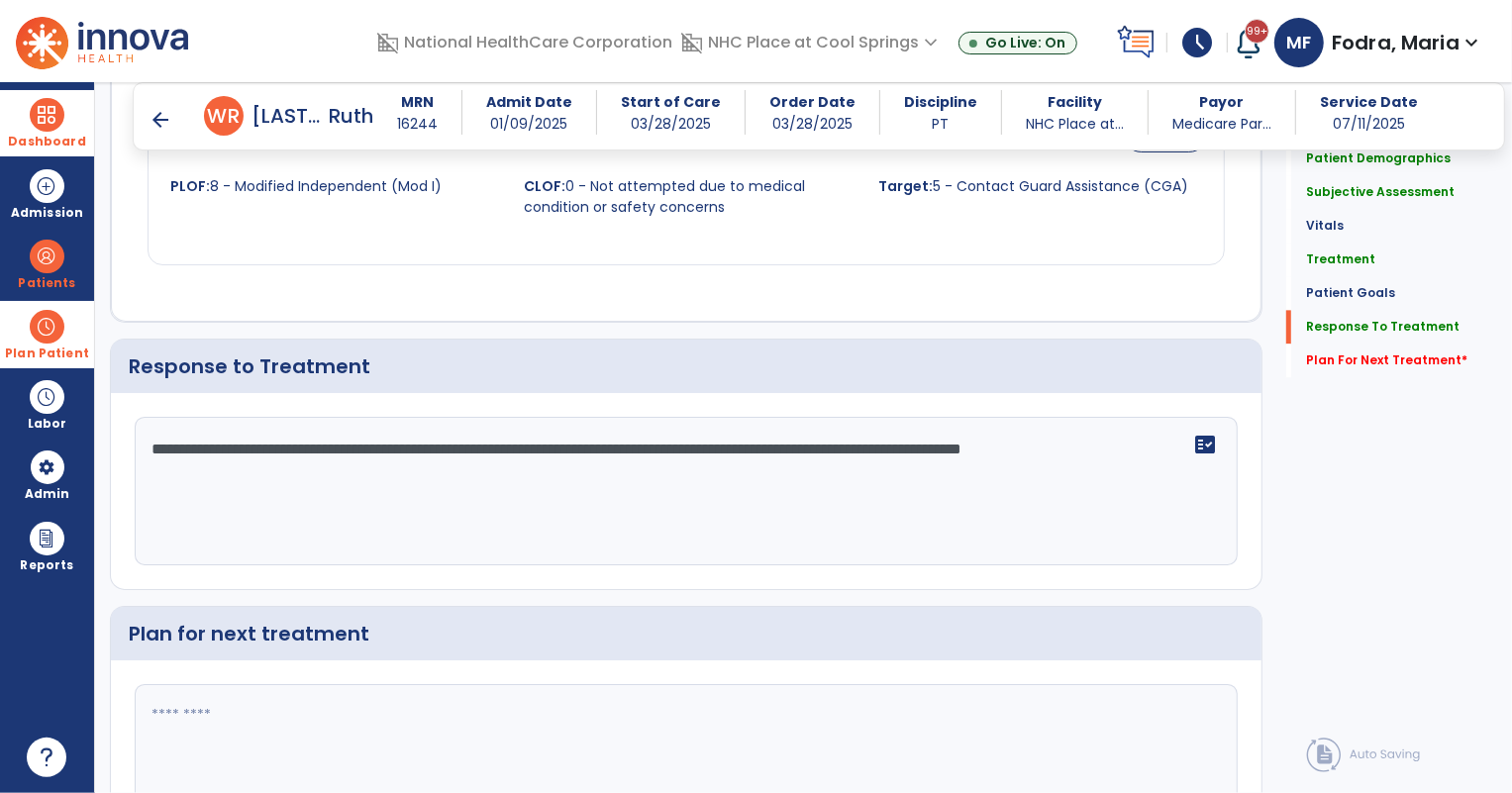 scroll, scrollTop: 3279, scrollLeft: 0, axis: vertical 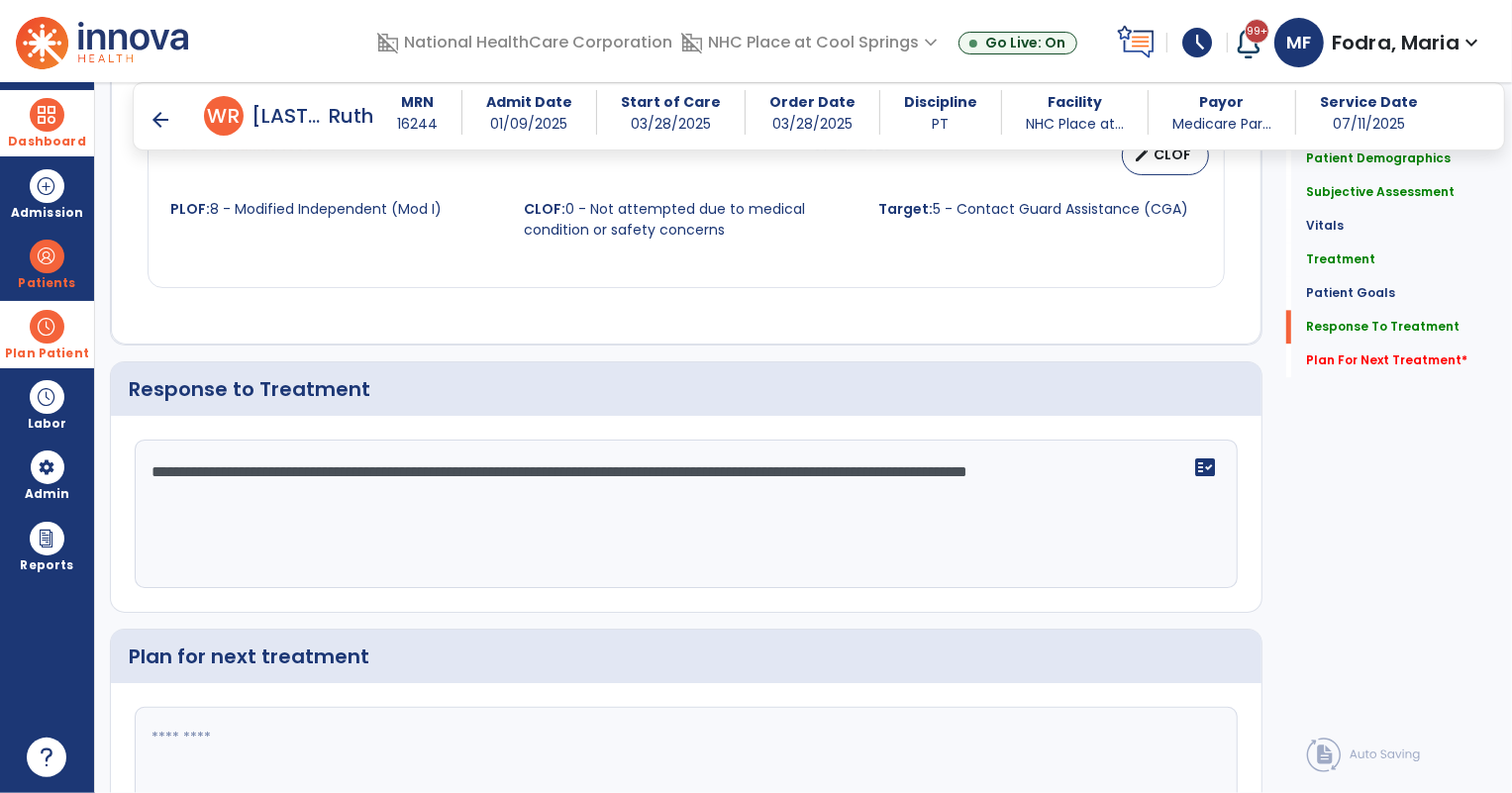 click on "**********" 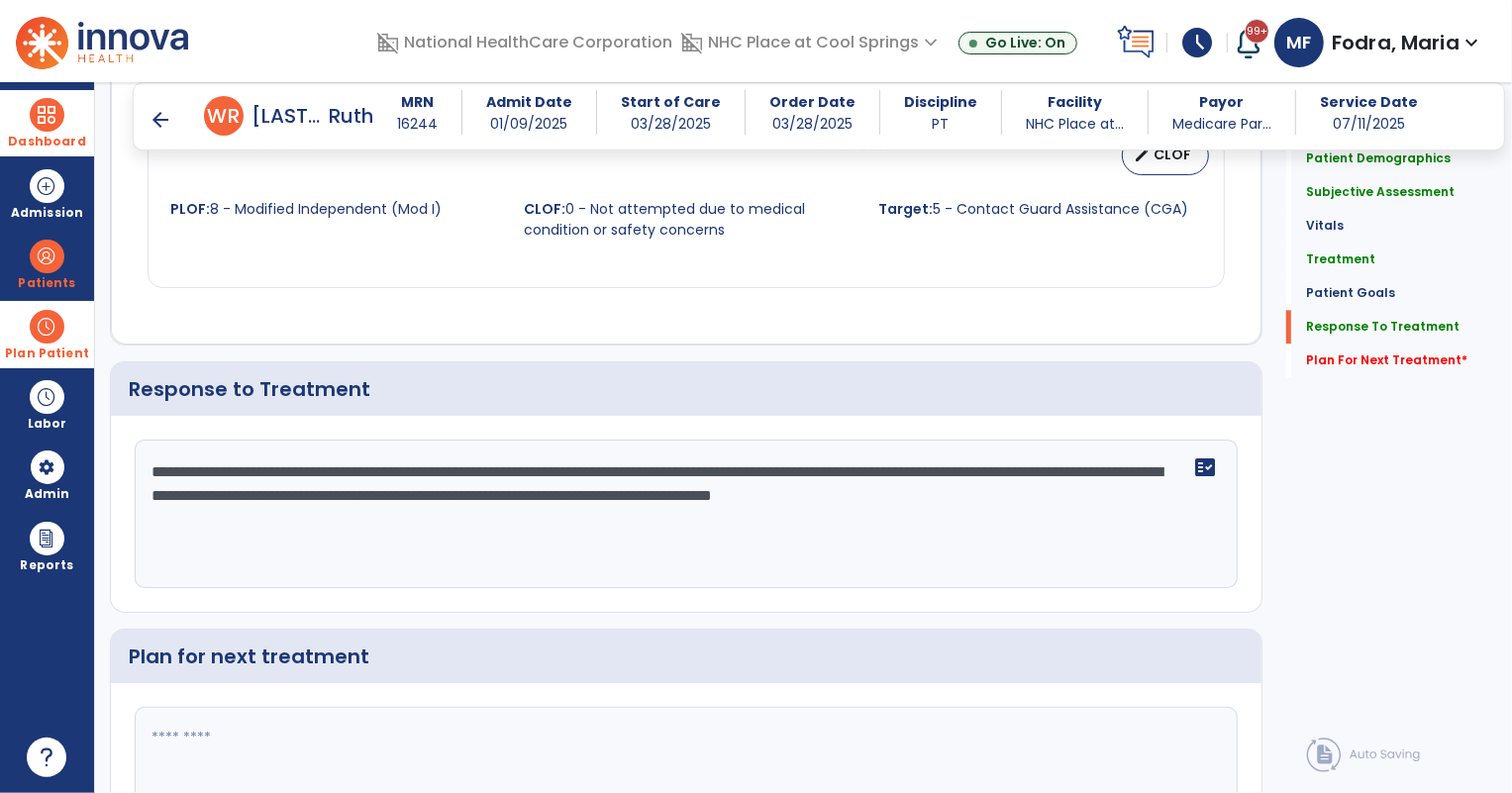 scroll, scrollTop: 3279, scrollLeft: 0, axis: vertical 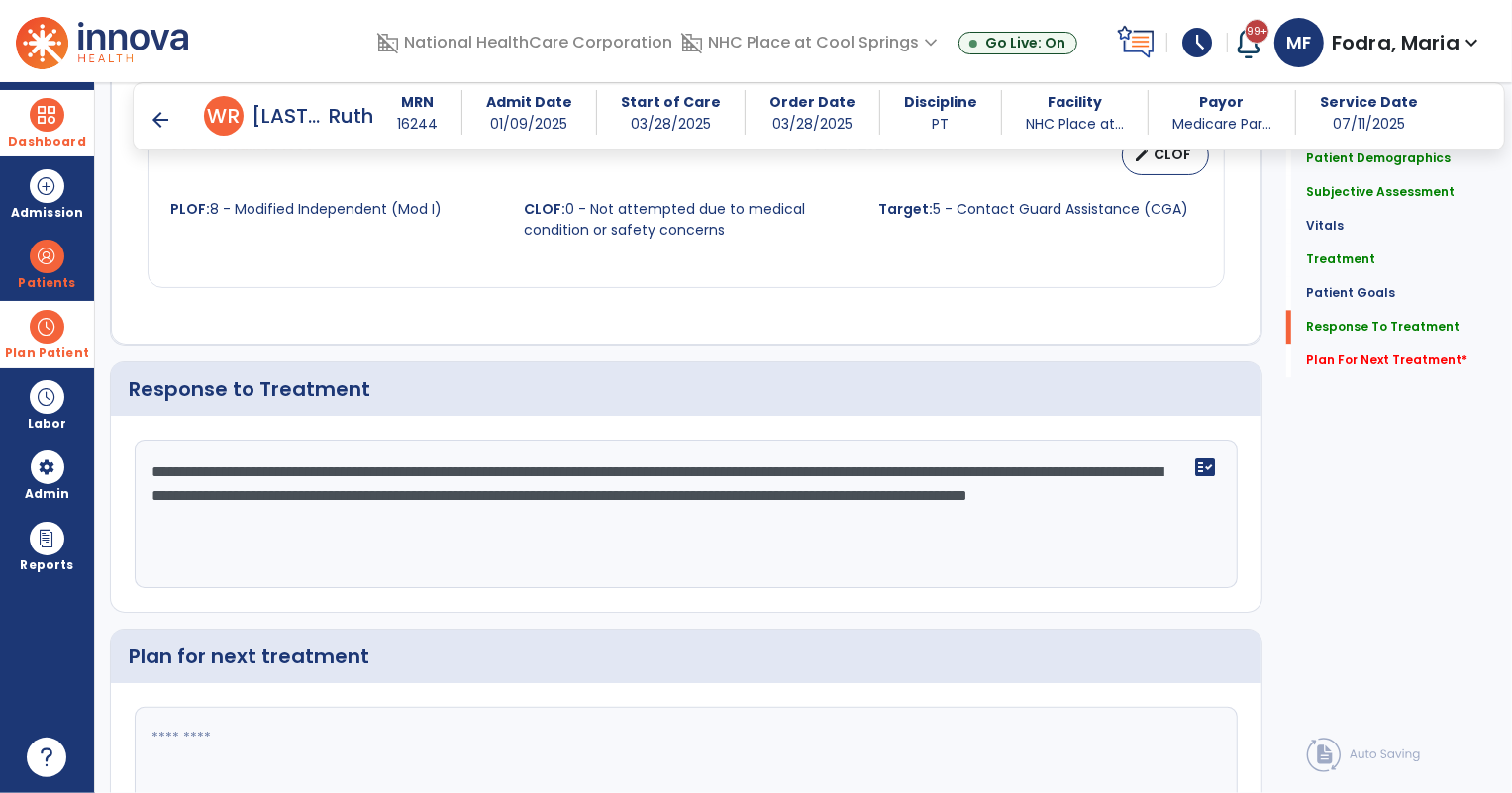 click on "**********" 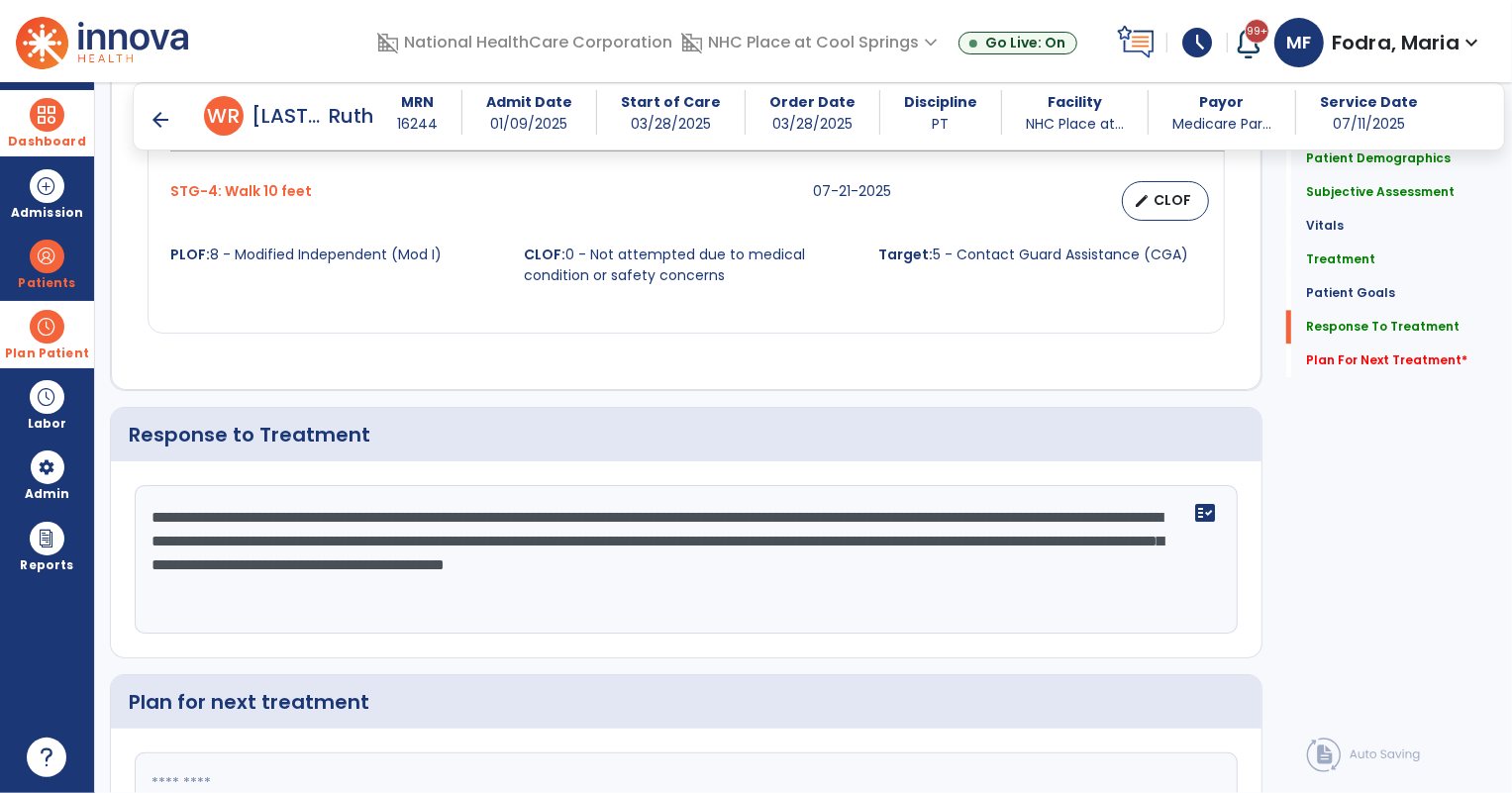 scroll, scrollTop: 3279, scrollLeft: 0, axis: vertical 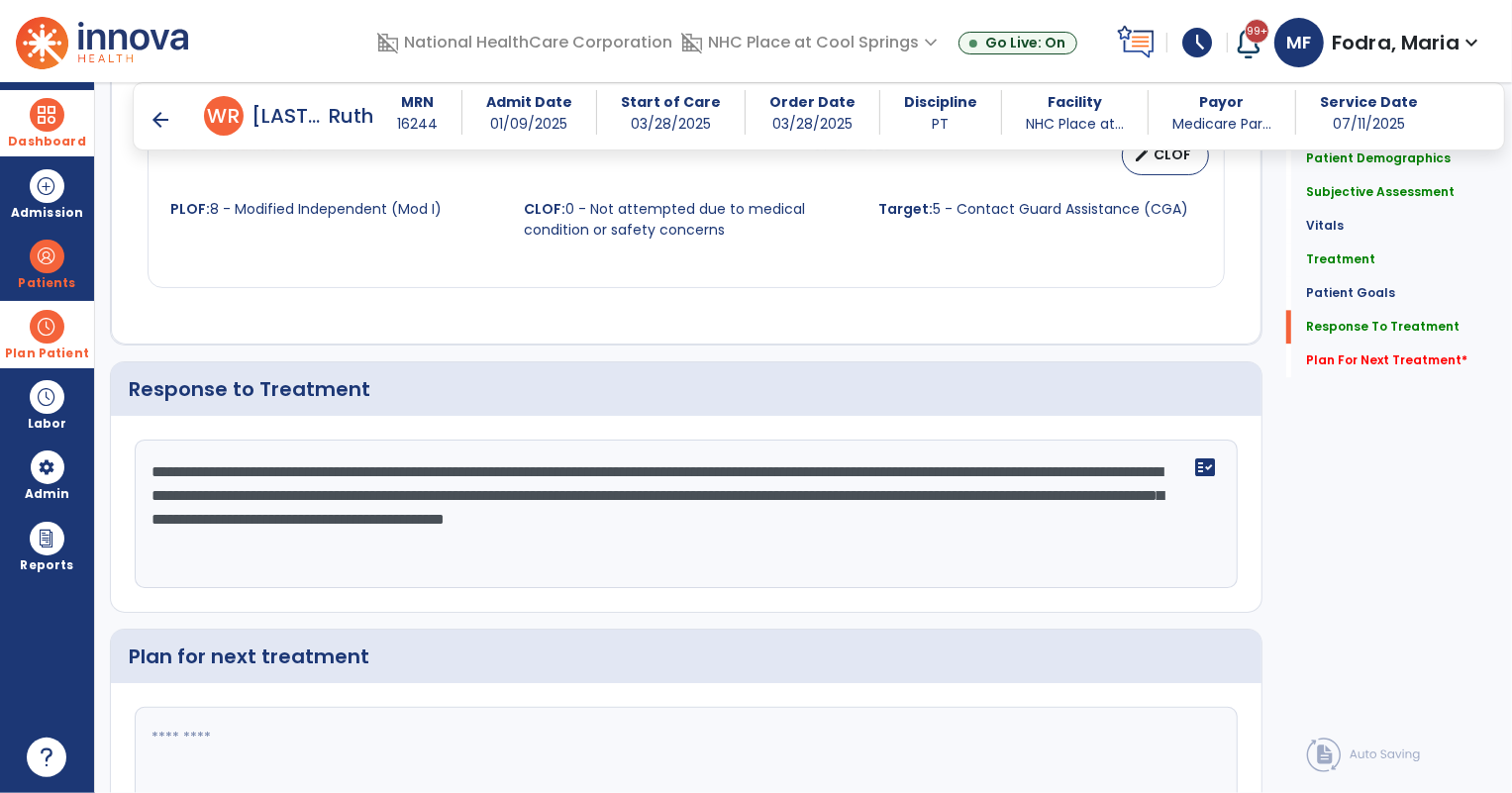 click on "**********" 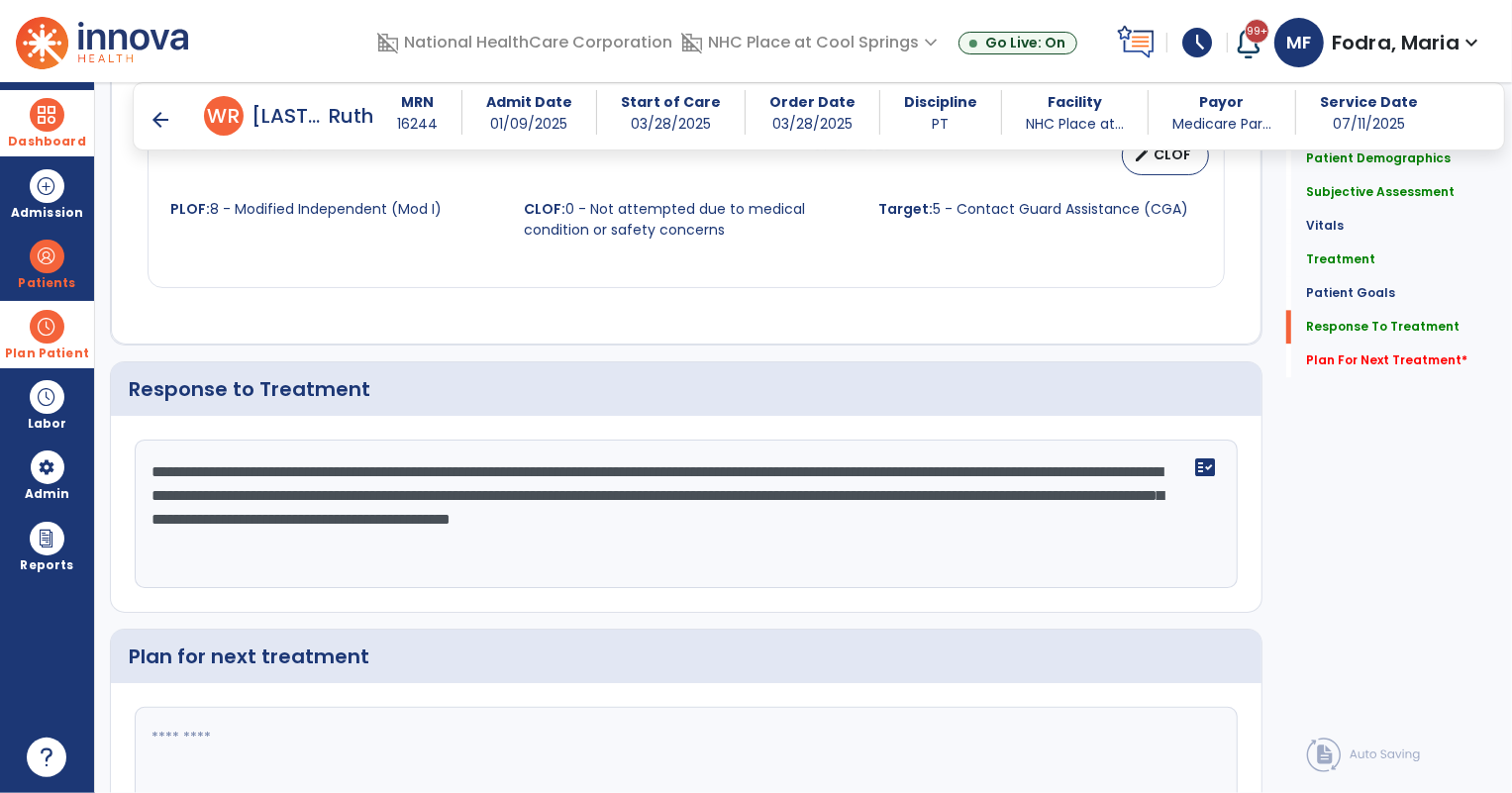 click on "**********" 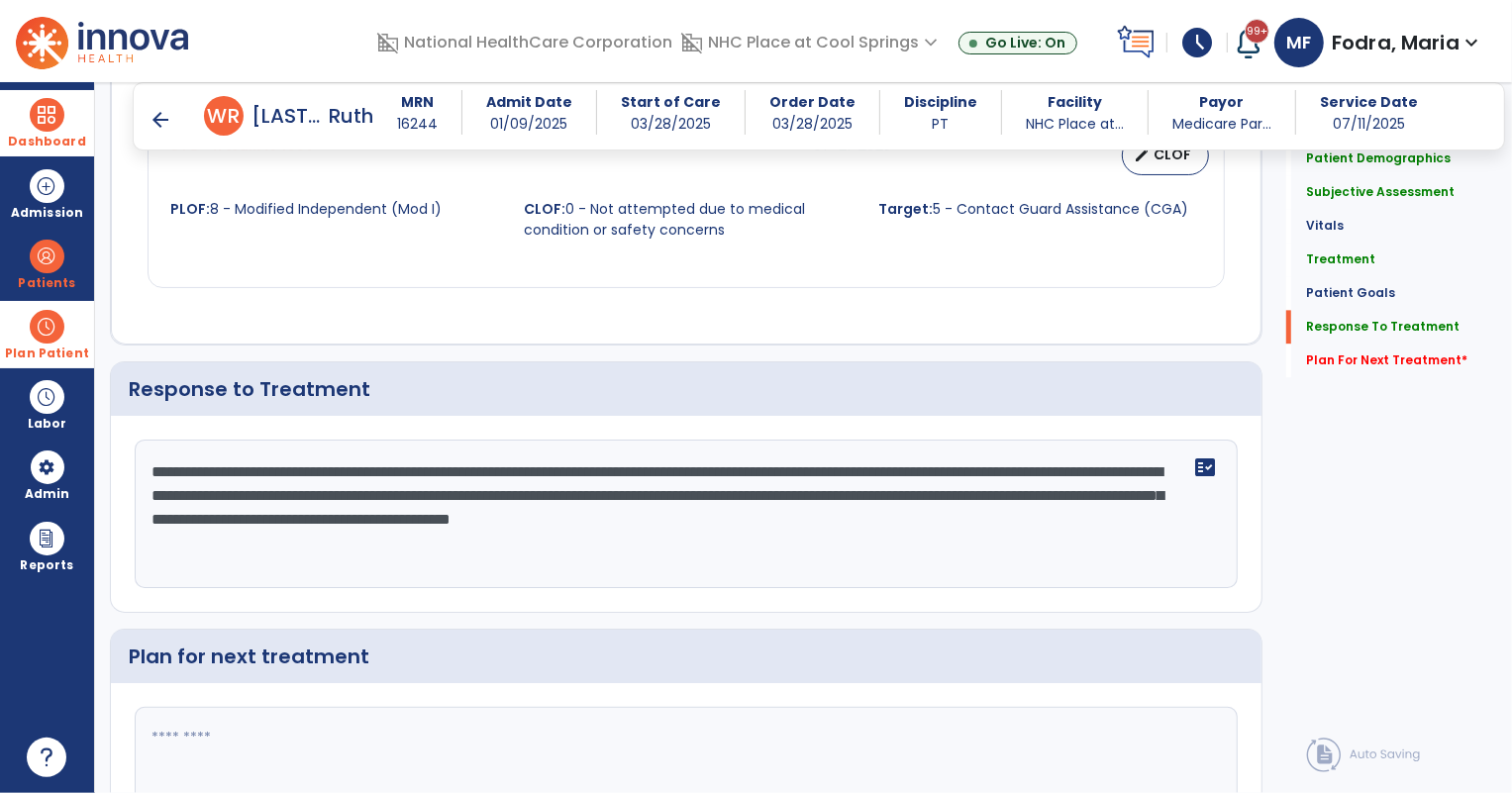 click on "**********" 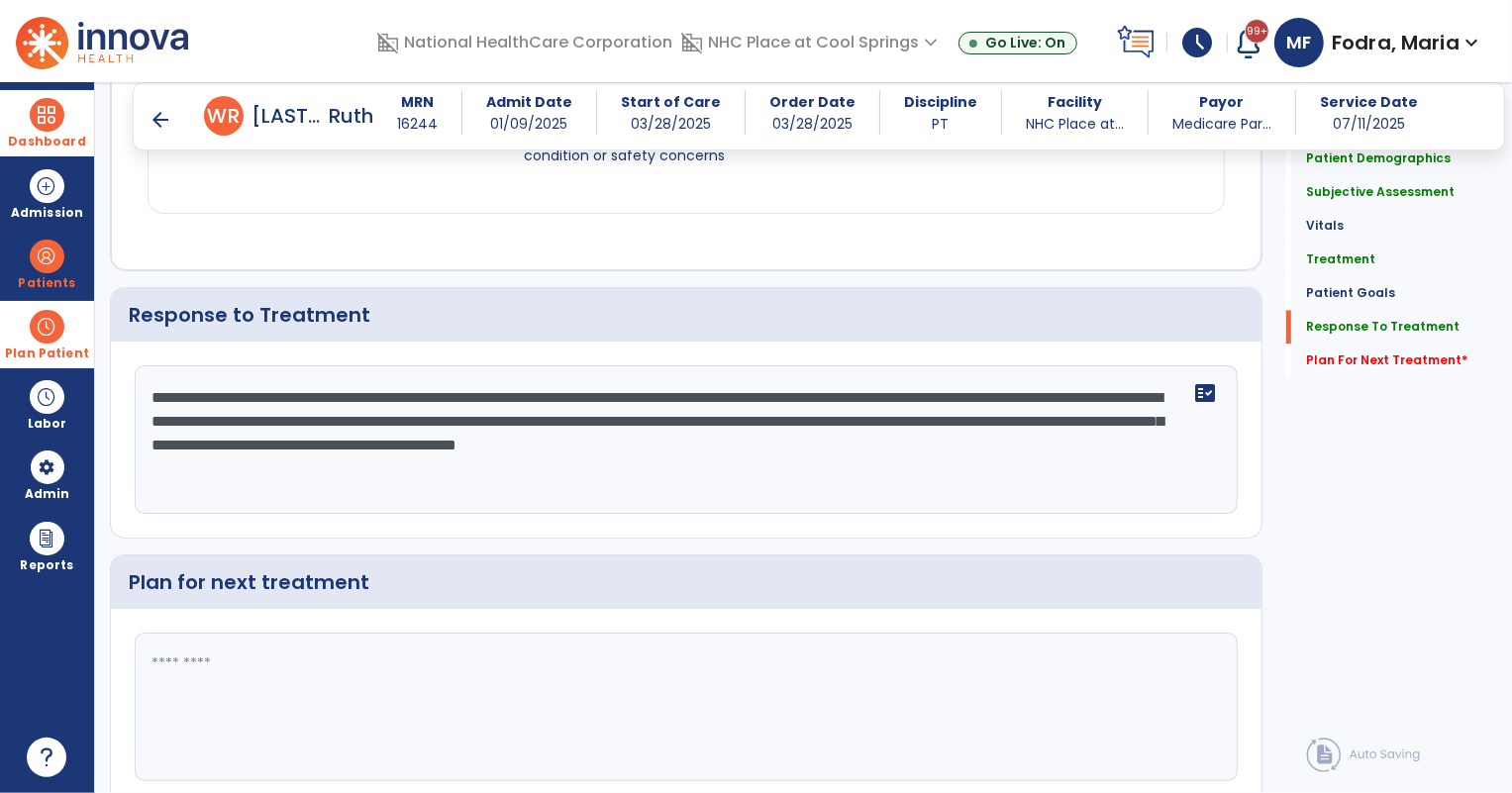 scroll, scrollTop: 3426, scrollLeft: 0, axis: vertical 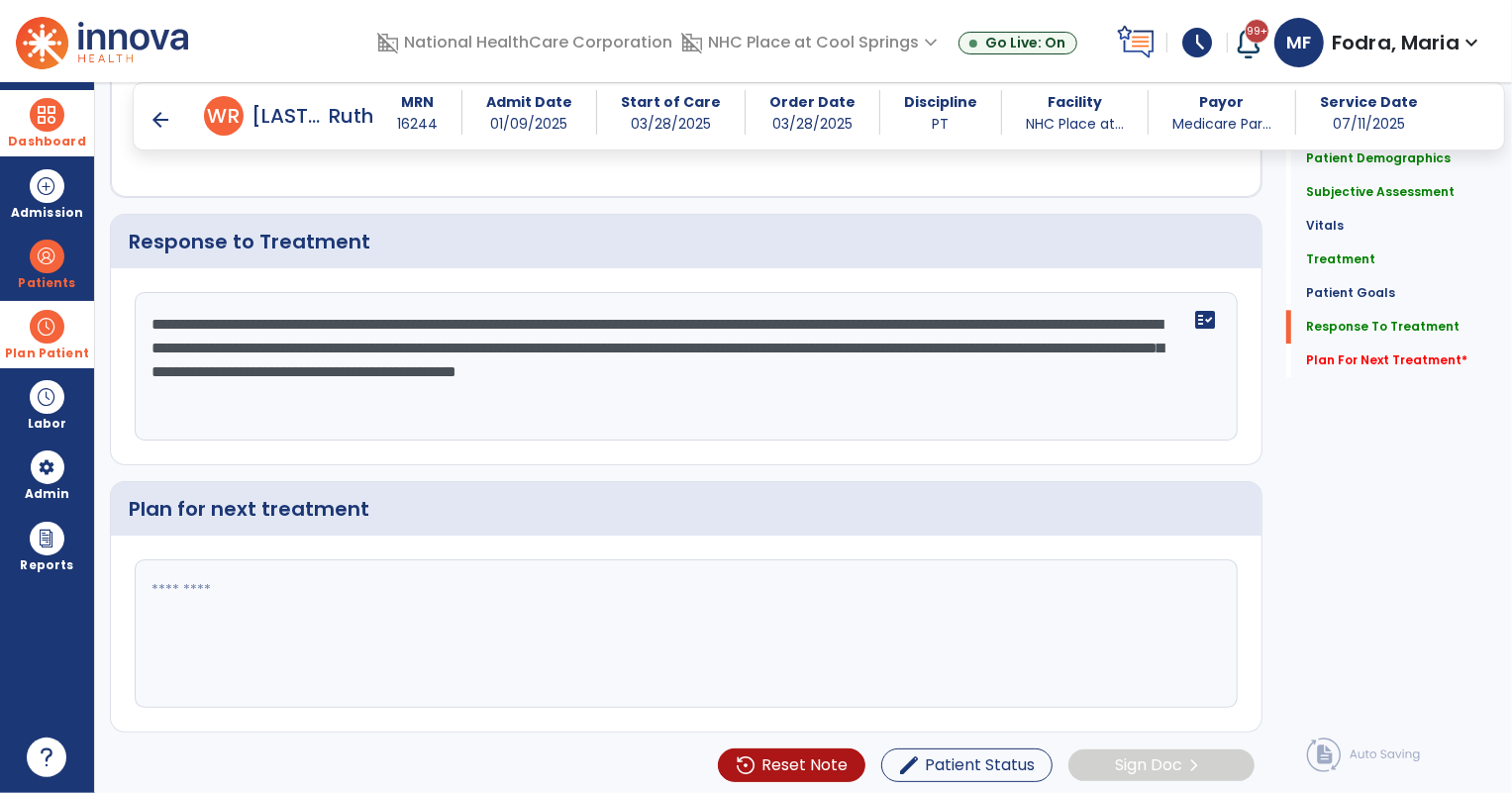 type on "**********" 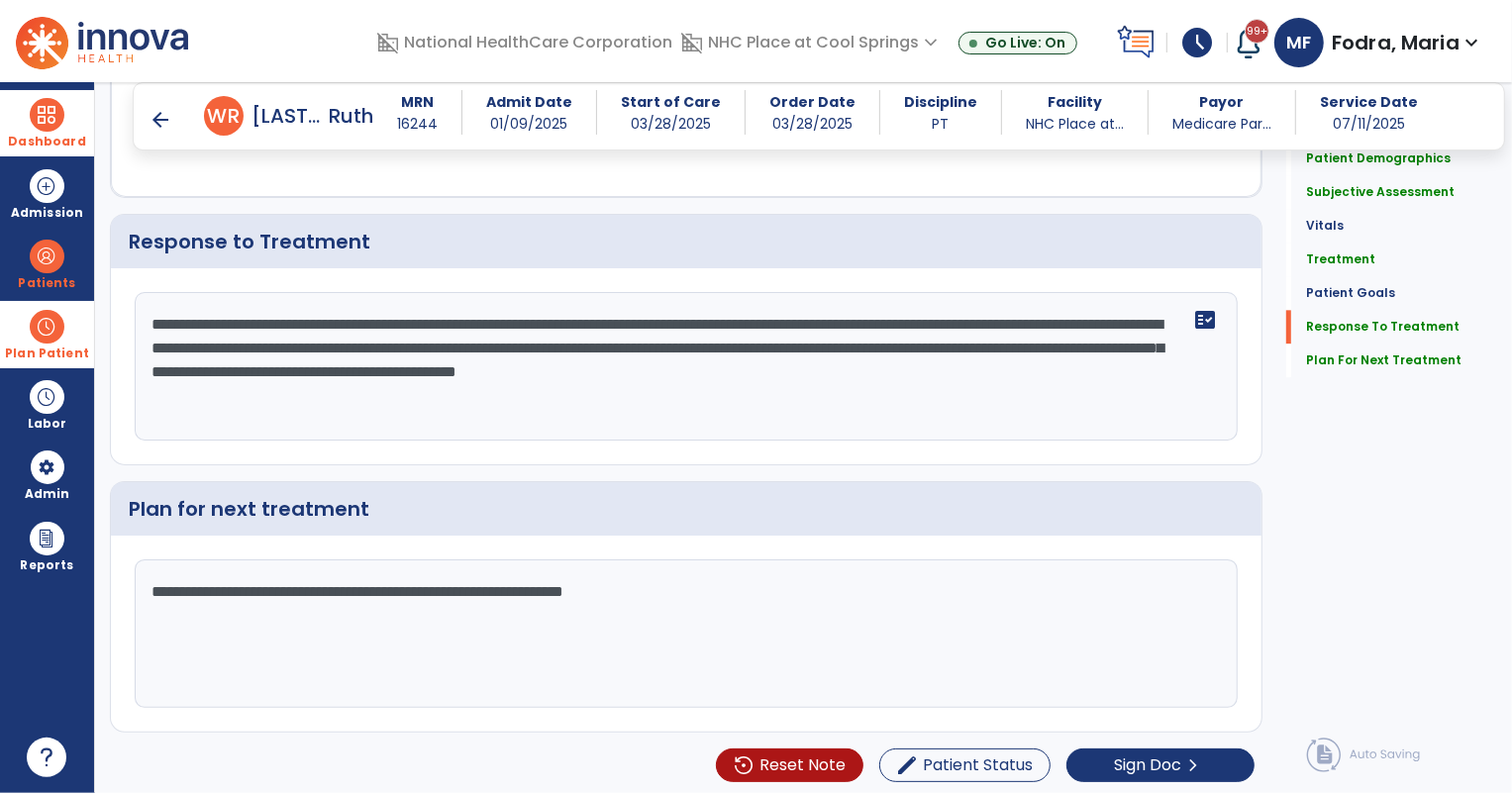 scroll, scrollTop: 3426, scrollLeft: 0, axis: vertical 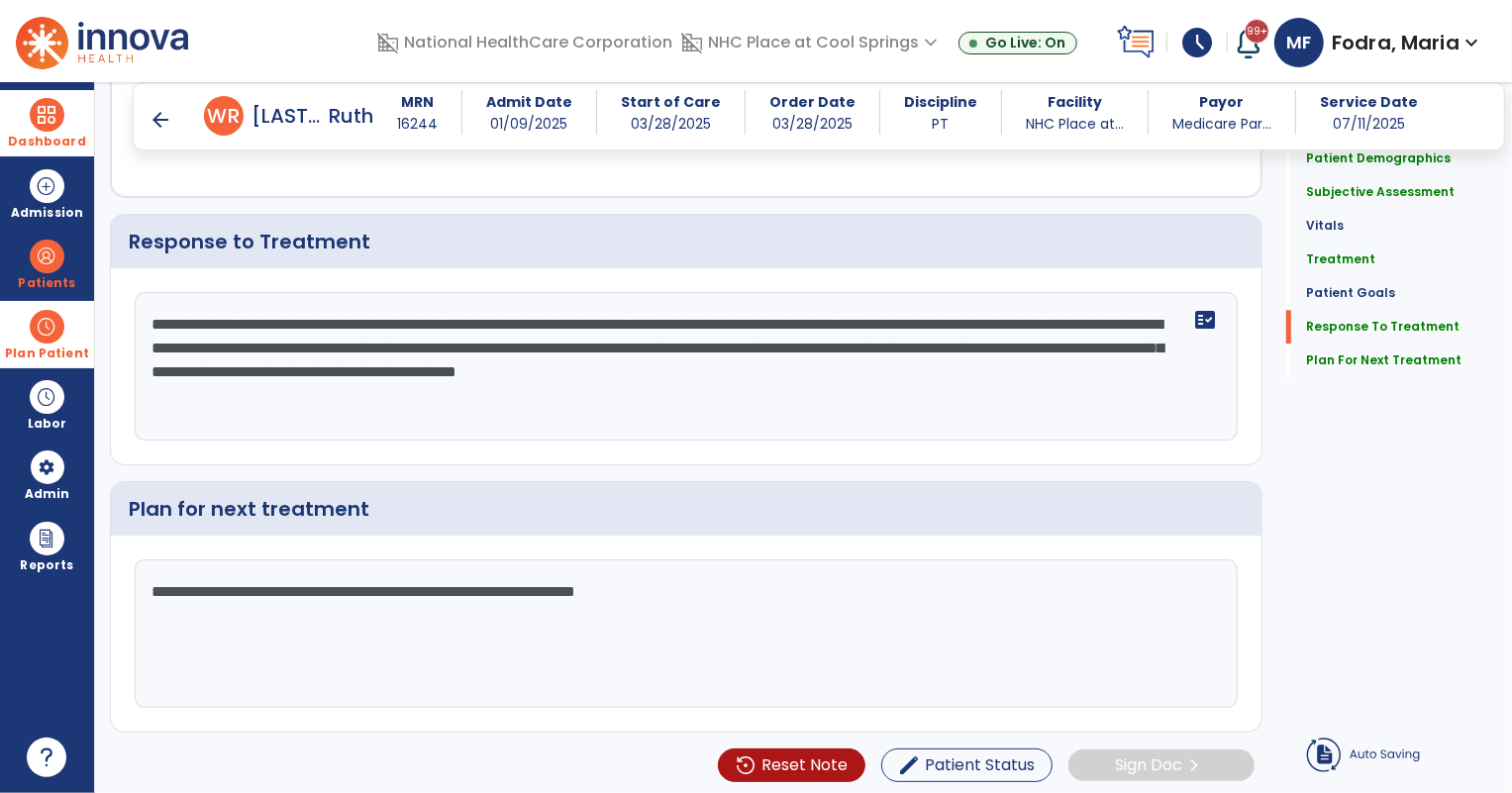 click on "**********" 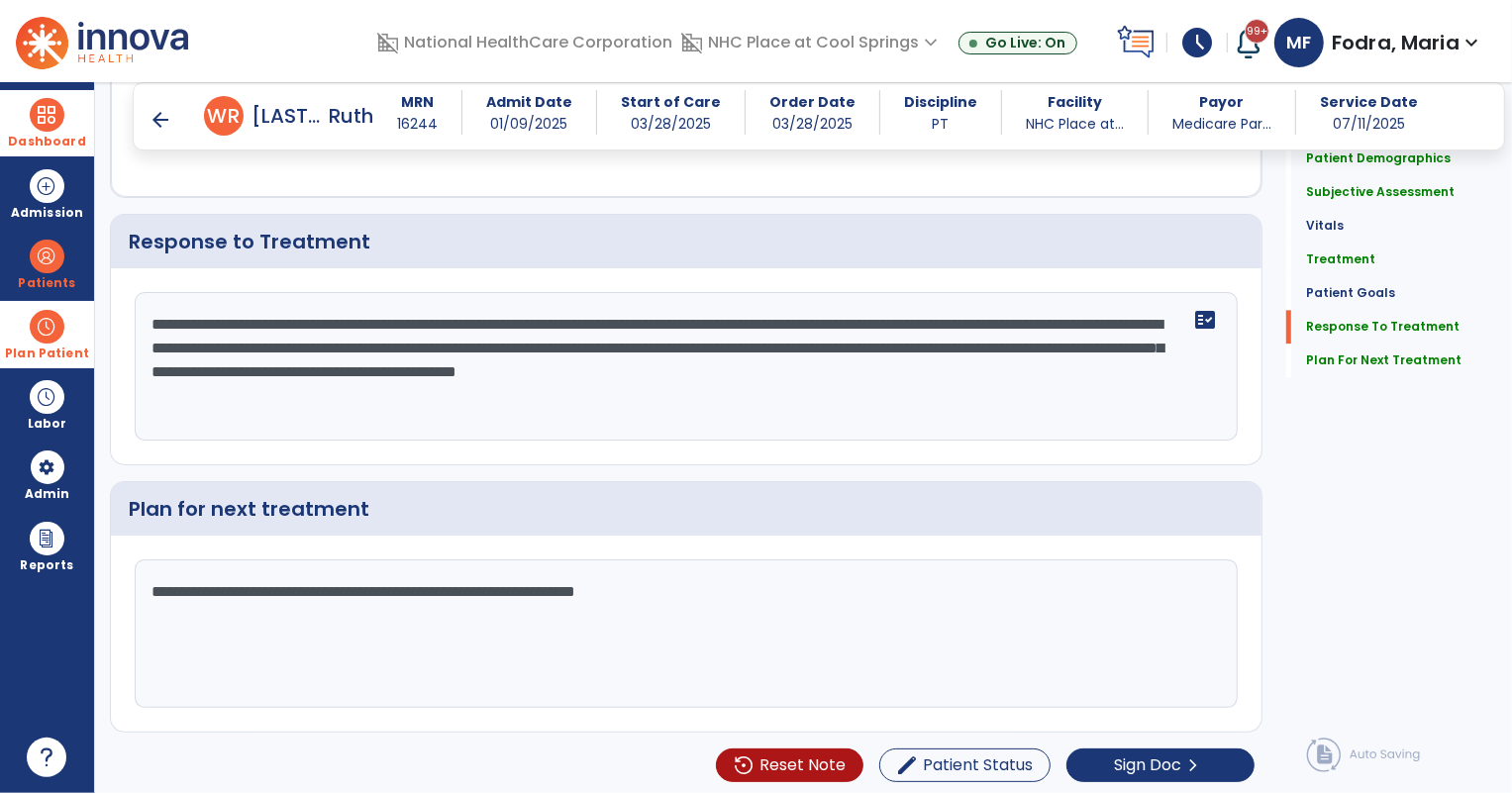 scroll, scrollTop: 3426, scrollLeft: 0, axis: vertical 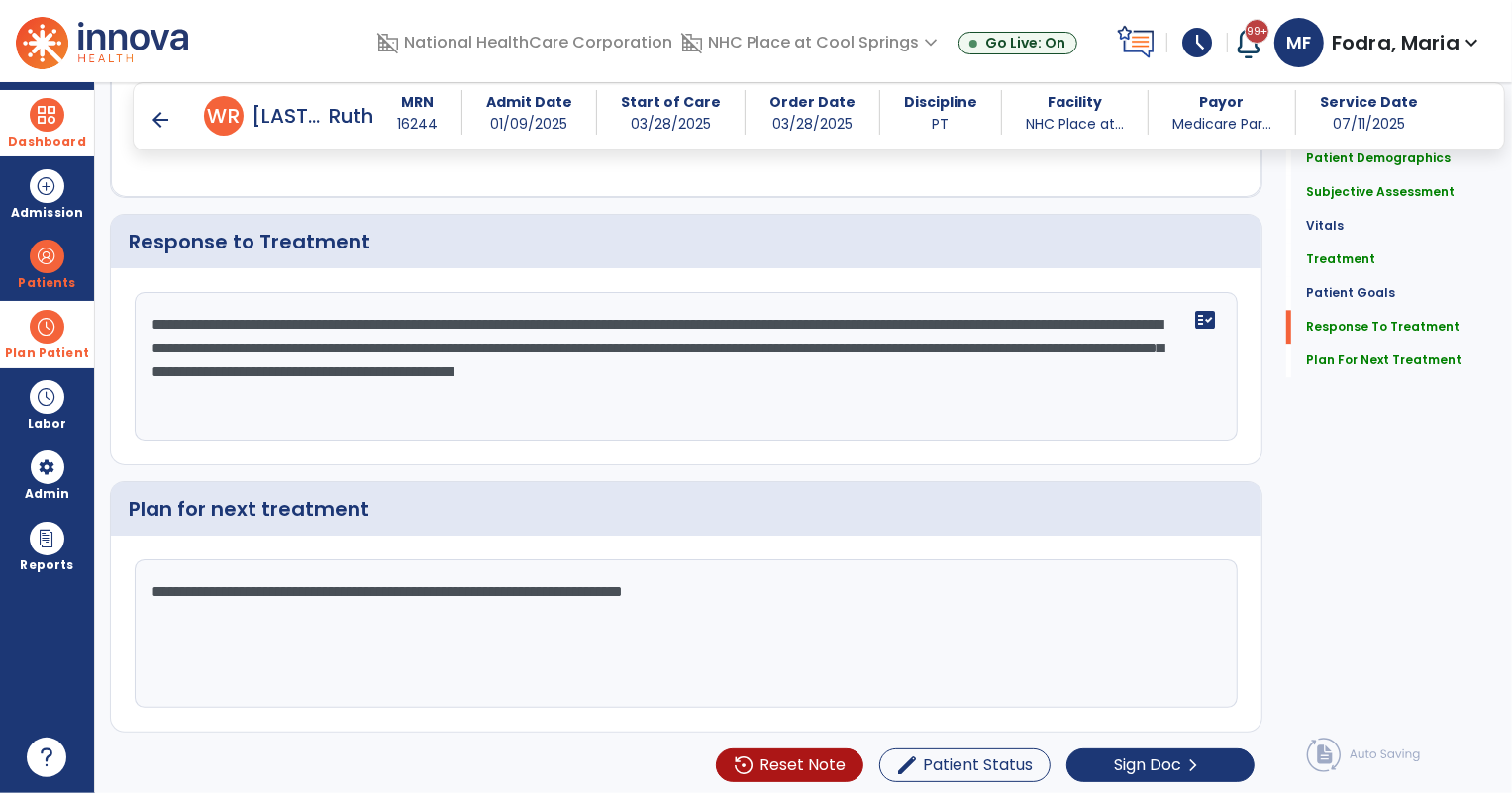 click on "**********" 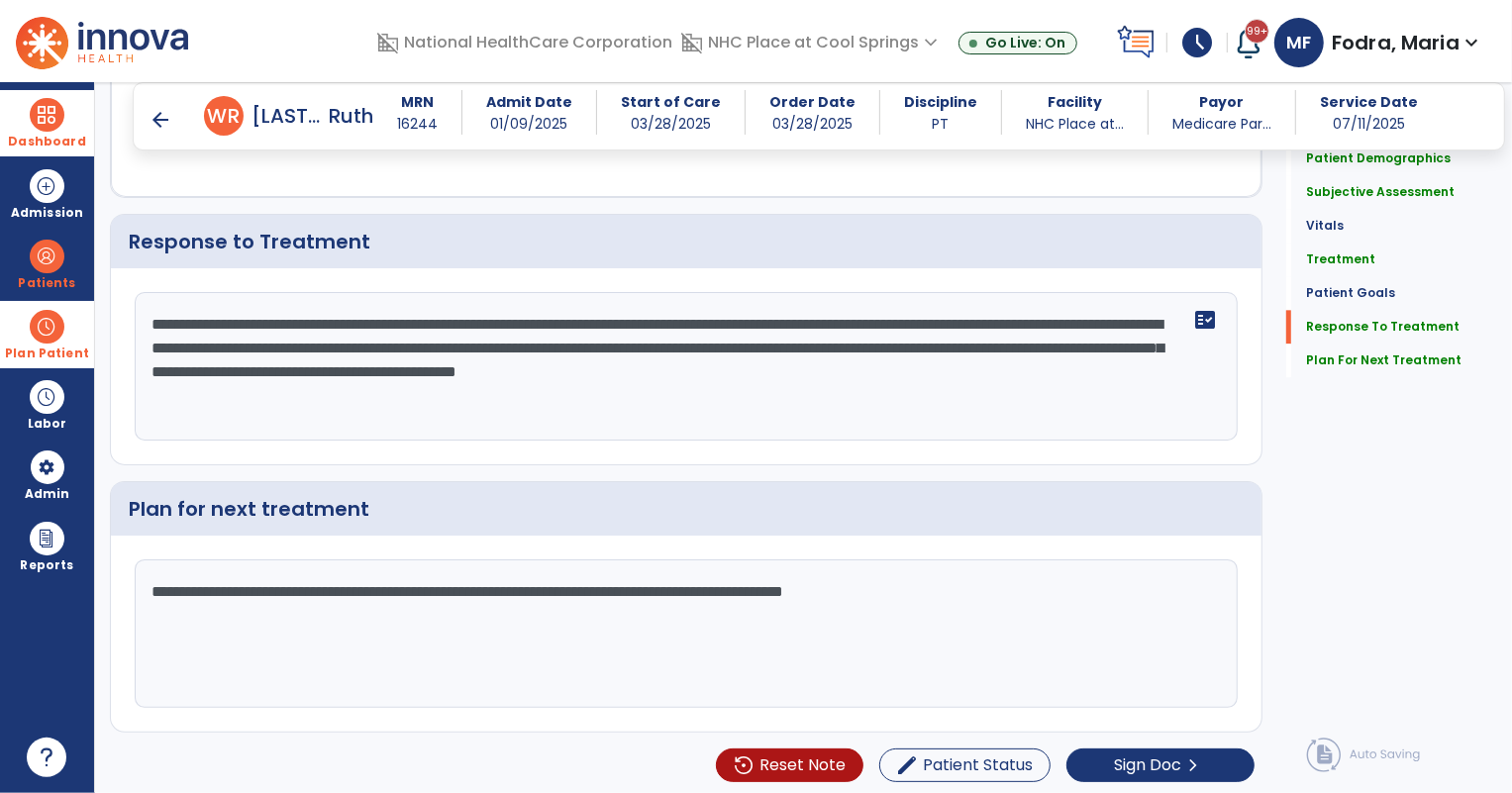 scroll, scrollTop: 3426, scrollLeft: 0, axis: vertical 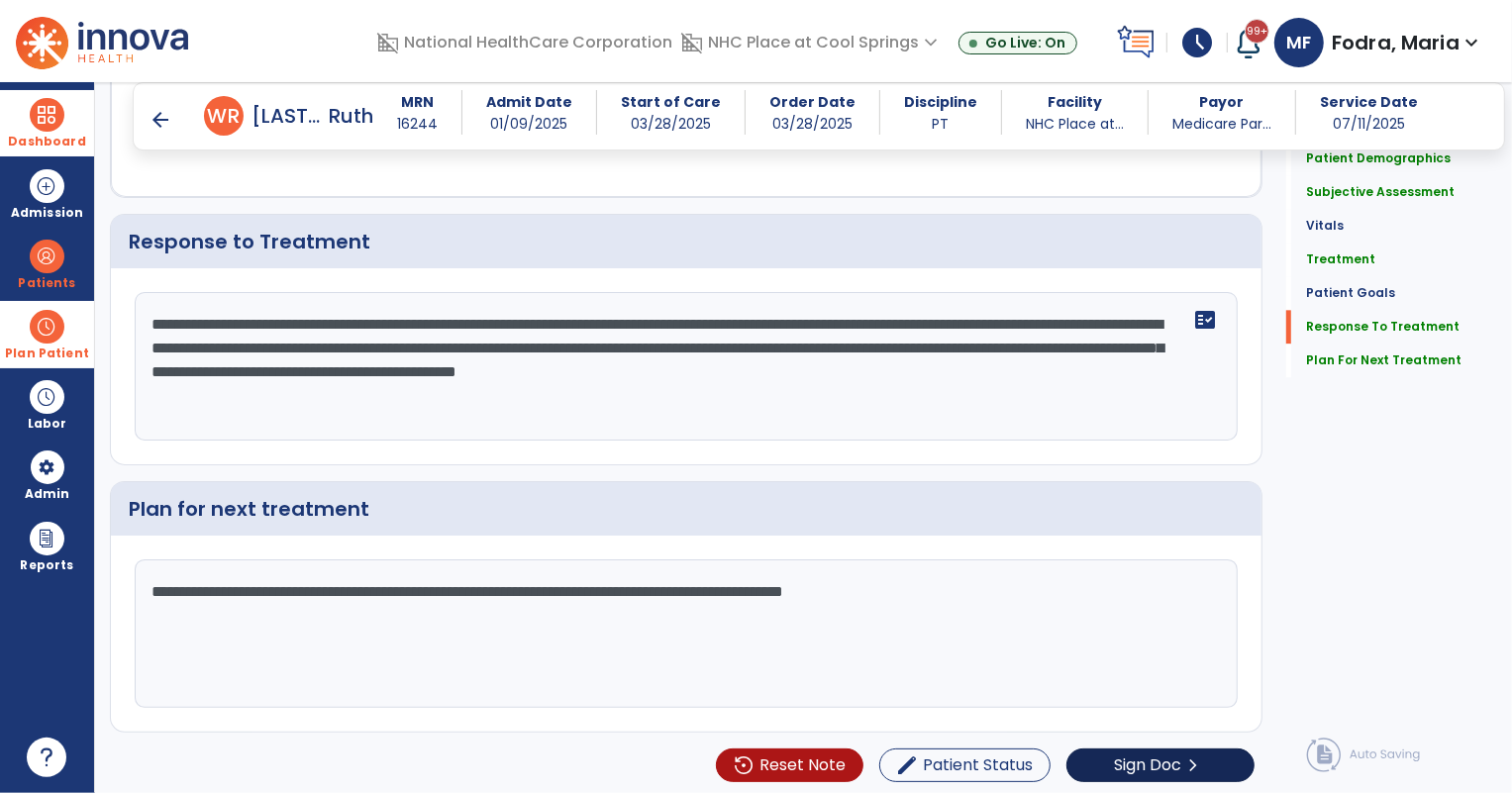 type on "**********" 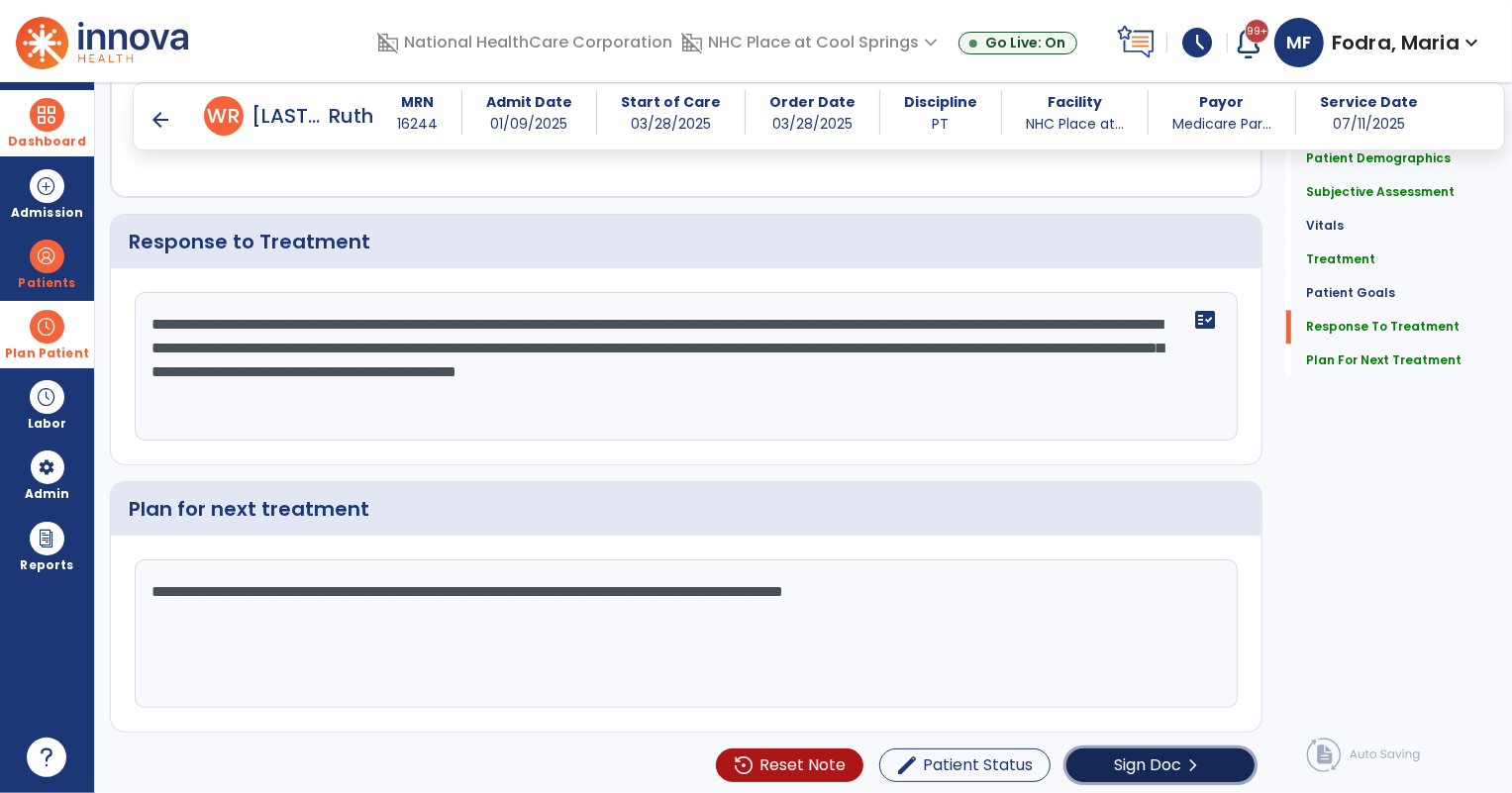 click on "Sign Doc  chevron_right" 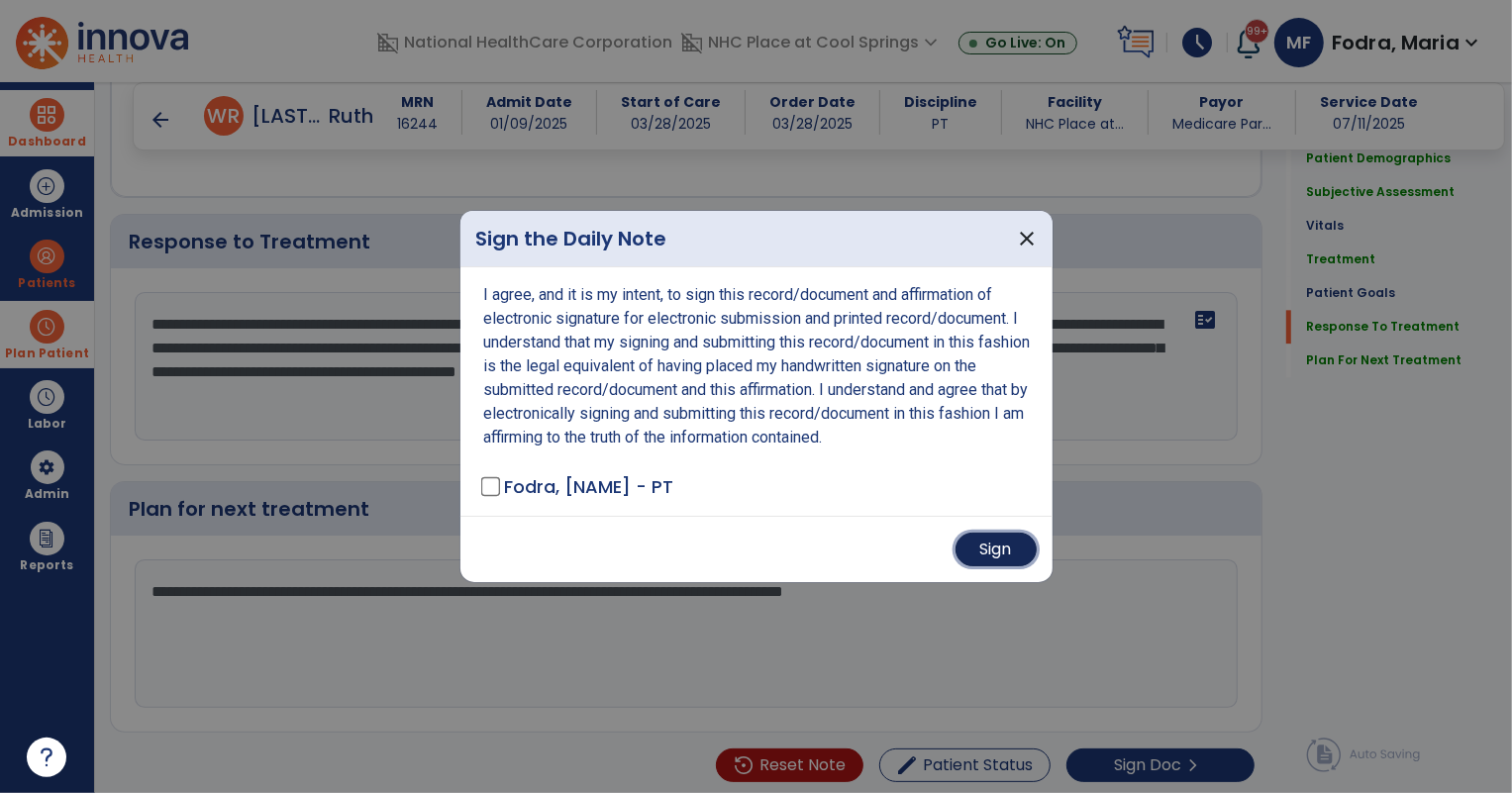click on "Sign" at bounding box center [996, 549] 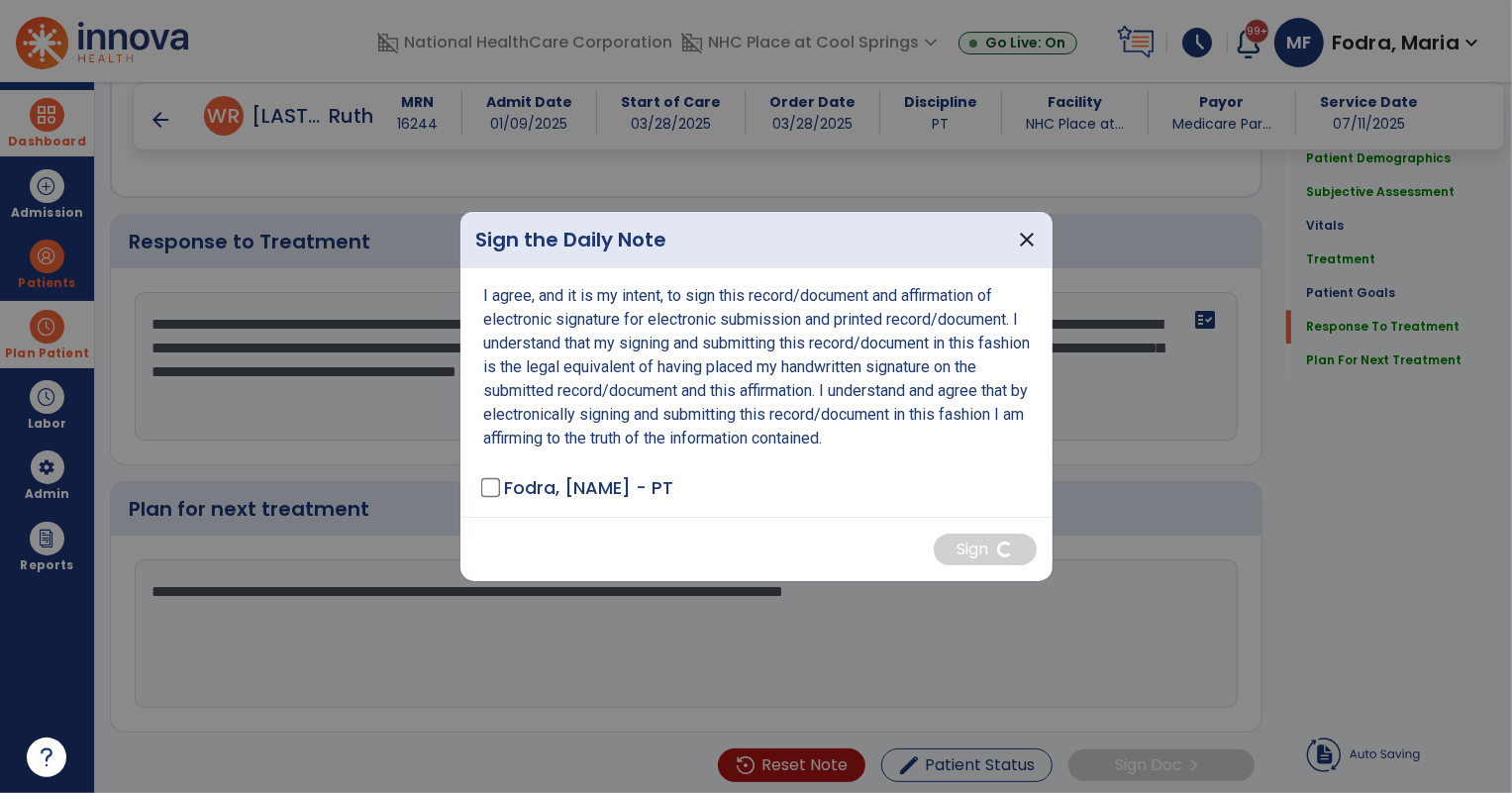scroll, scrollTop: 2340, scrollLeft: 0, axis: vertical 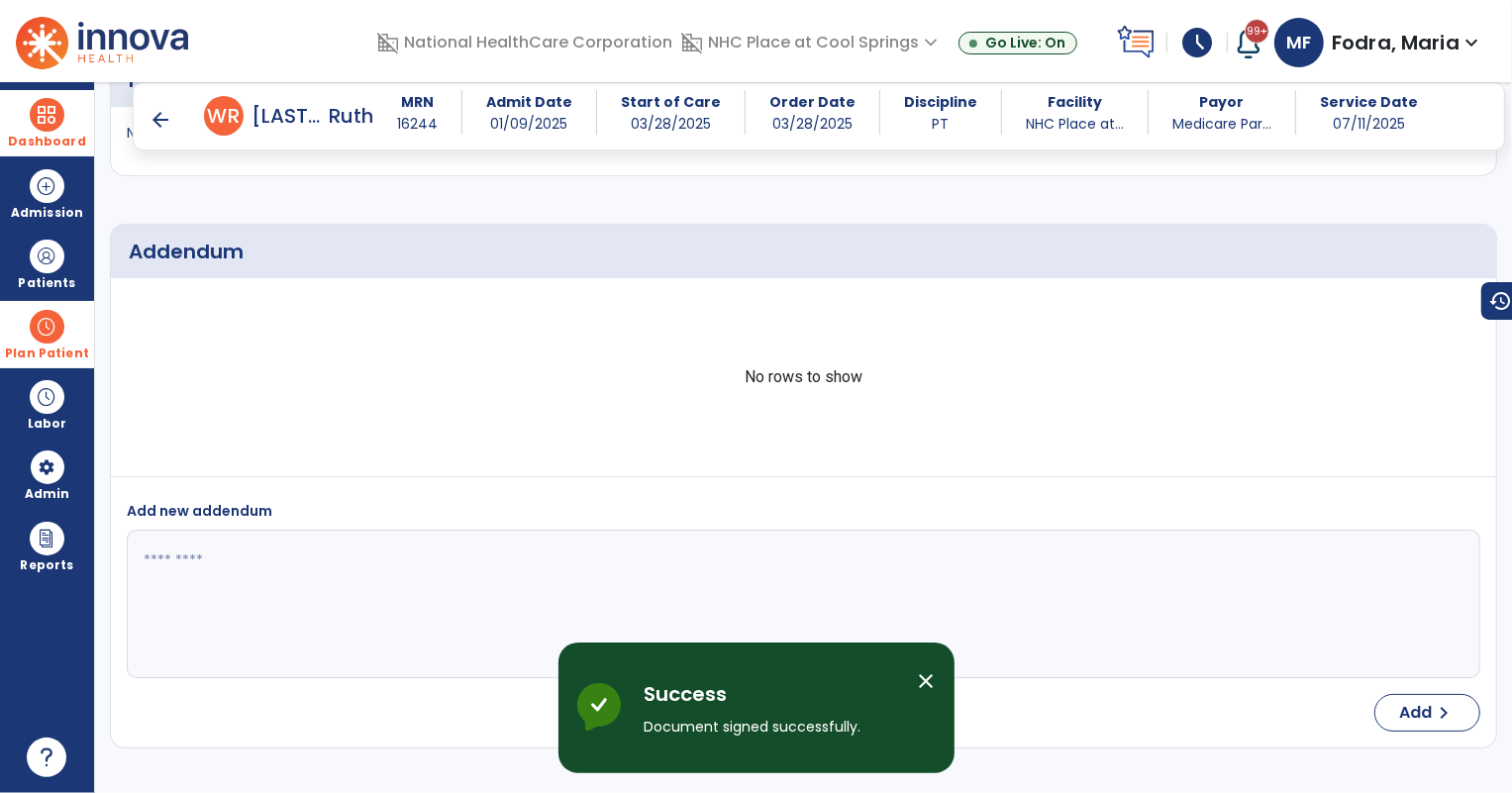 click on "arrow_back" at bounding box center [160, 120] 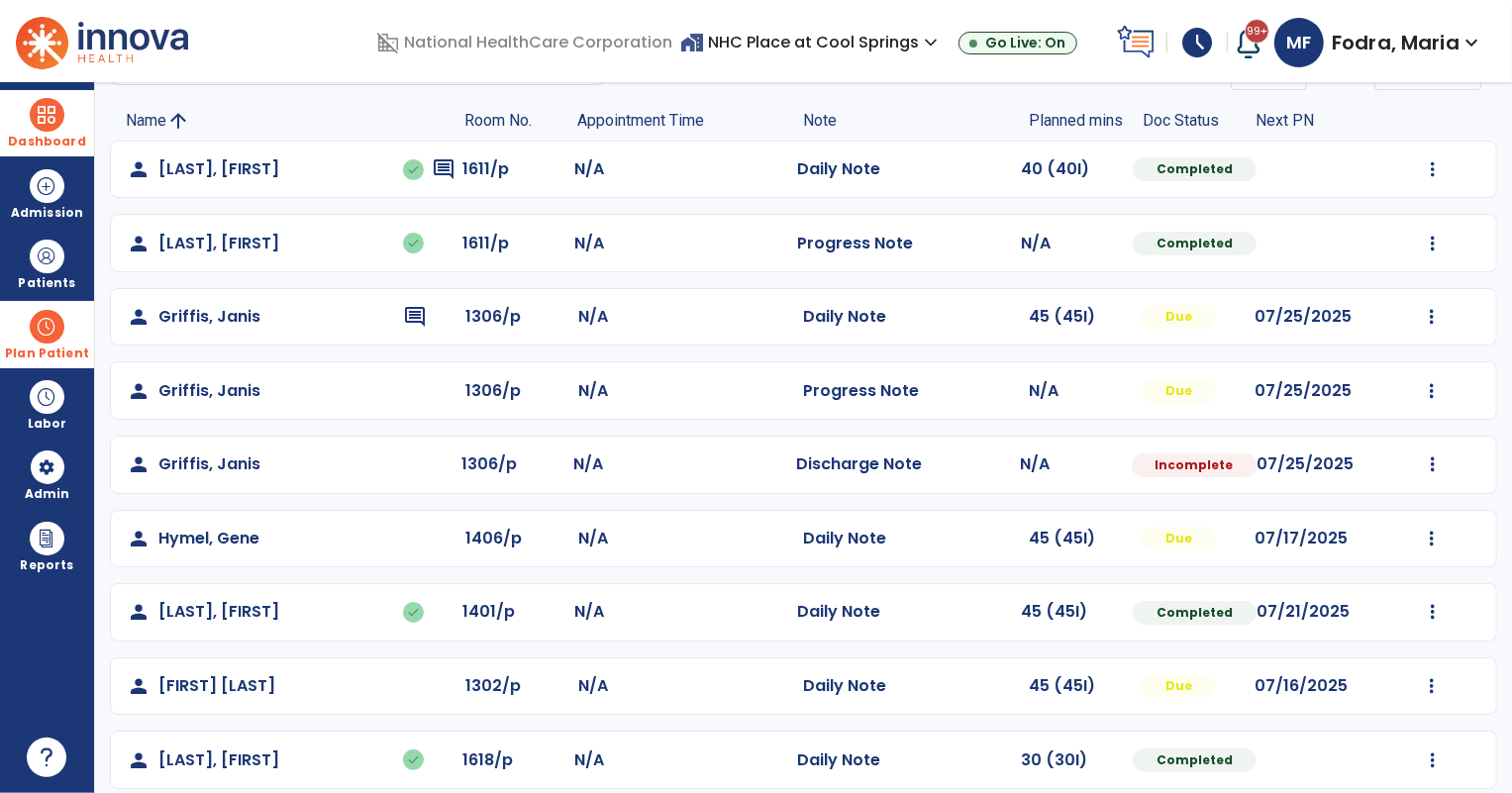 scroll, scrollTop: 0, scrollLeft: 0, axis: both 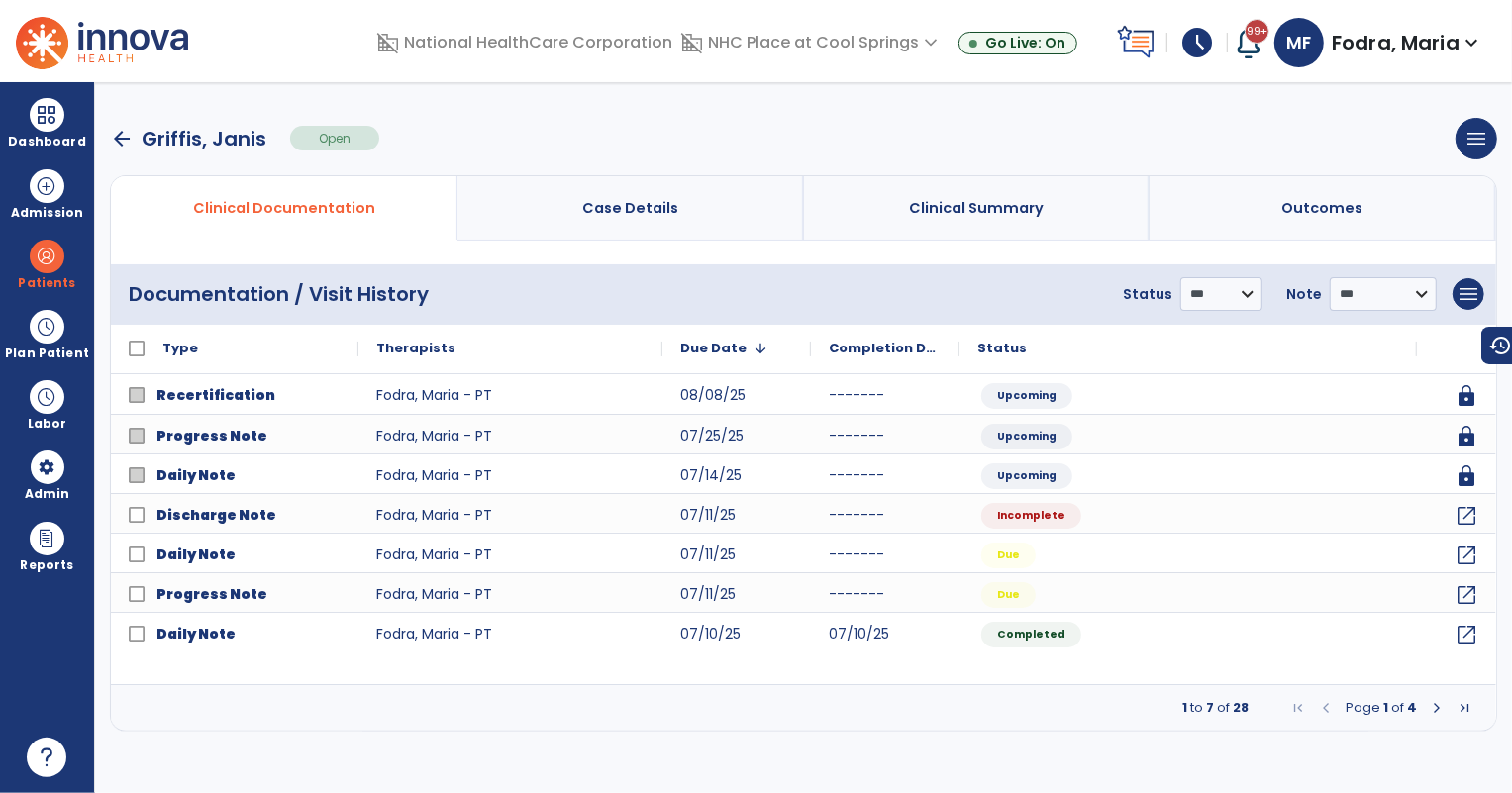 click on "arrow_back" at bounding box center [122, 139] 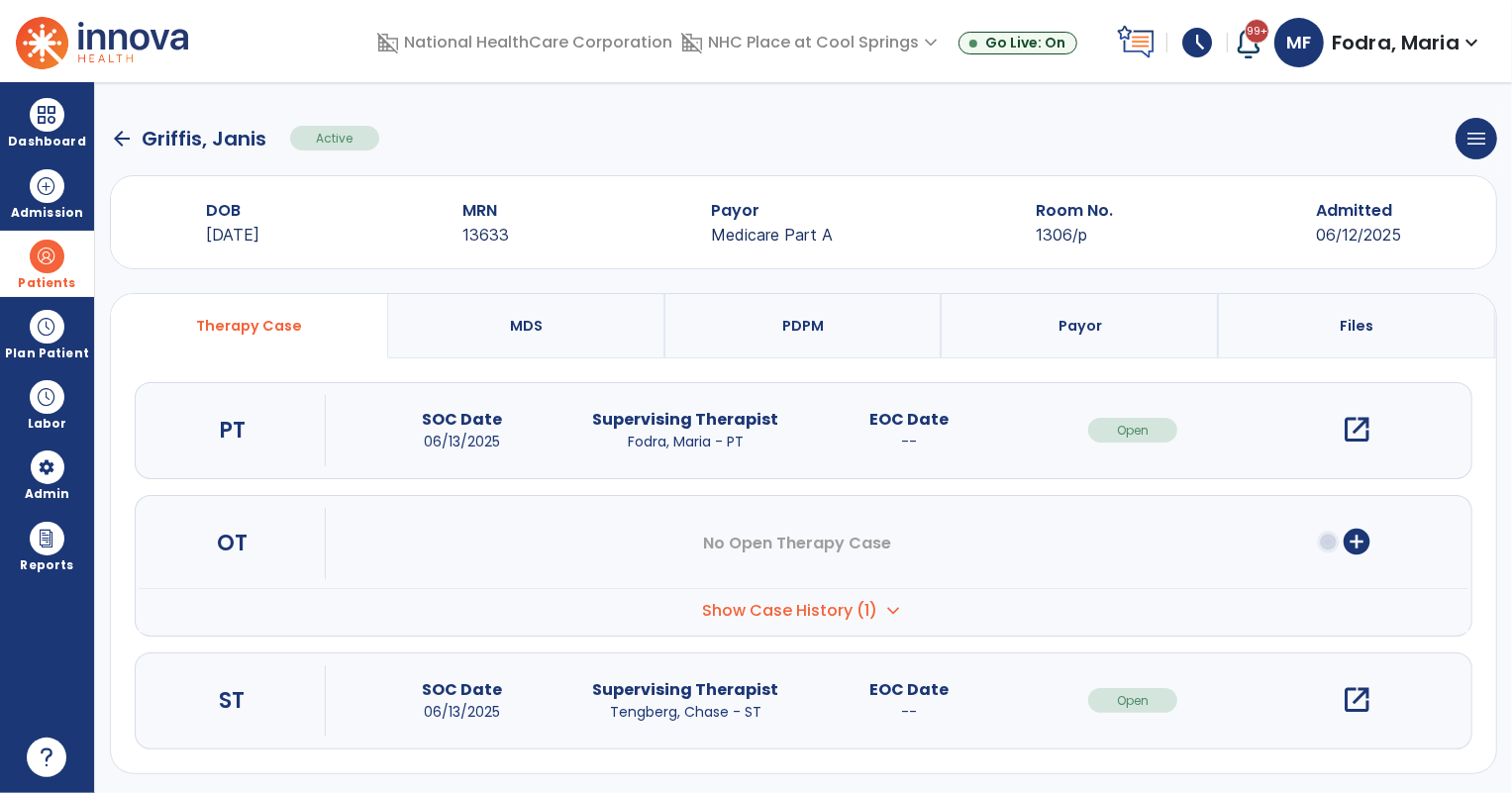 click at bounding box center [47, 256] 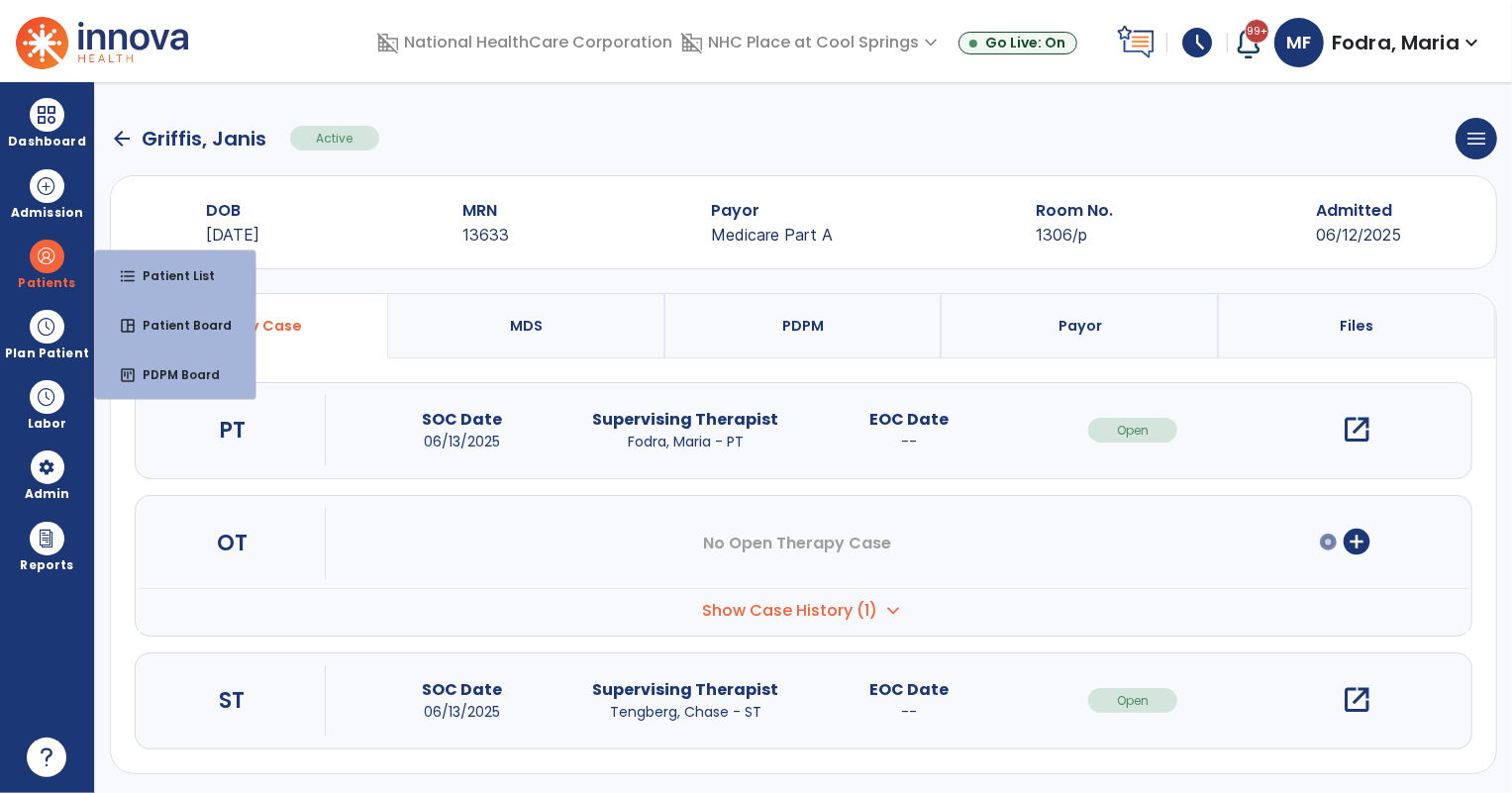 click on "arrow_back" 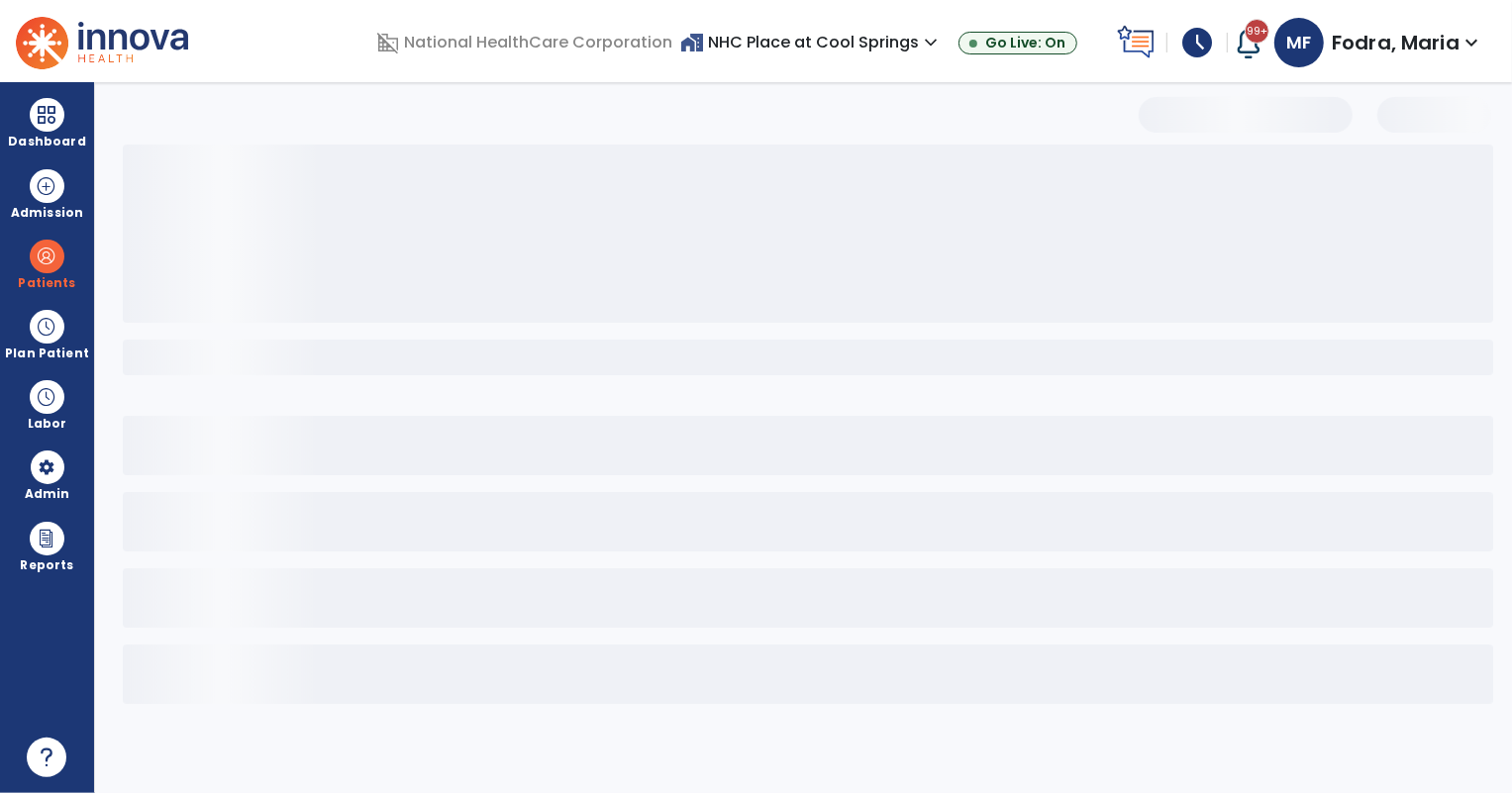 select on "***" 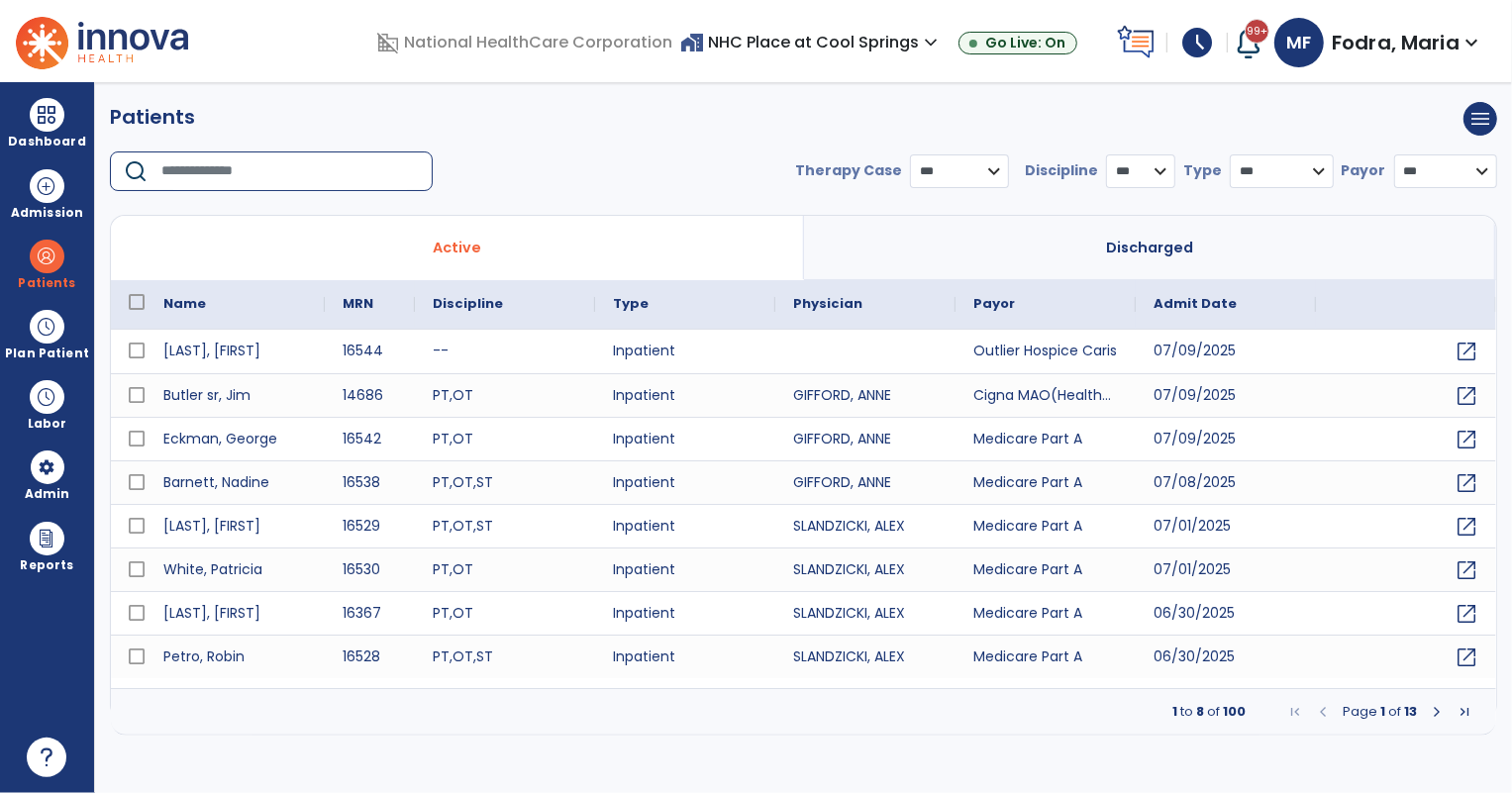 click at bounding box center [290, 171] 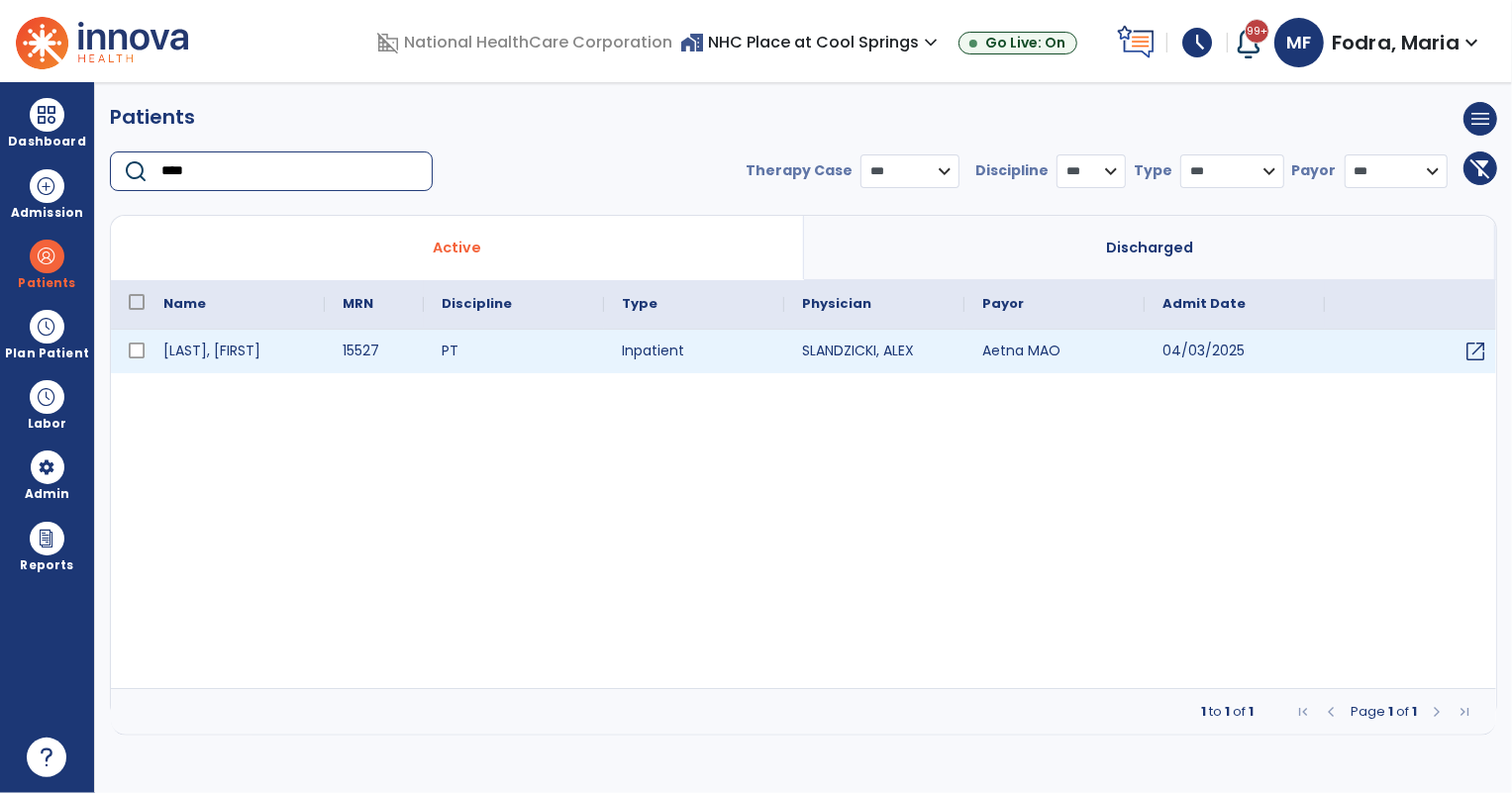 type on "****" 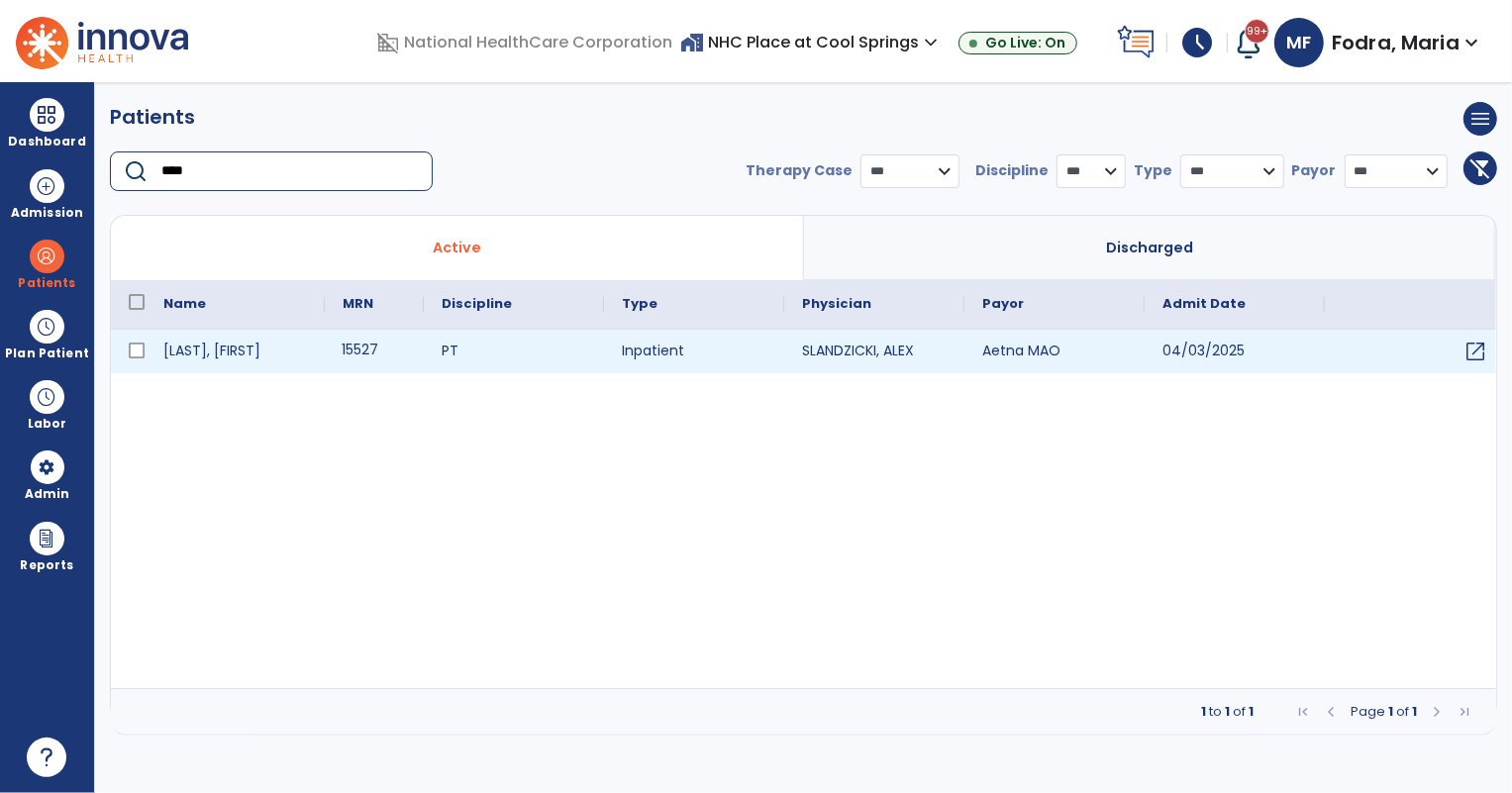 click on "15527" at bounding box center (374, 351) 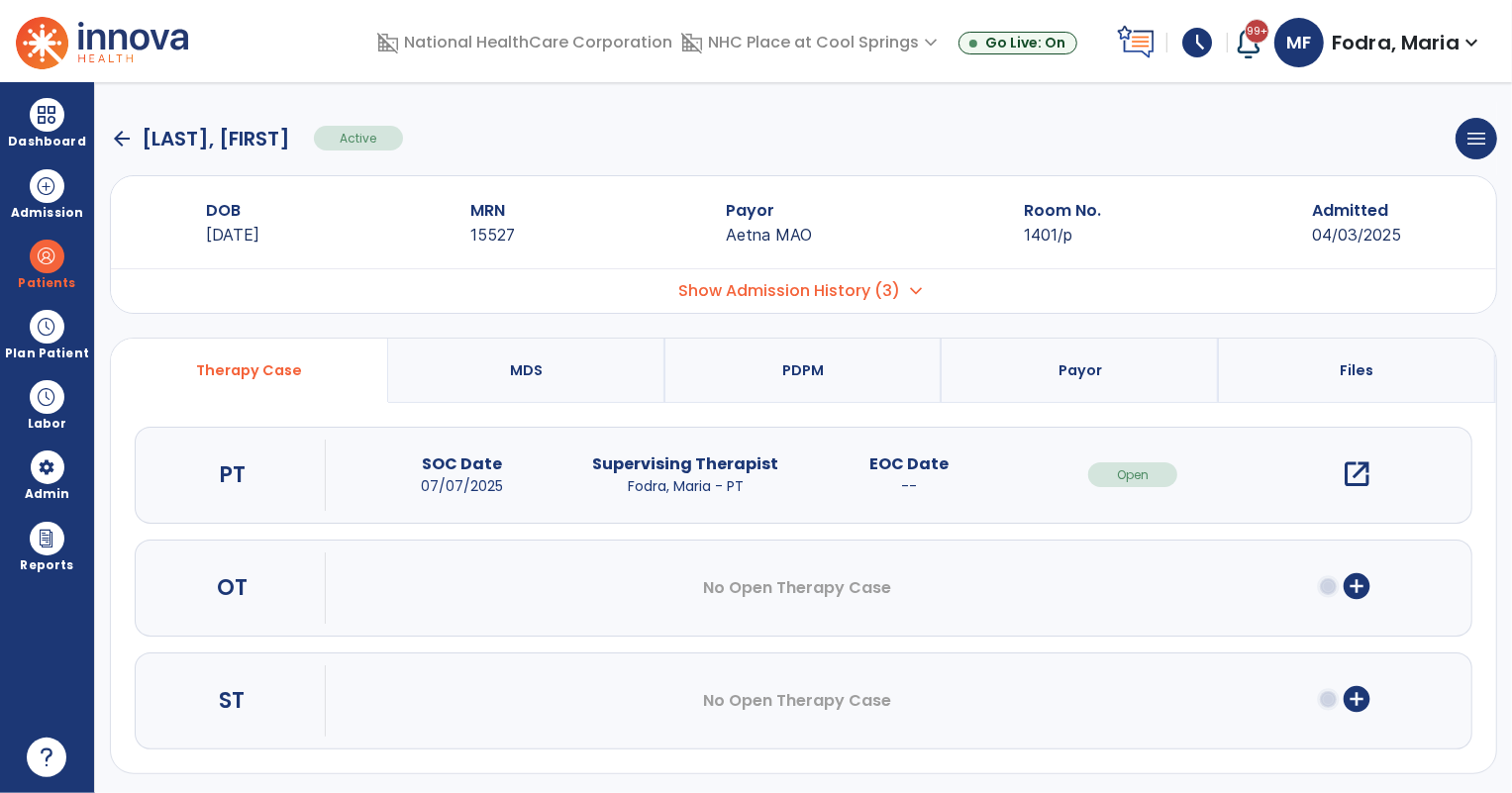 click on "open_in_new" at bounding box center [1357, 474] 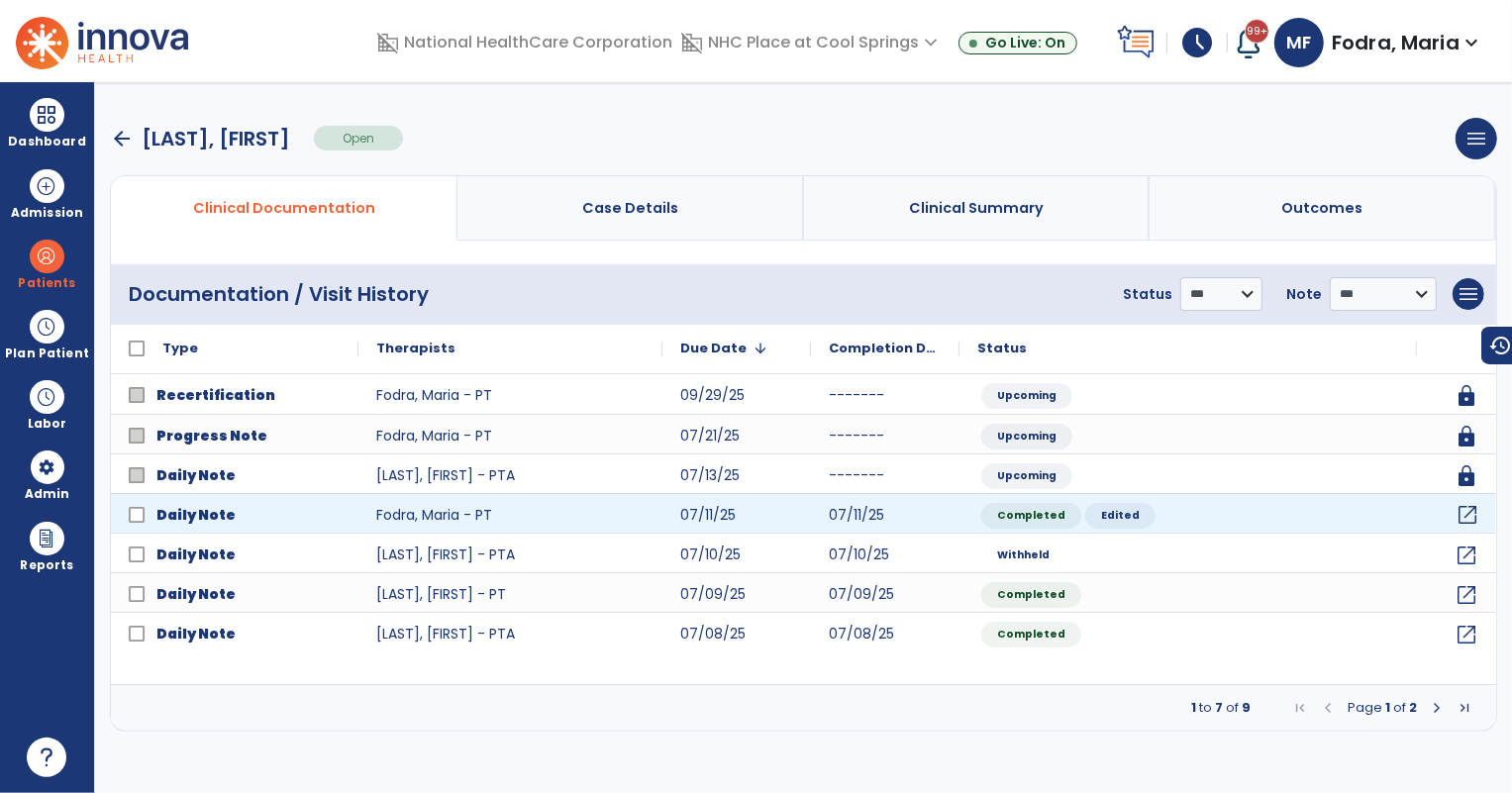 click on "open_in_new" 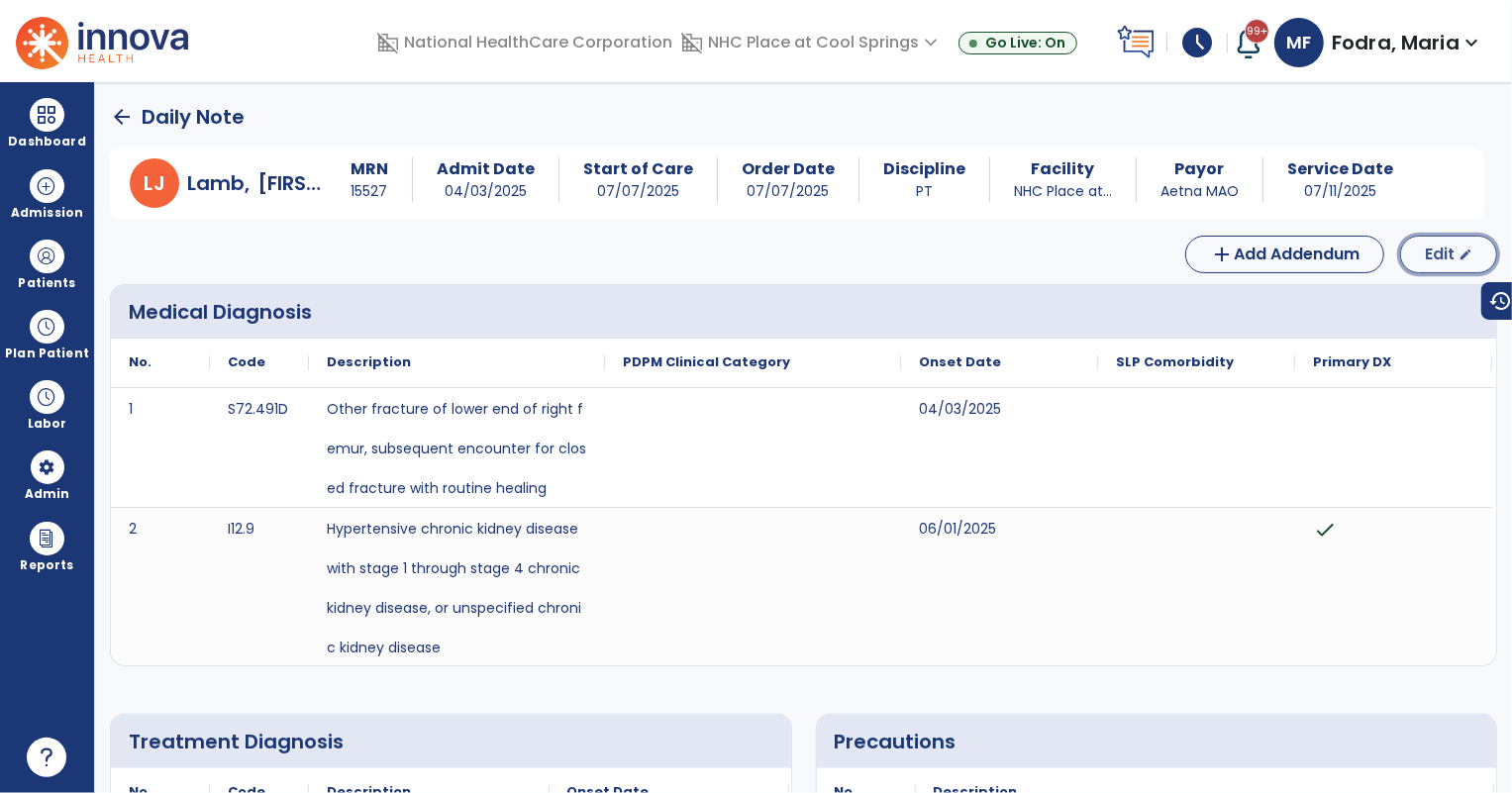 click on "edit" 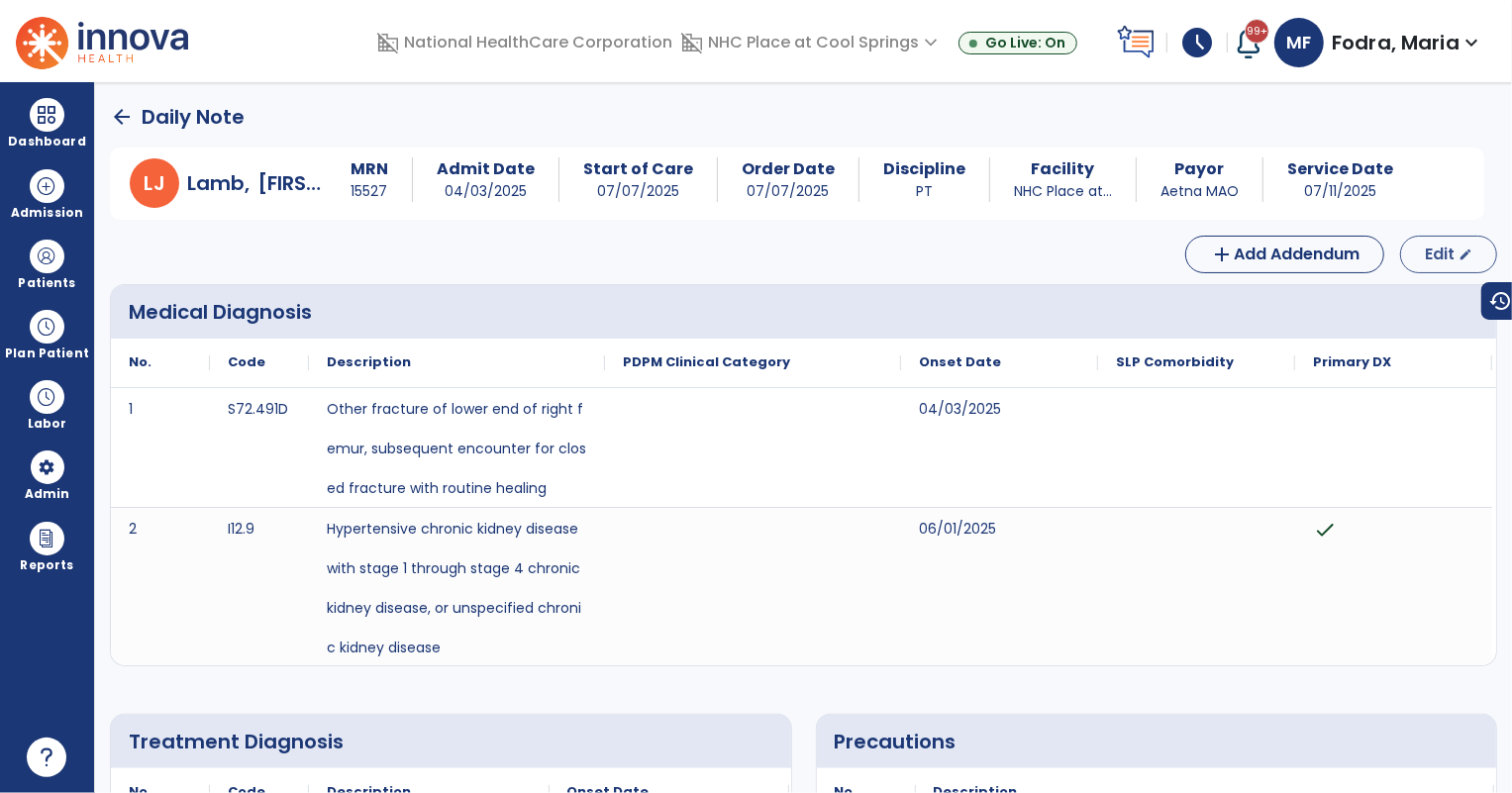 select on "*" 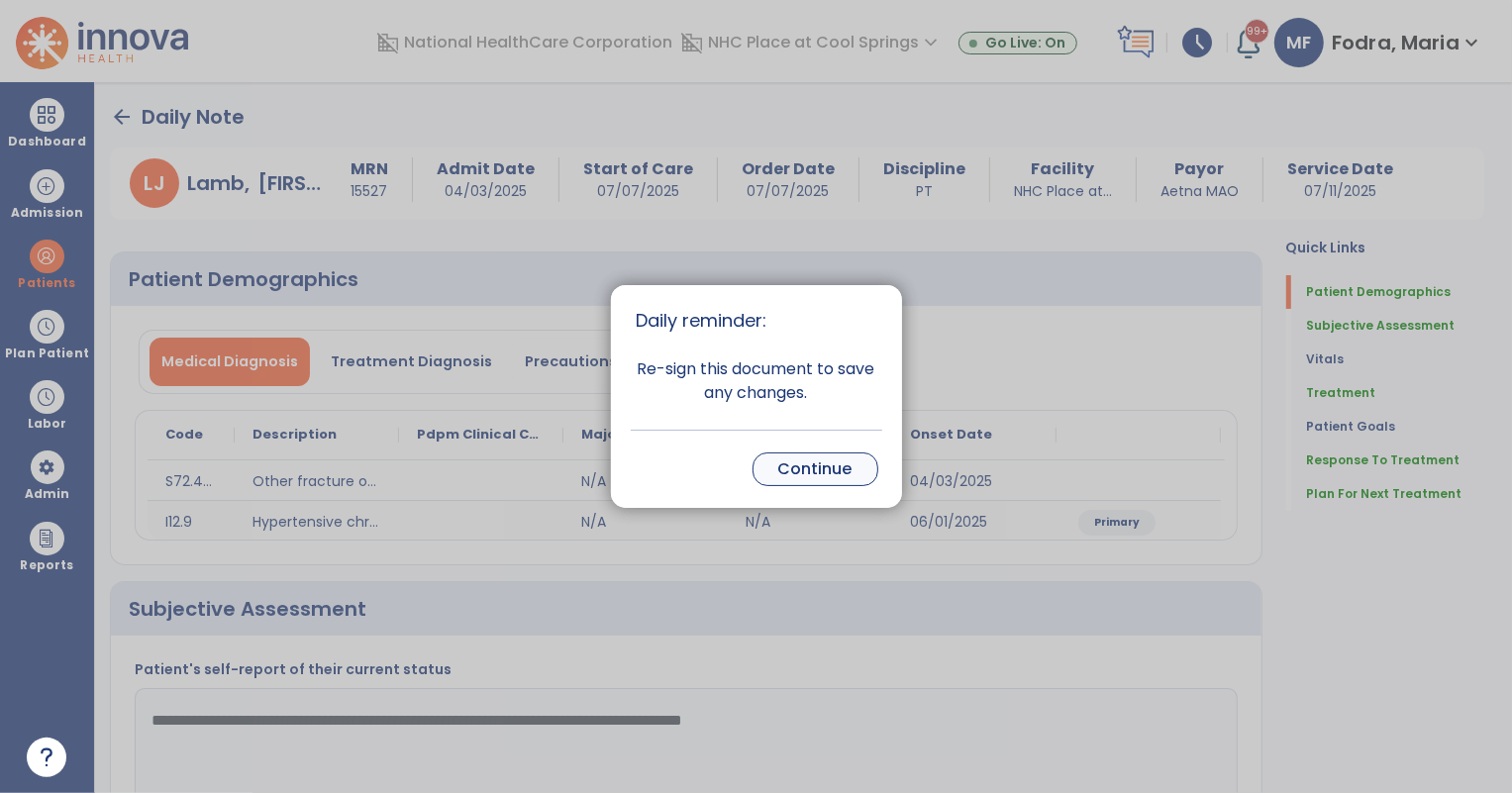 click on "Continue" at bounding box center [815, 469] 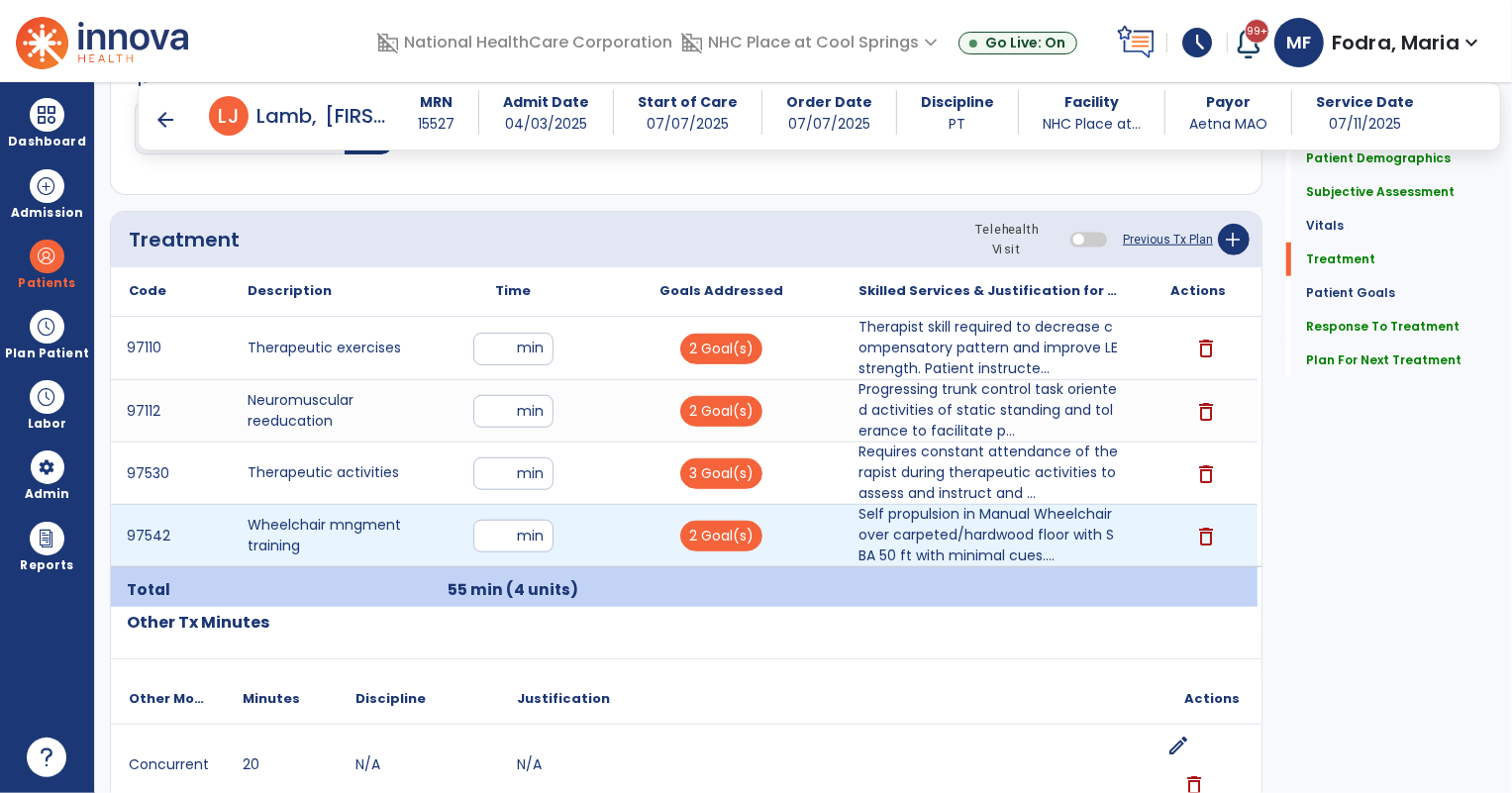 scroll, scrollTop: 1169, scrollLeft: 0, axis: vertical 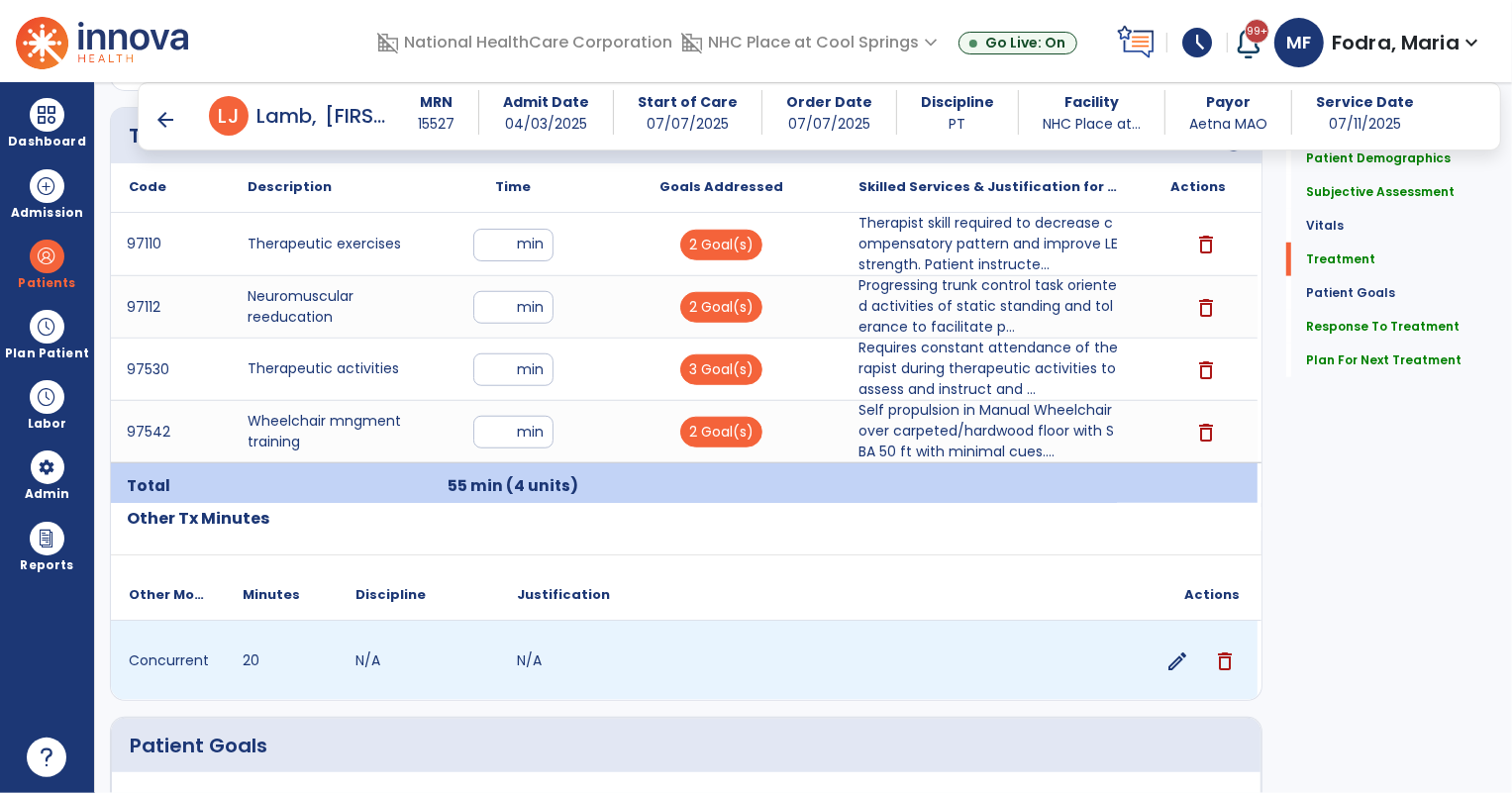 click on "edit" 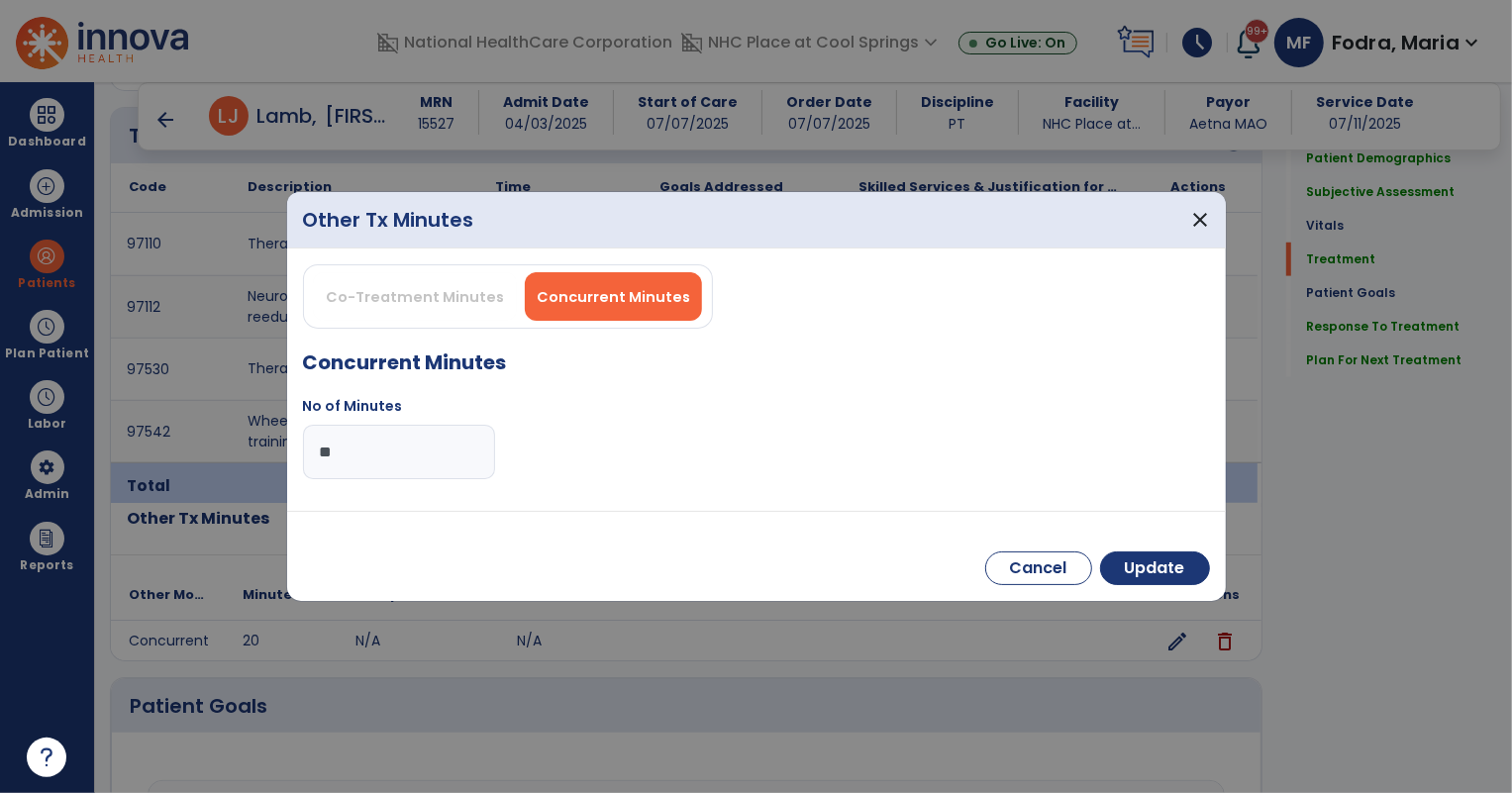 drag, startPoint x: 343, startPoint y: 455, endPoint x: 294, endPoint y: 455, distance: 49 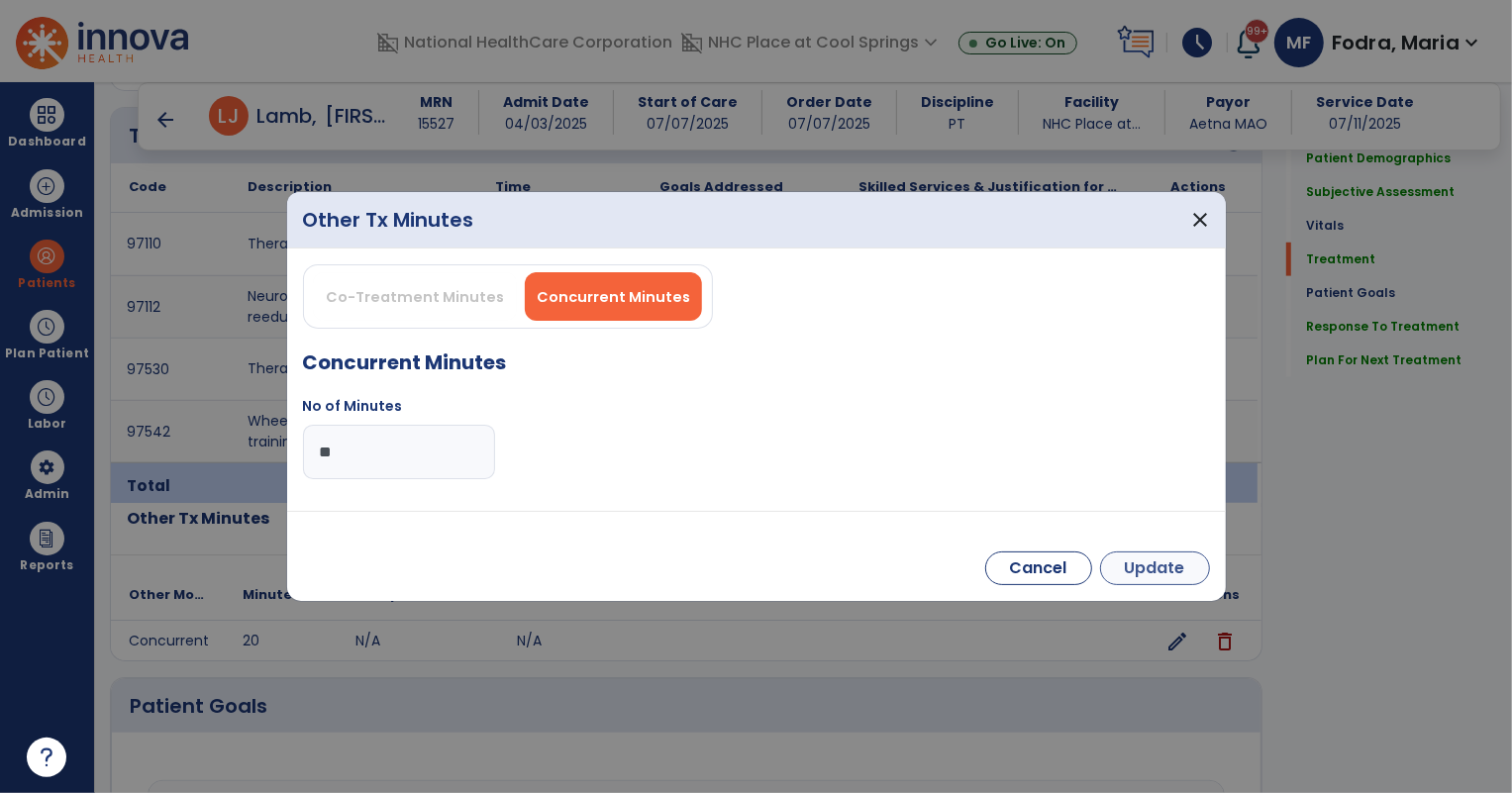 type on "**" 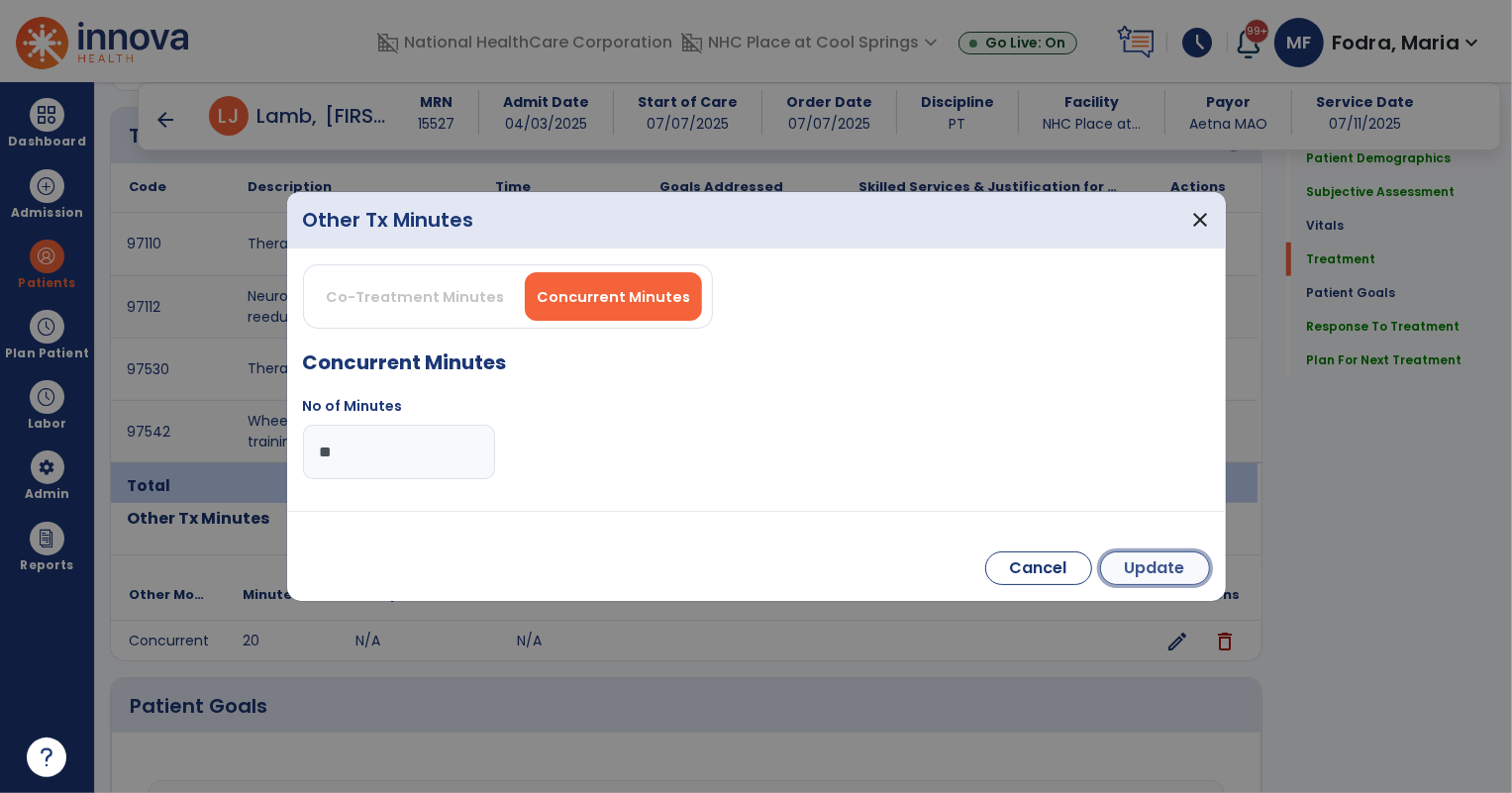 click on "Update" at bounding box center (1155, 568) 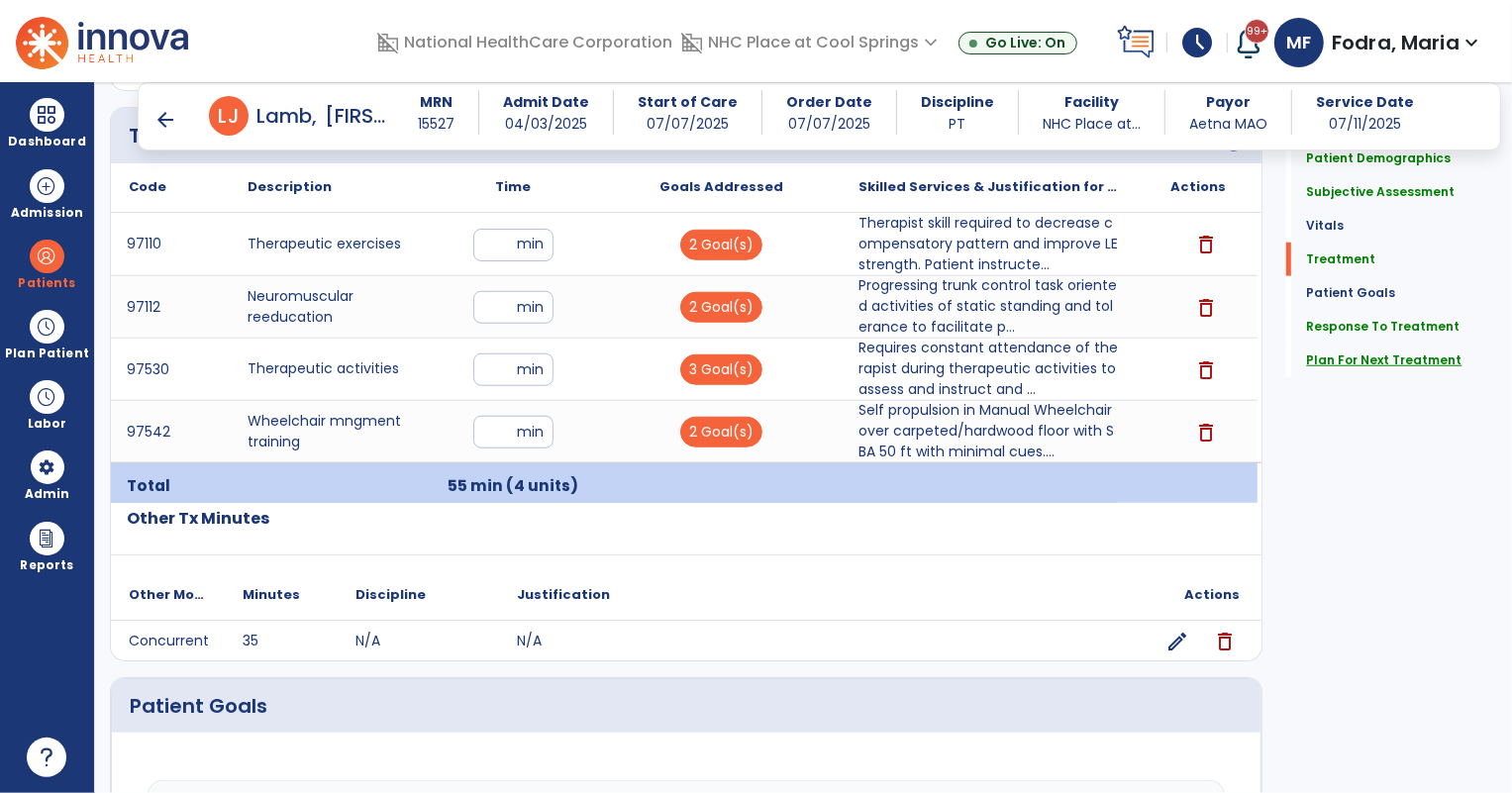 click on "Plan For Next Treatment" 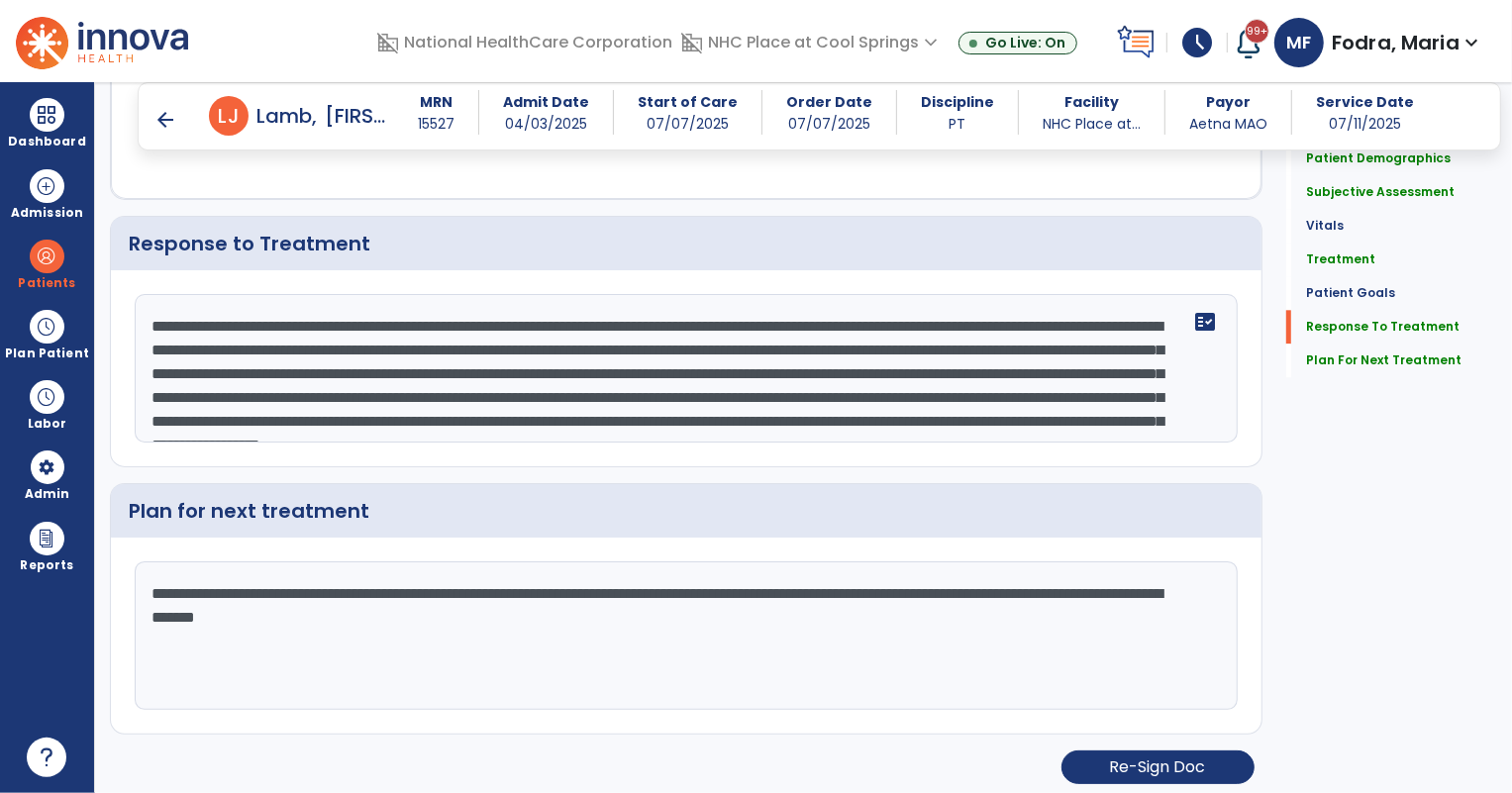 scroll, scrollTop: 3514, scrollLeft: 0, axis: vertical 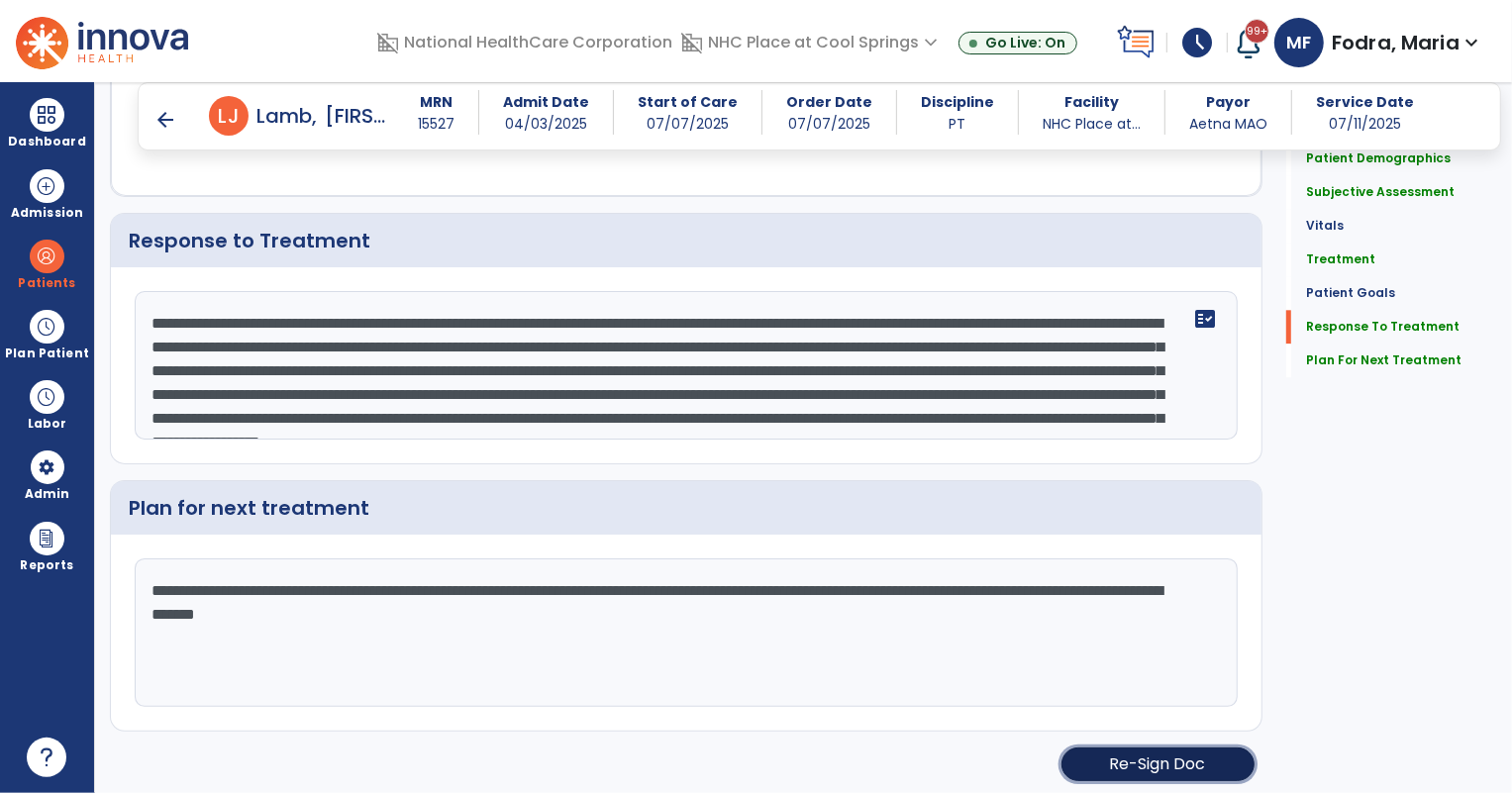 click on "Re-Sign Doc" 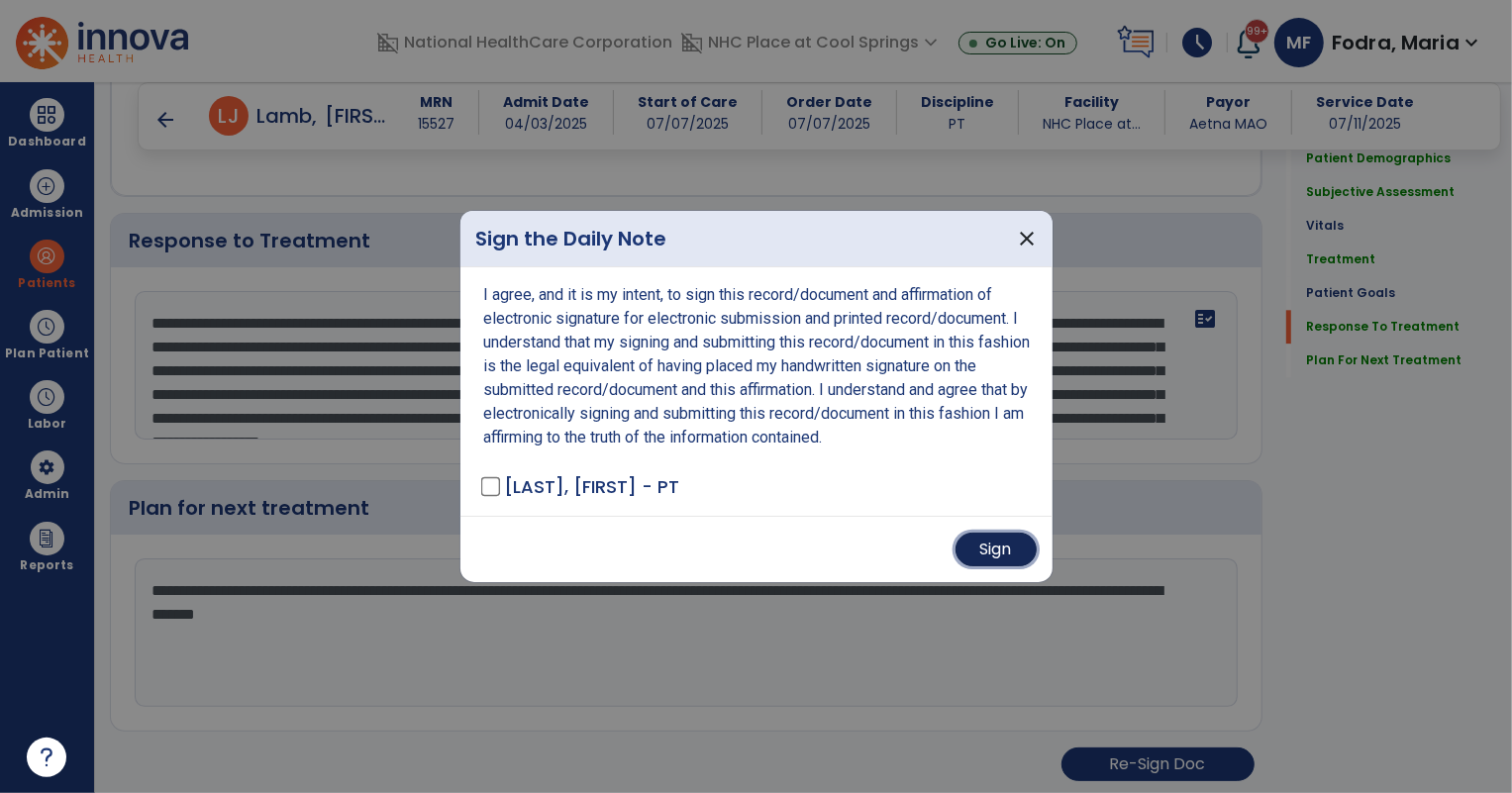 click on "Sign" at bounding box center (996, 549) 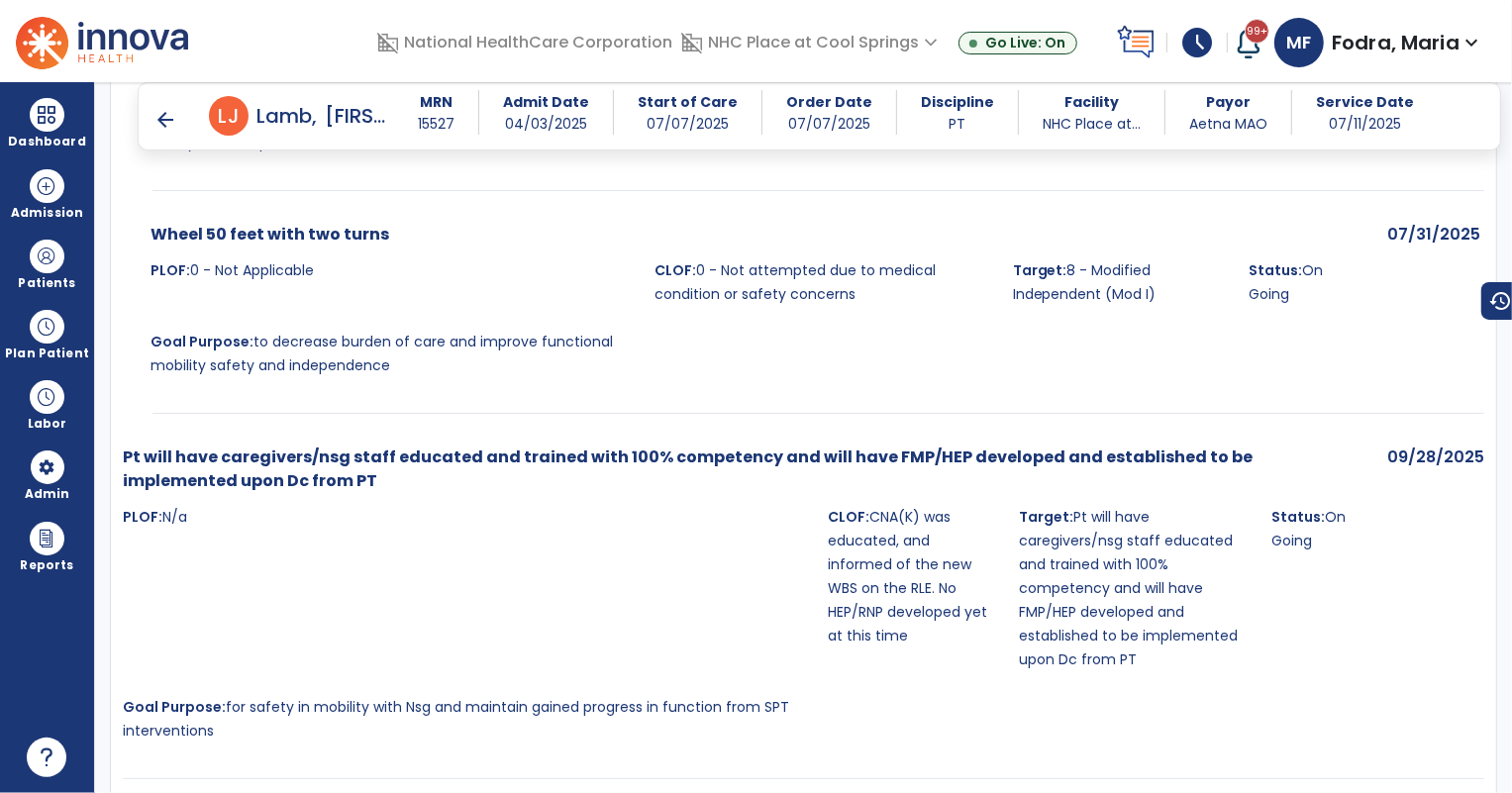 scroll, scrollTop: 5754, scrollLeft: 0, axis: vertical 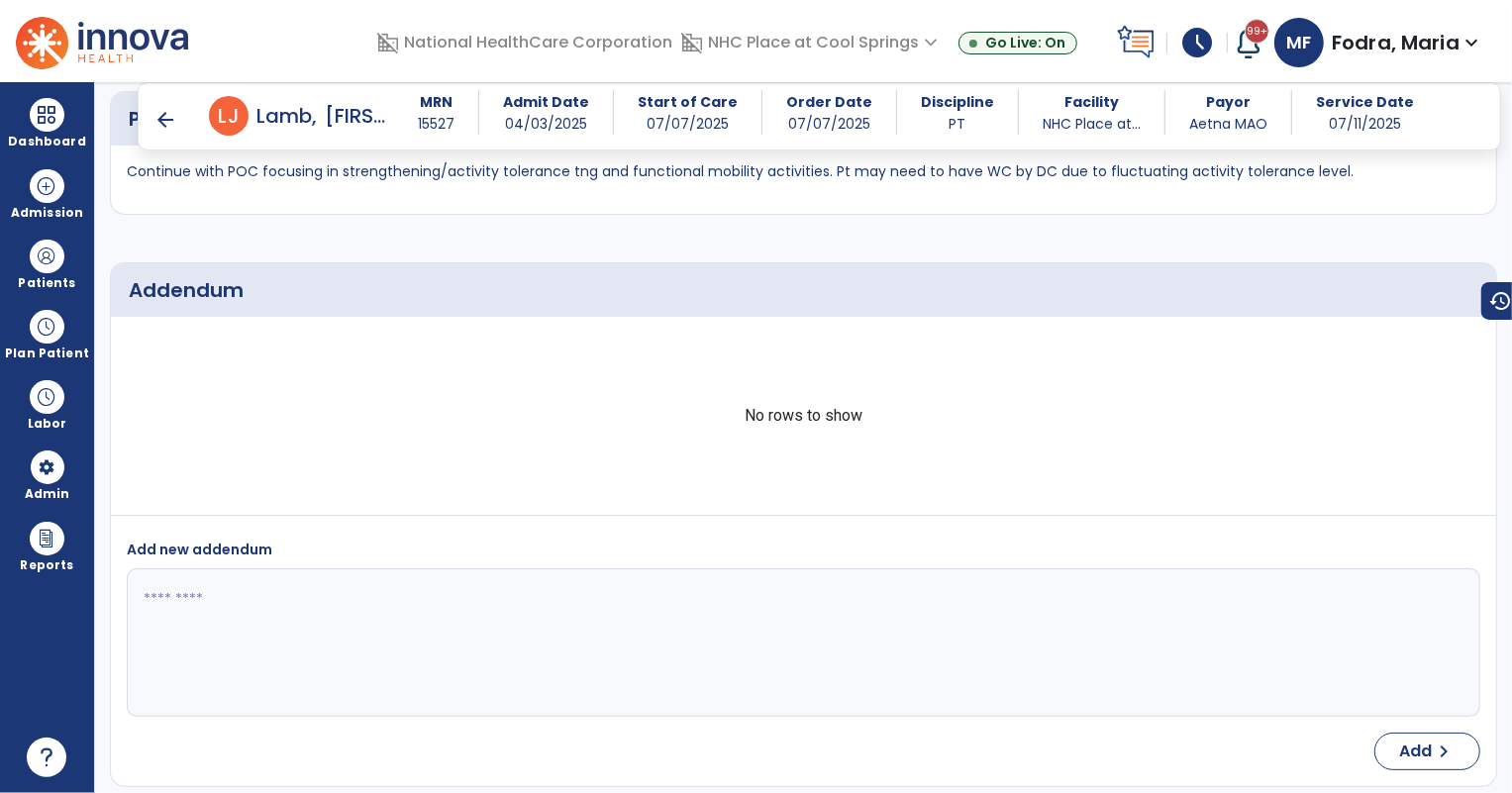 click on "arrow_back" at bounding box center (165, 120) 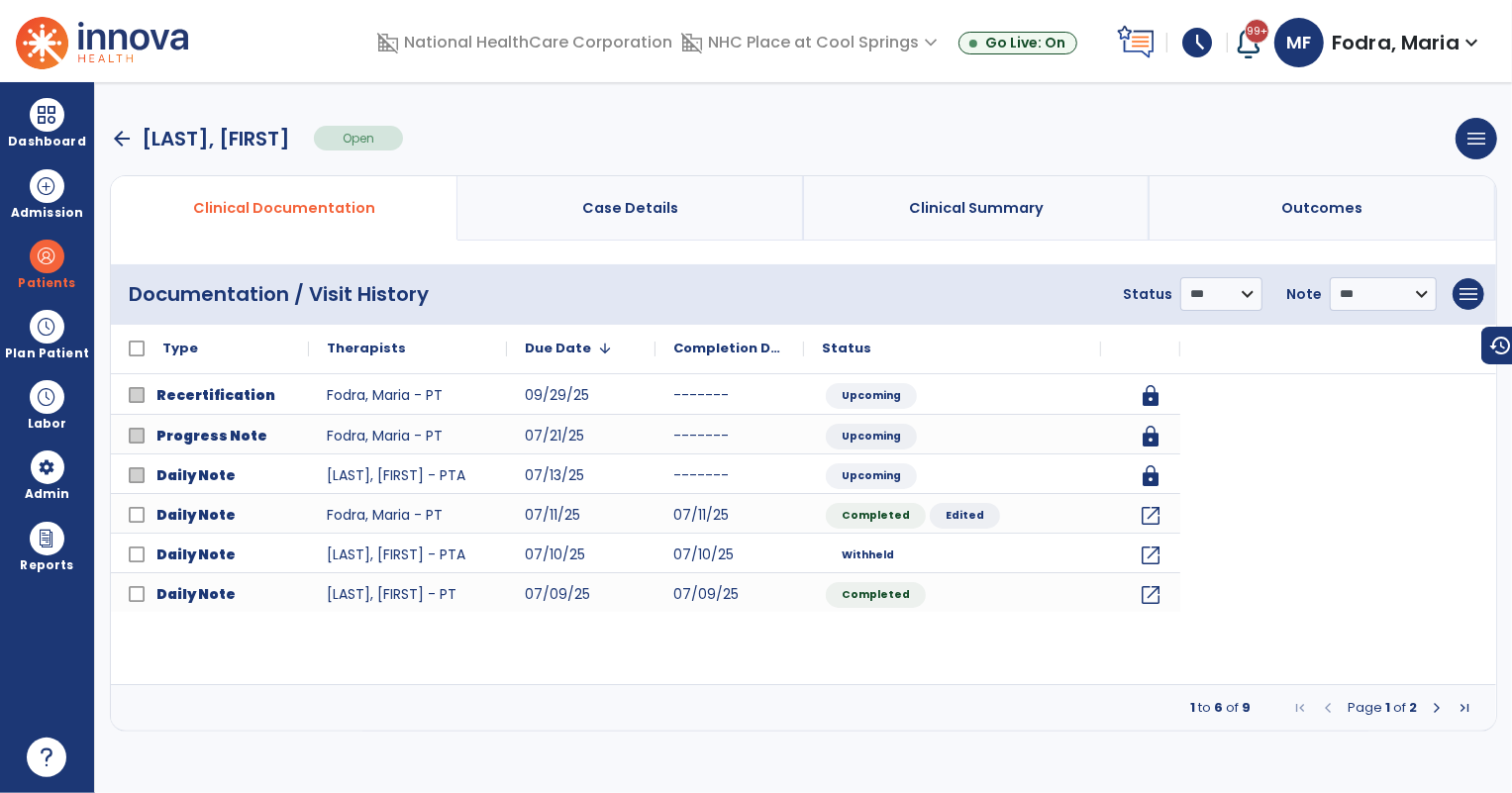 scroll, scrollTop: 0, scrollLeft: 0, axis: both 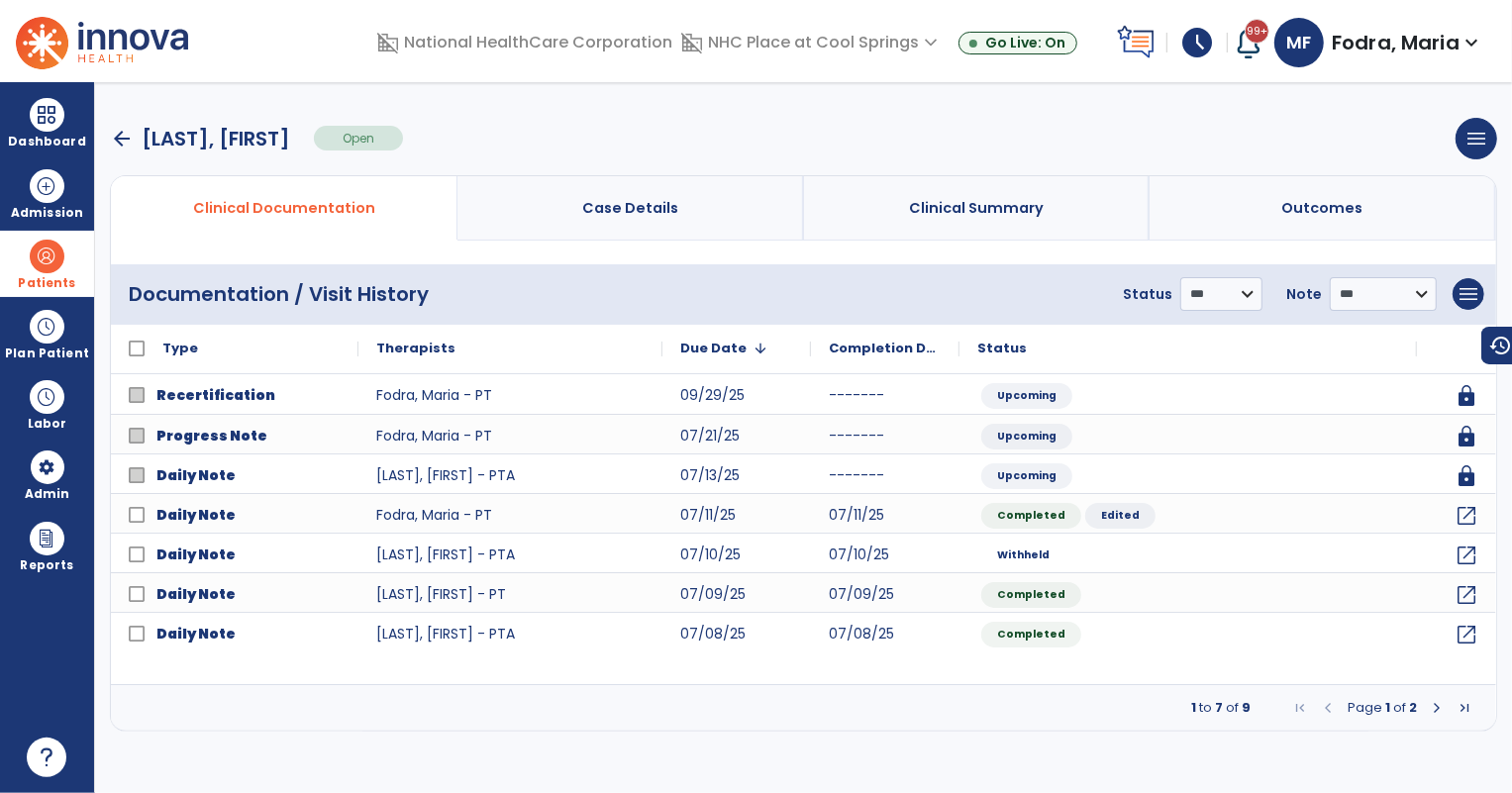click at bounding box center [47, 256] 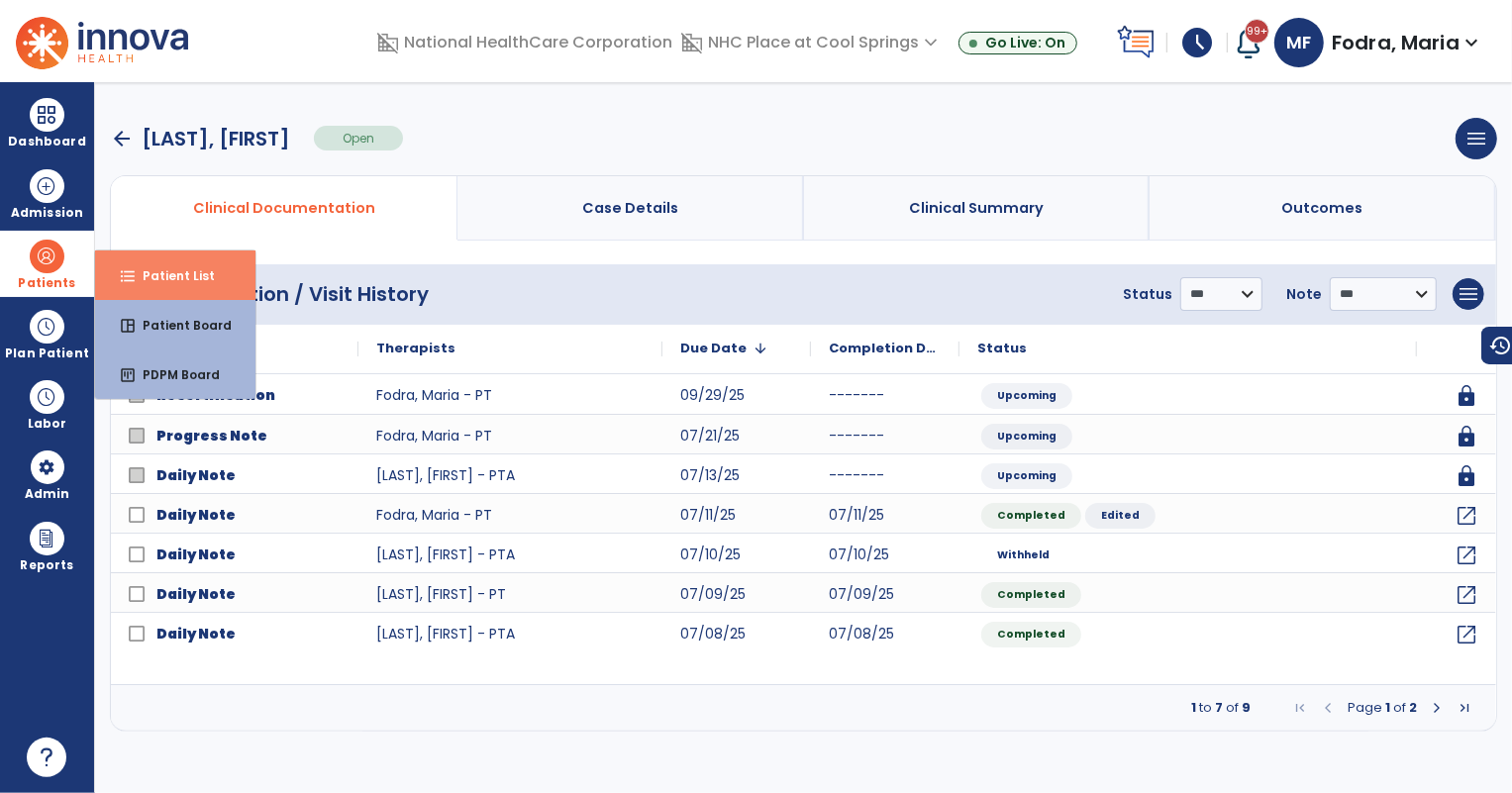 click on "format_list_bulleted  Patient List" at bounding box center [175, 275] 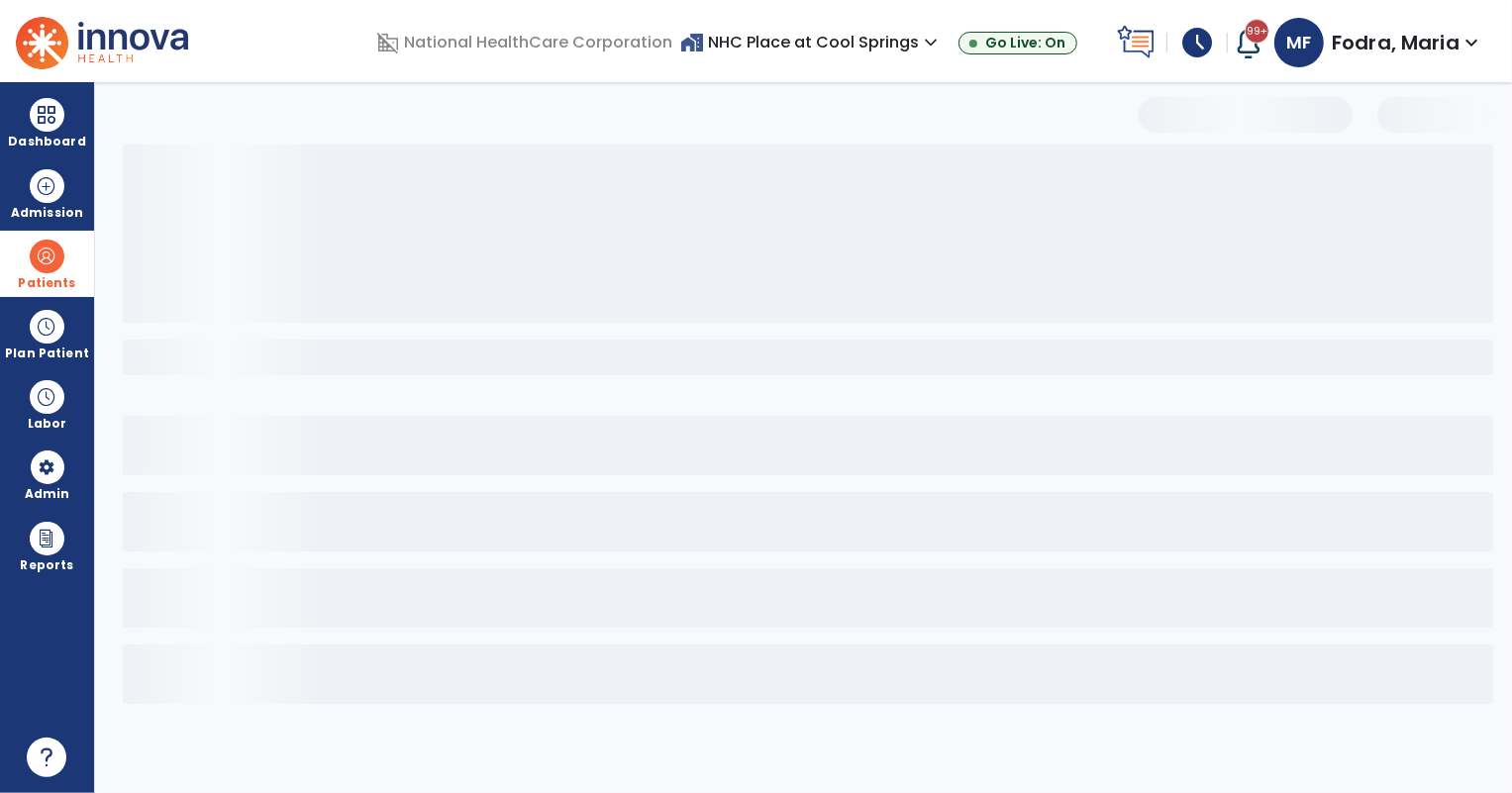 select on "***" 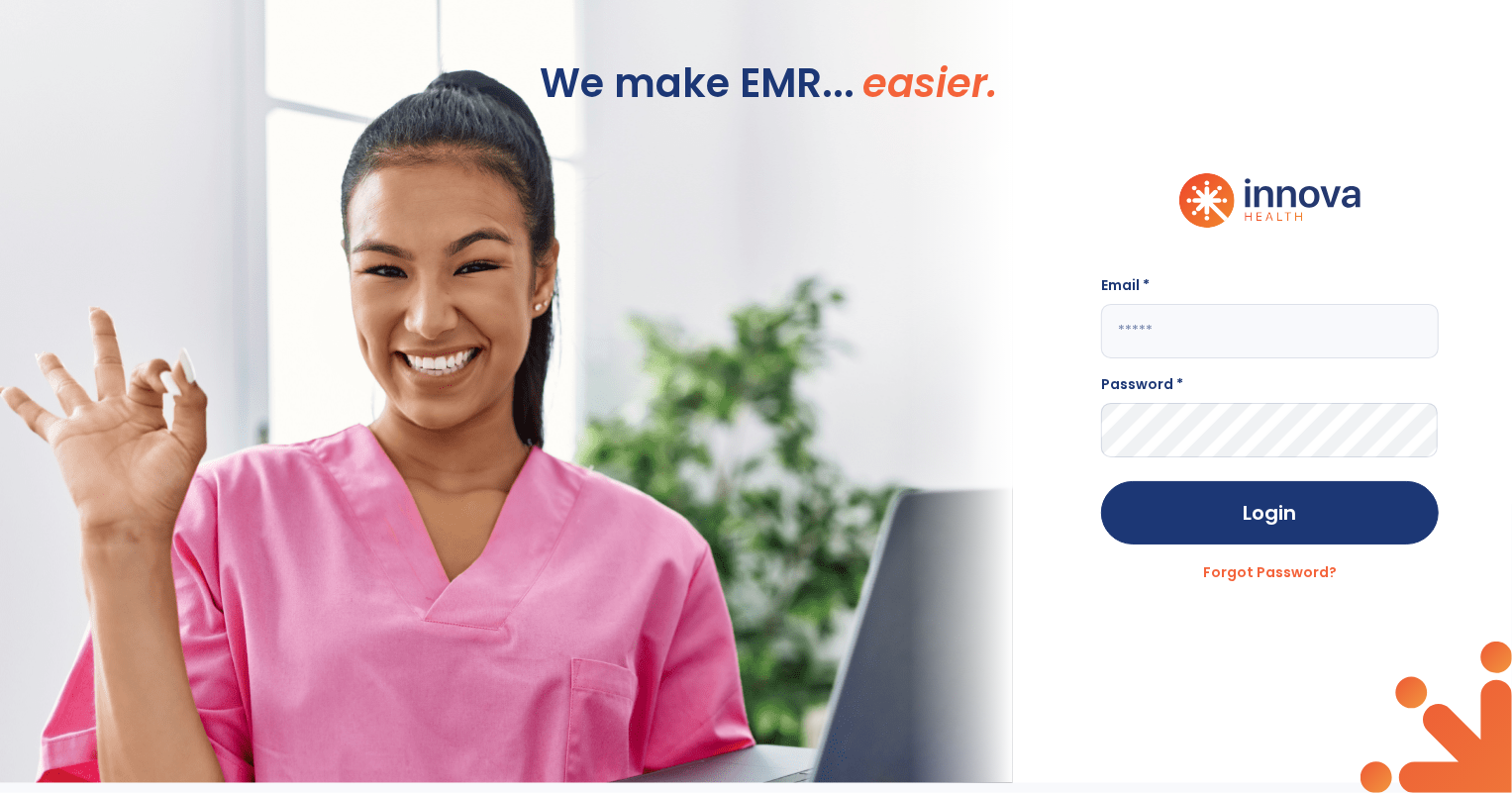 type on "**********" 